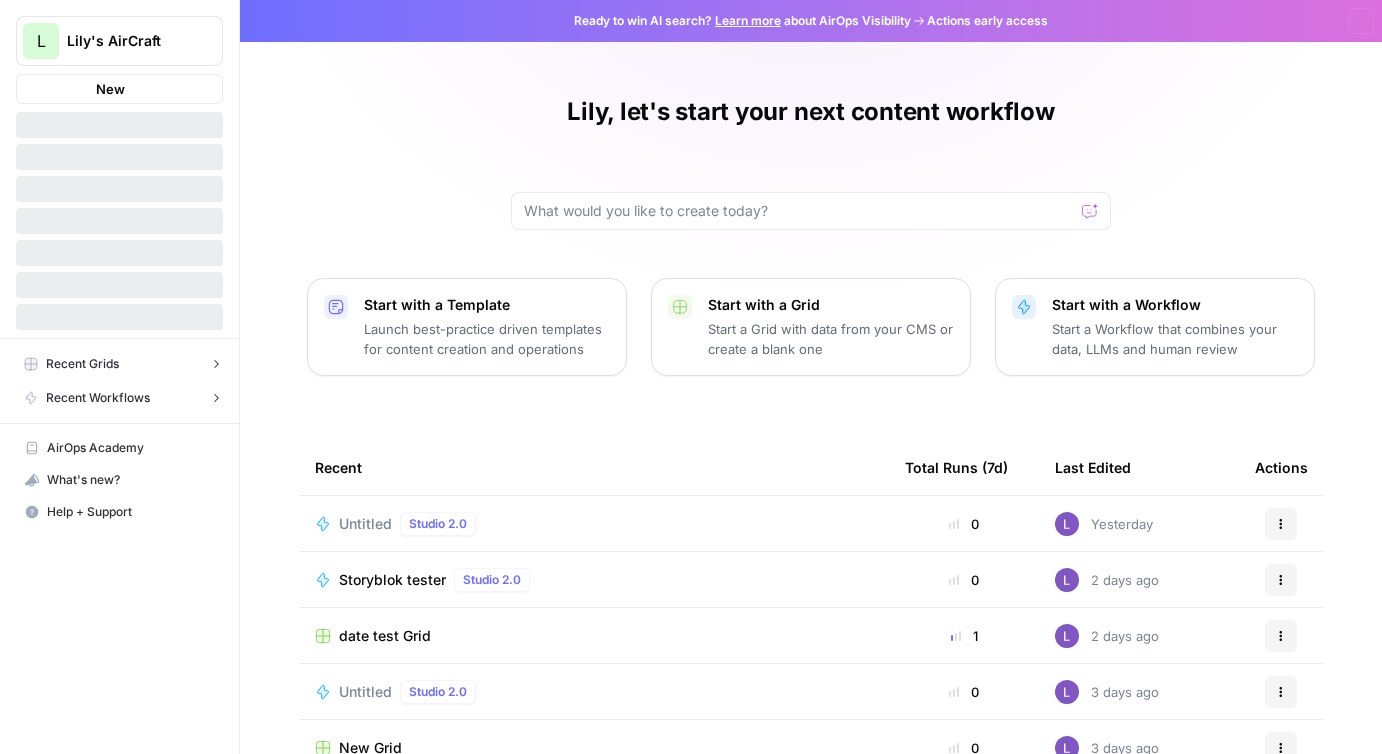 scroll, scrollTop: 0, scrollLeft: 0, axis: both 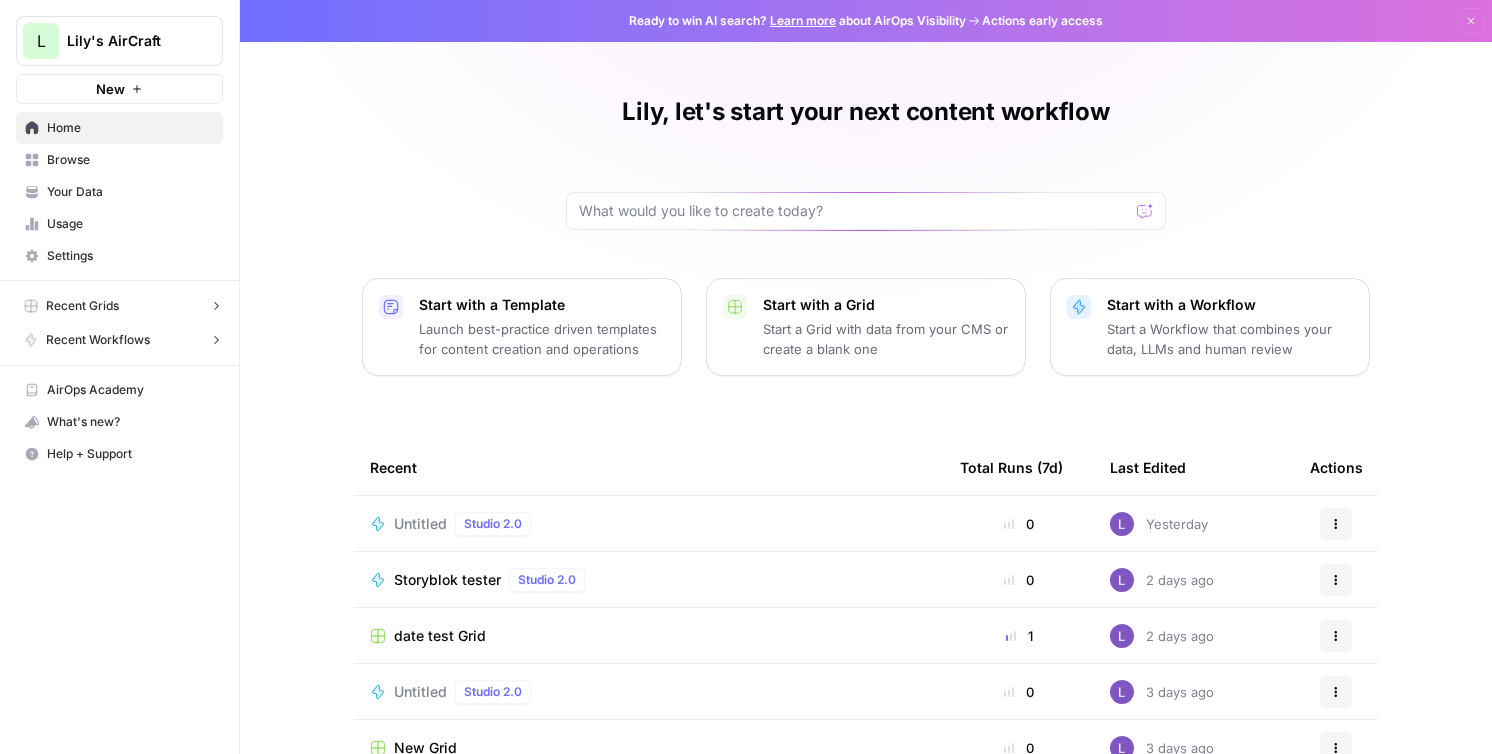 click on "Browse" at bounding box center [130, 160] 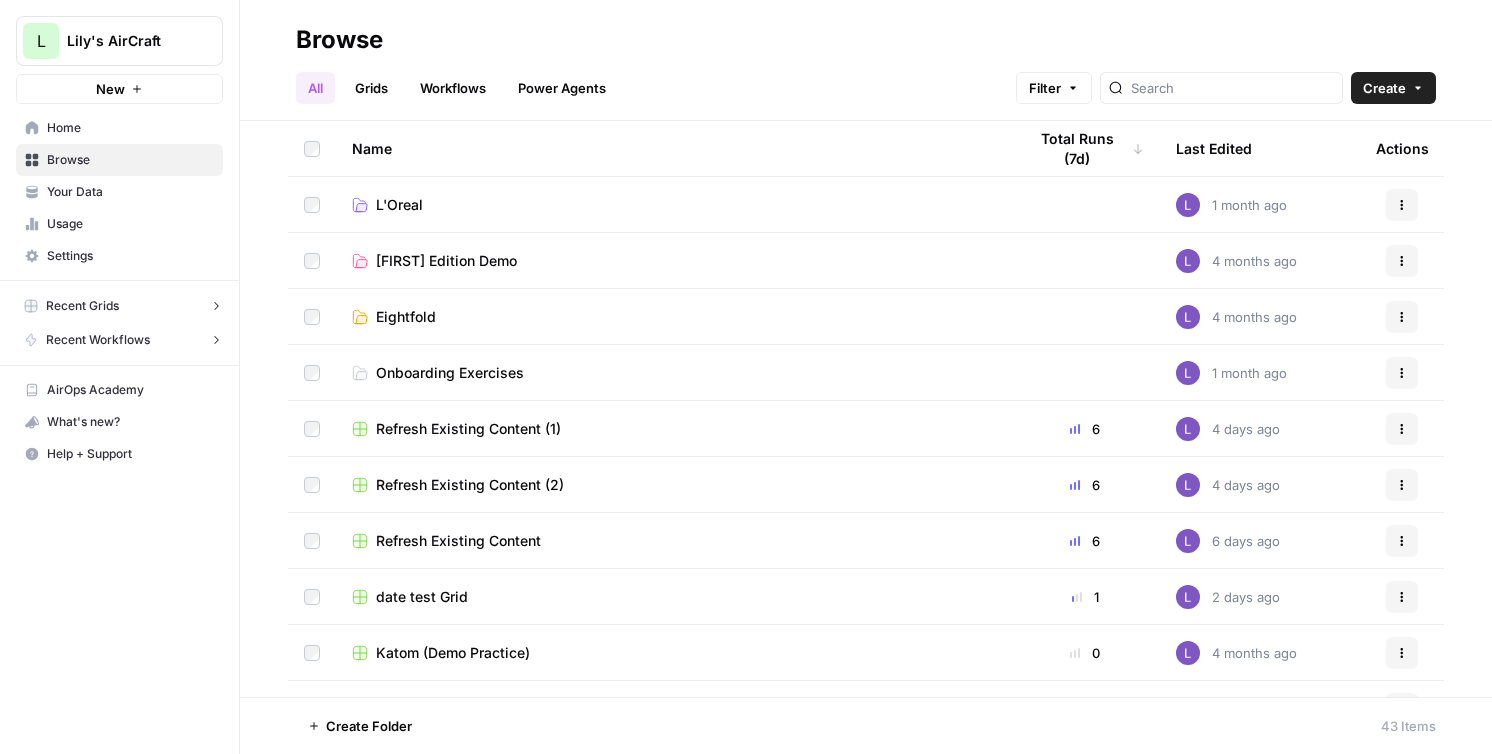 click on "Workflows" at bounding box center (453, 88) 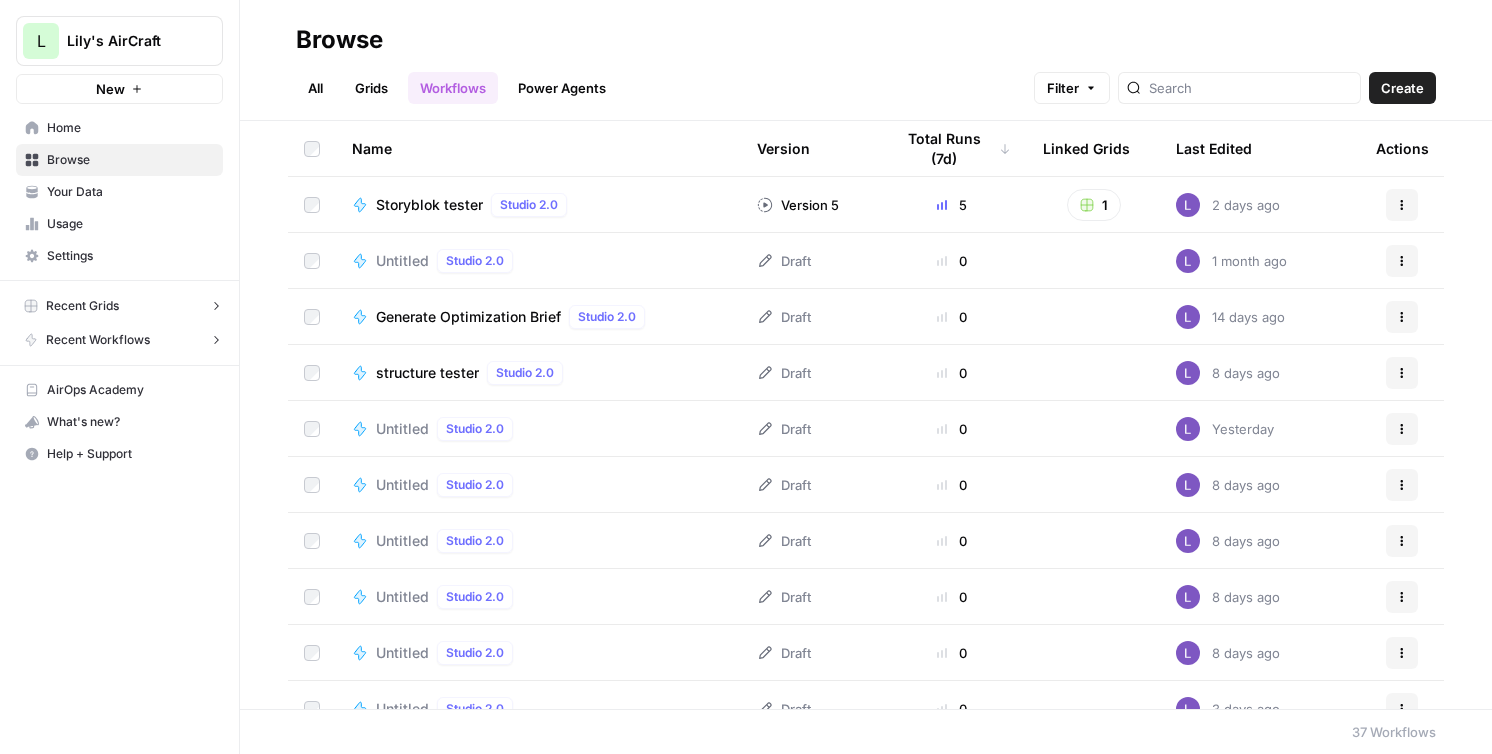 click on "Create" at bounding box center (1402, 88) 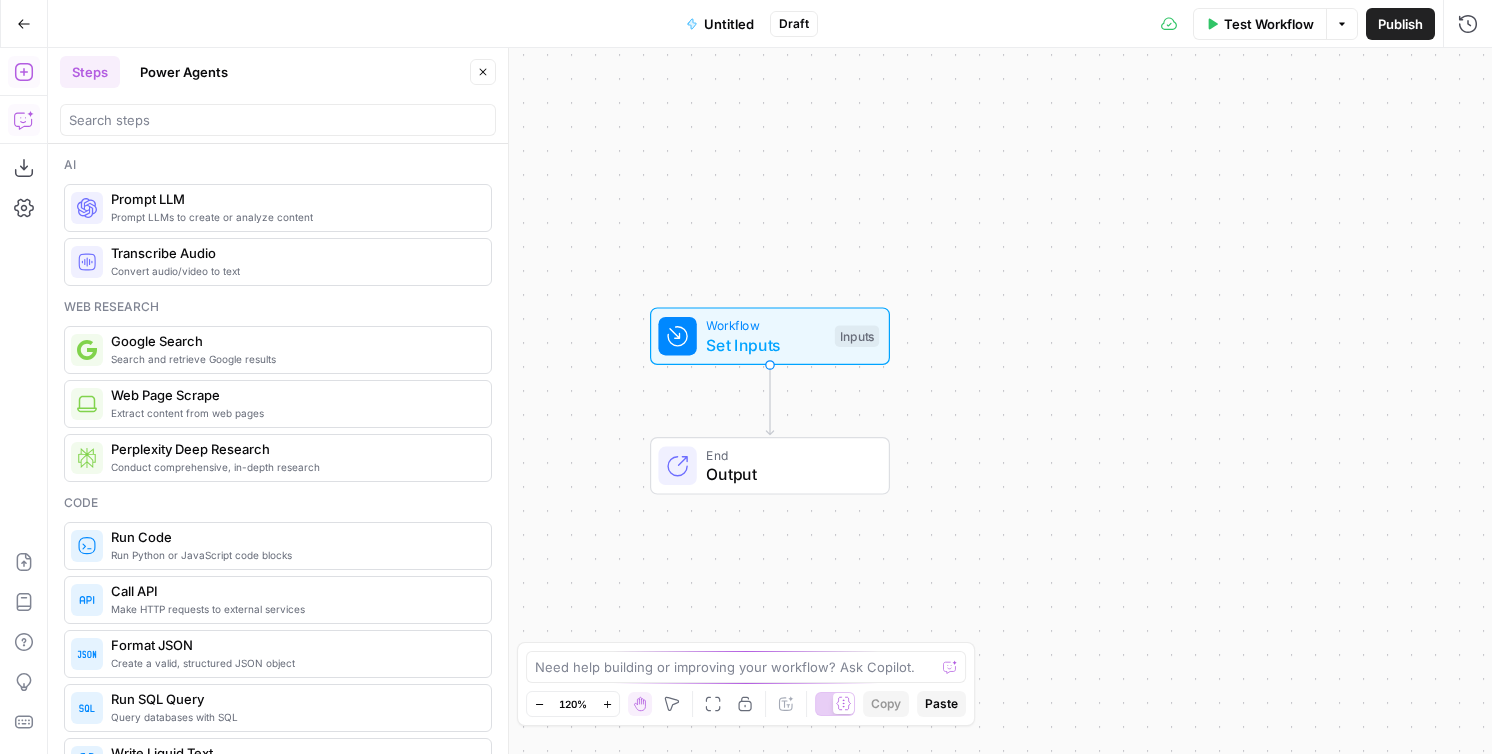 click 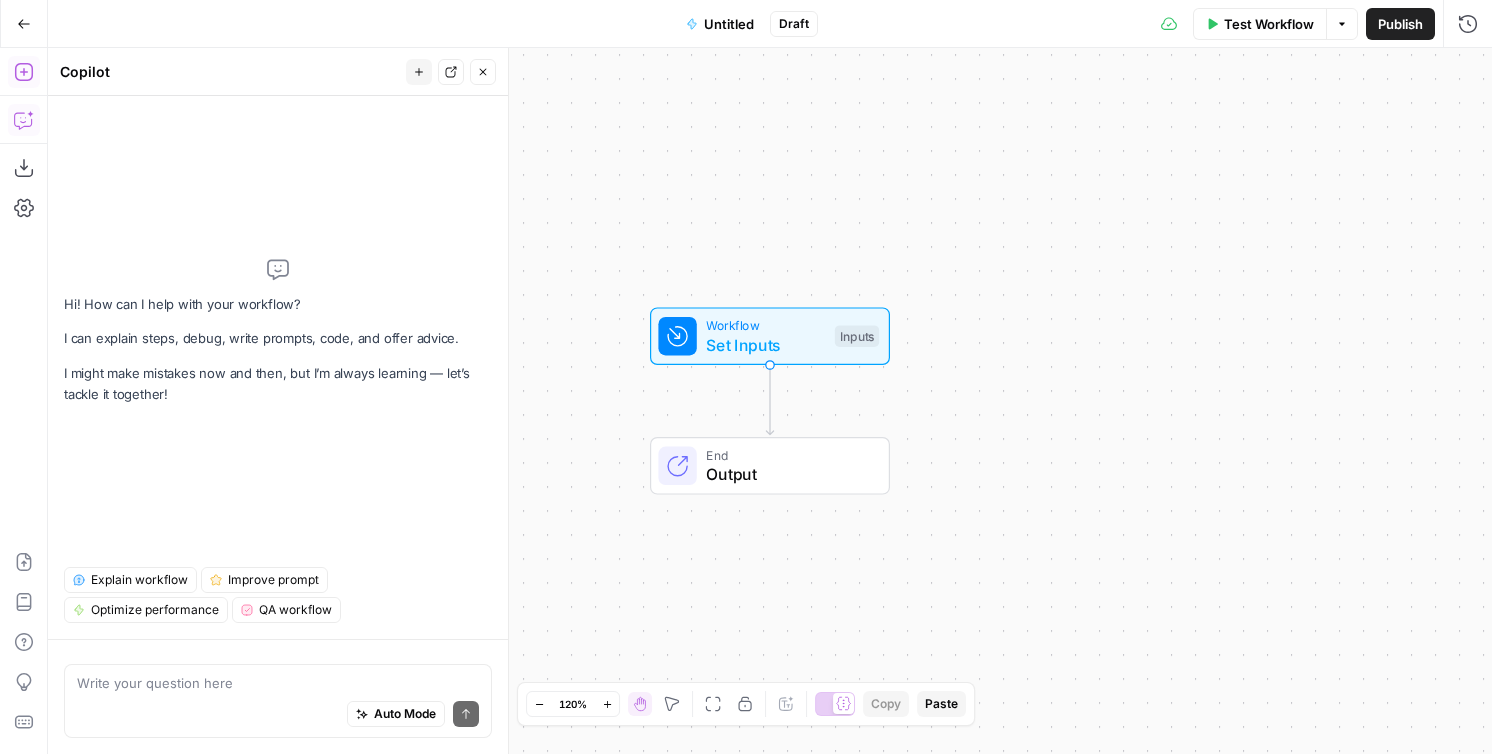 click 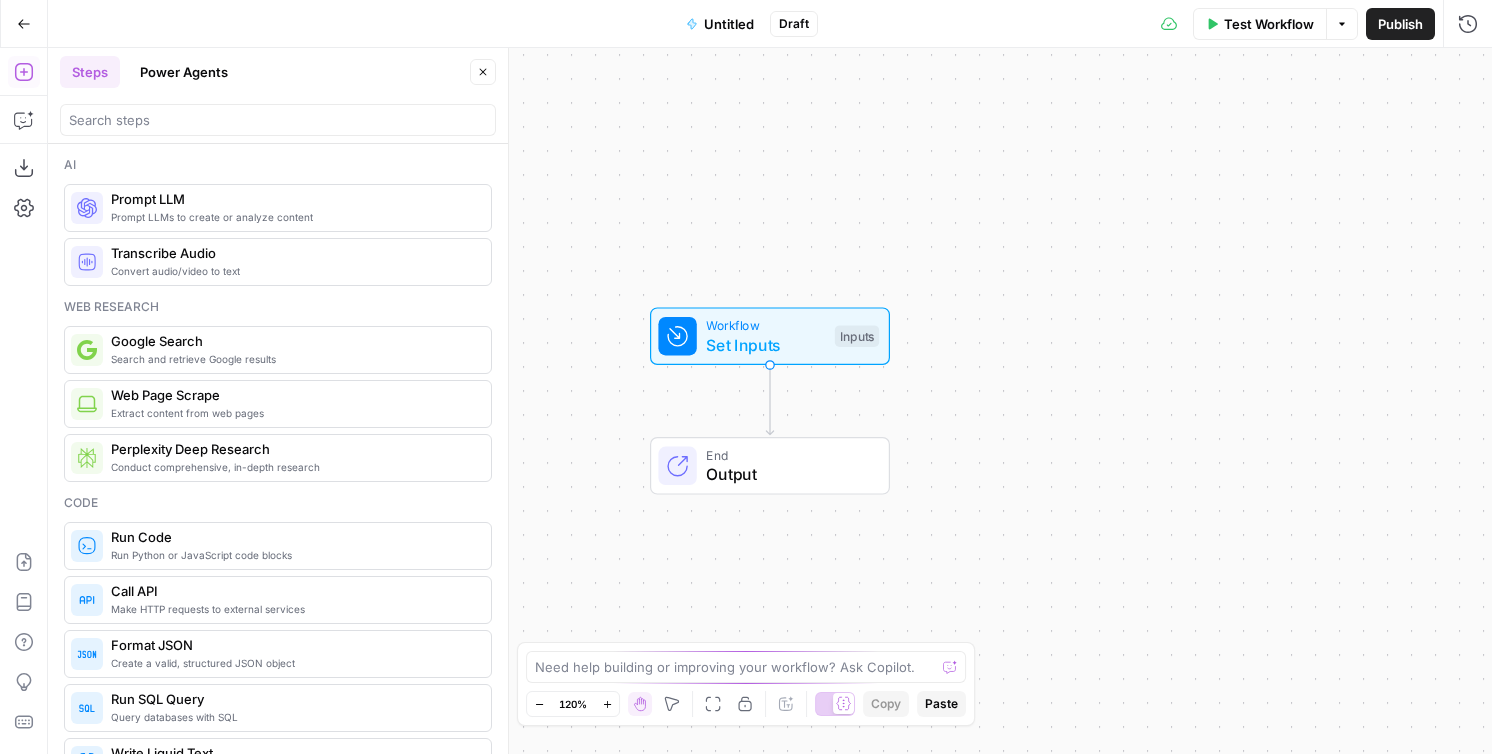 click on "Publish" at bounding box center [1400, 24] 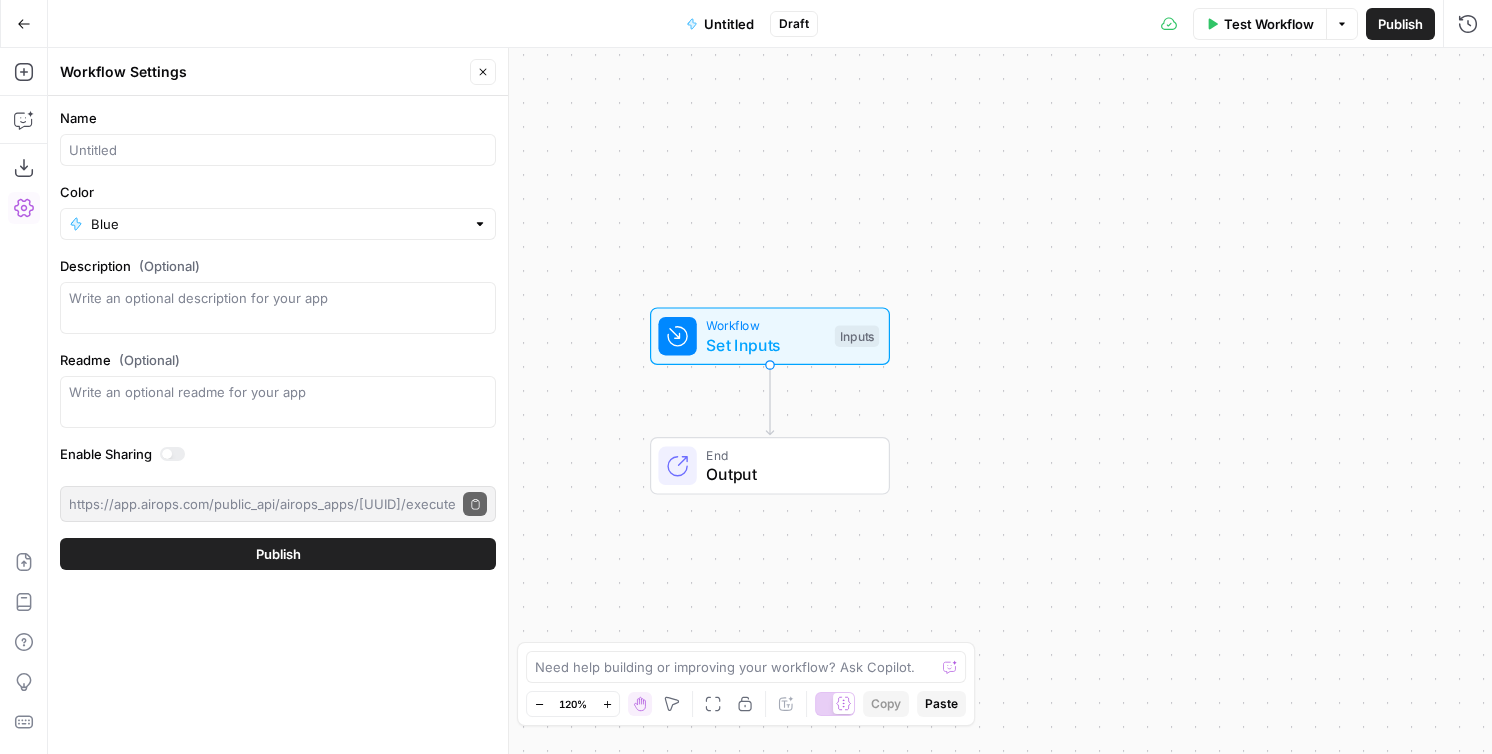click on "Name Color Blue Description   (Optional) Readme   (Optional) Write an optional readme for your app Enable Sharing https://app.airops.com/public_api/airops_apps/316fb957-3984-4c47-afa1-001ba09cdc97/execute Copy public execute URL Publish" at bounding box center (278, 339) 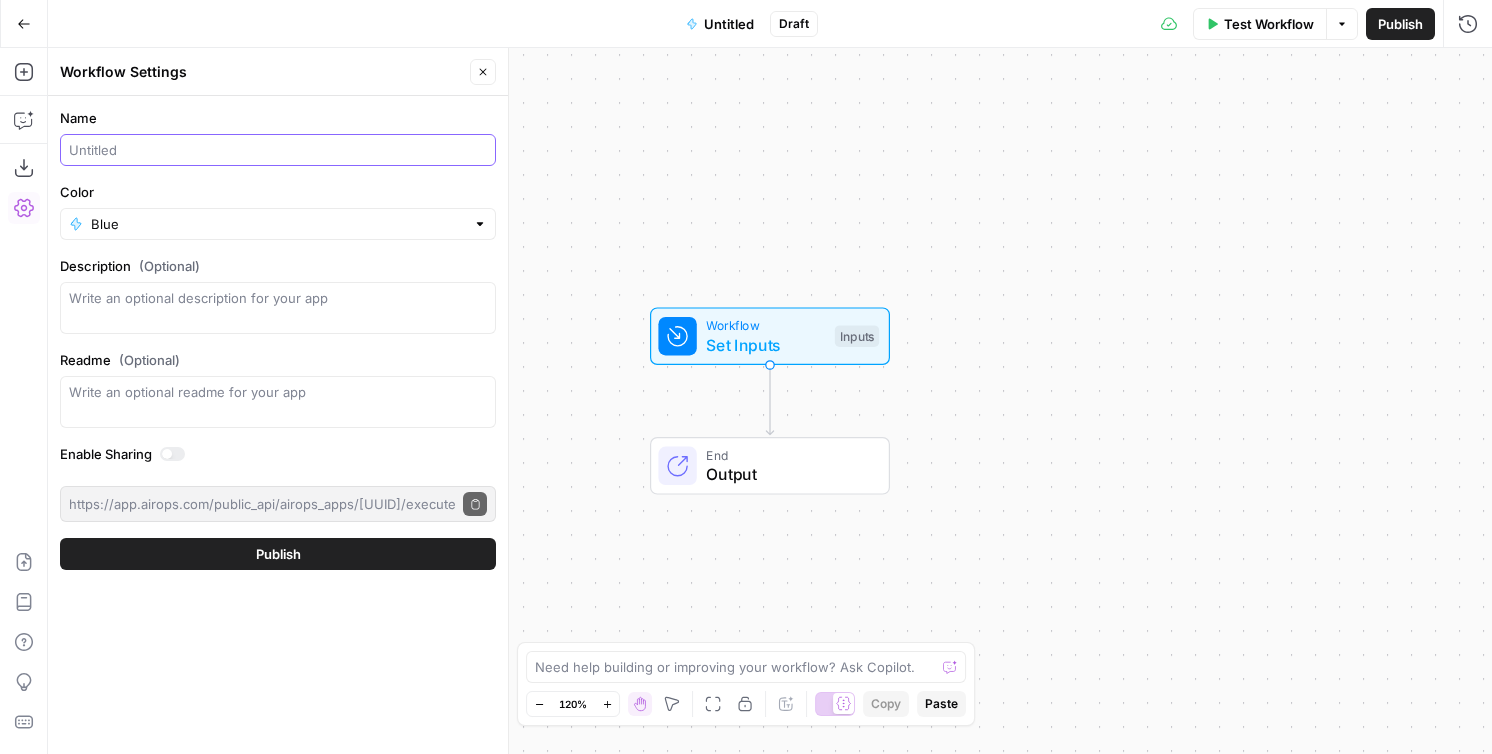 click on "Name" at bounding box center [278, 150] 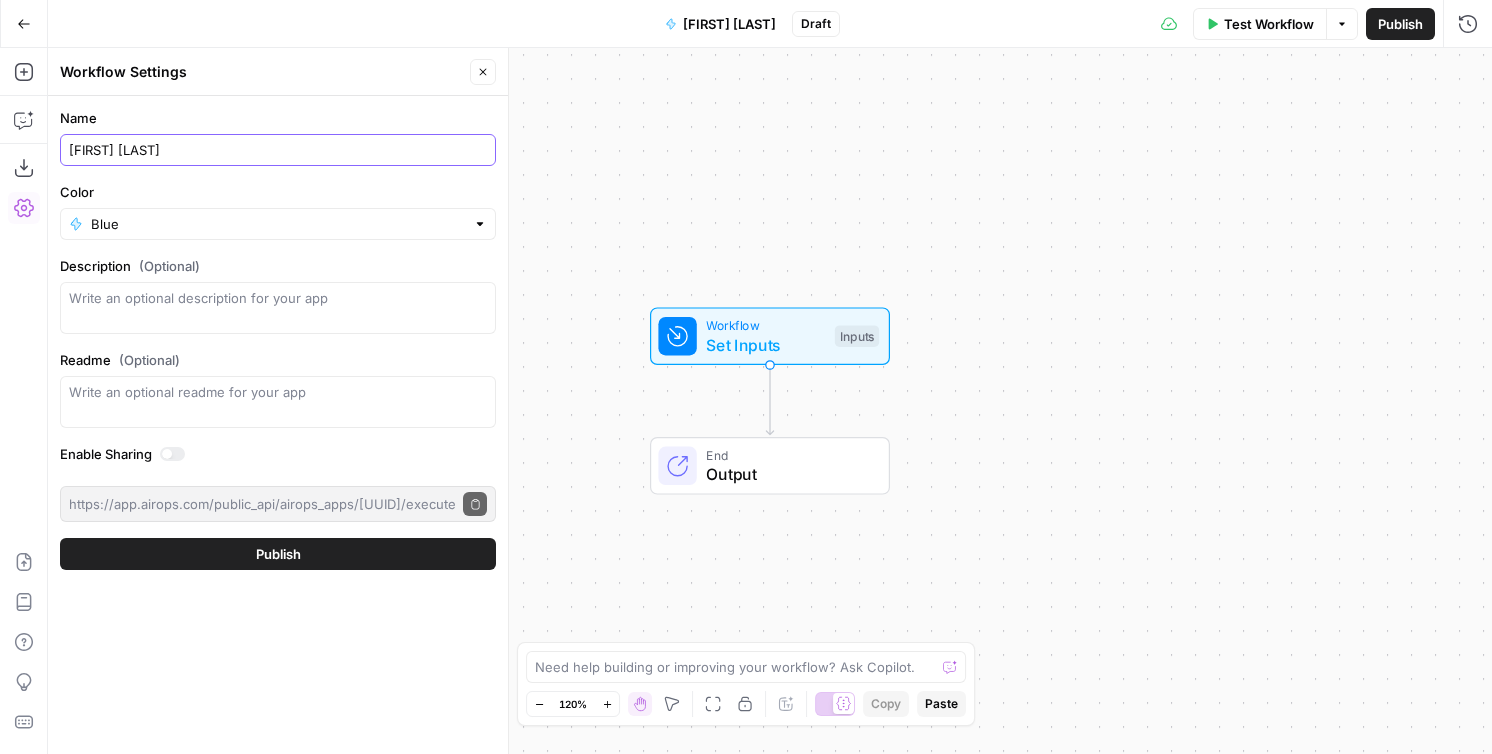type on "tester tester" 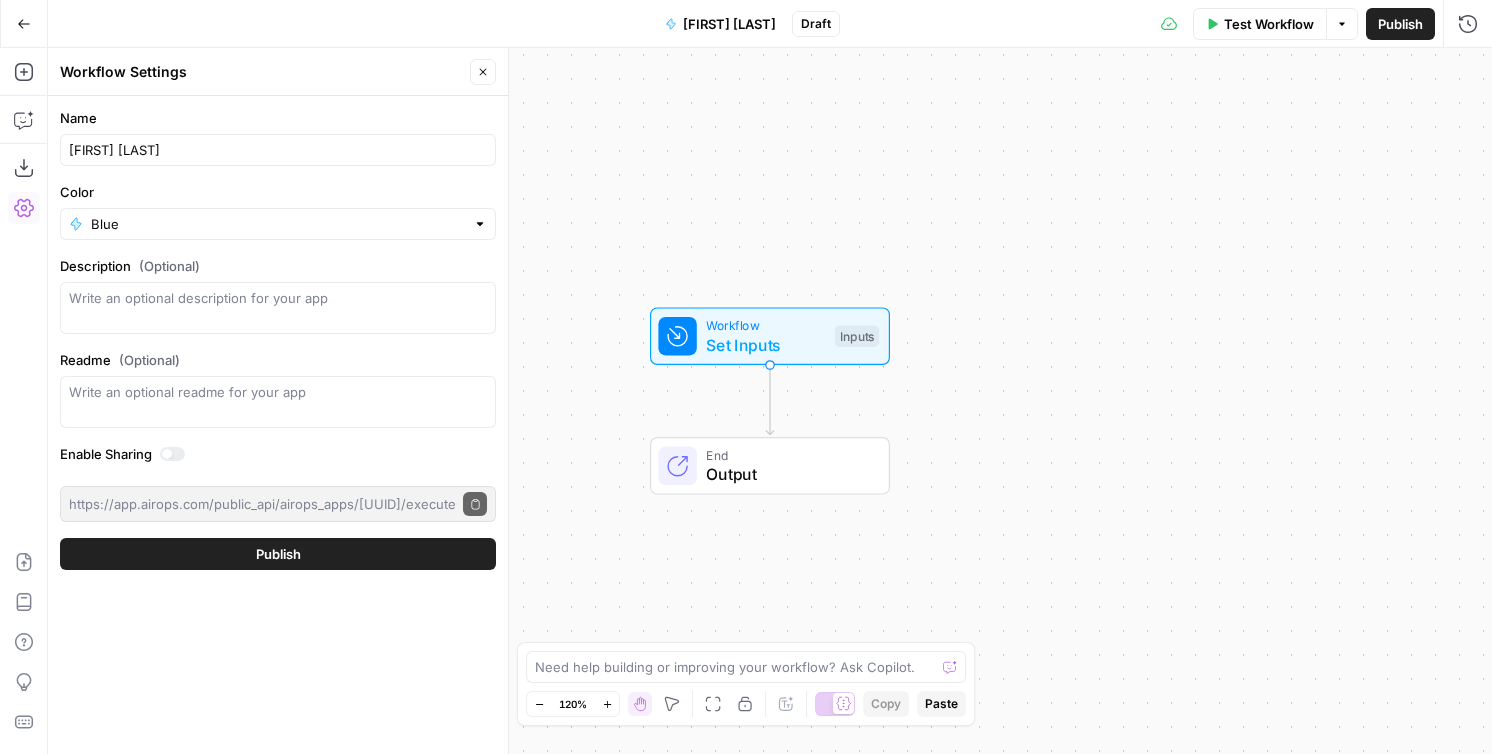 click on "Publish" at bounding box center [278, 554] 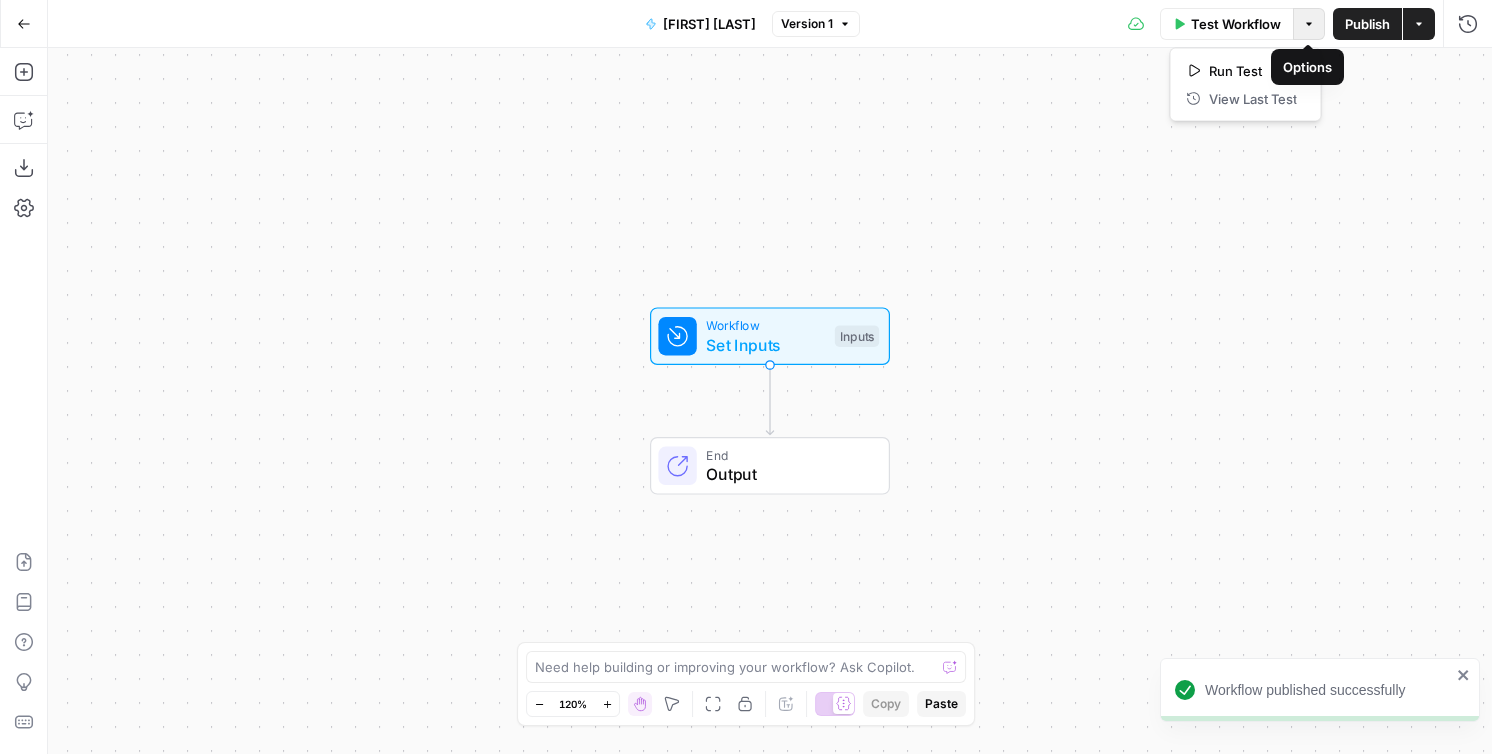 click 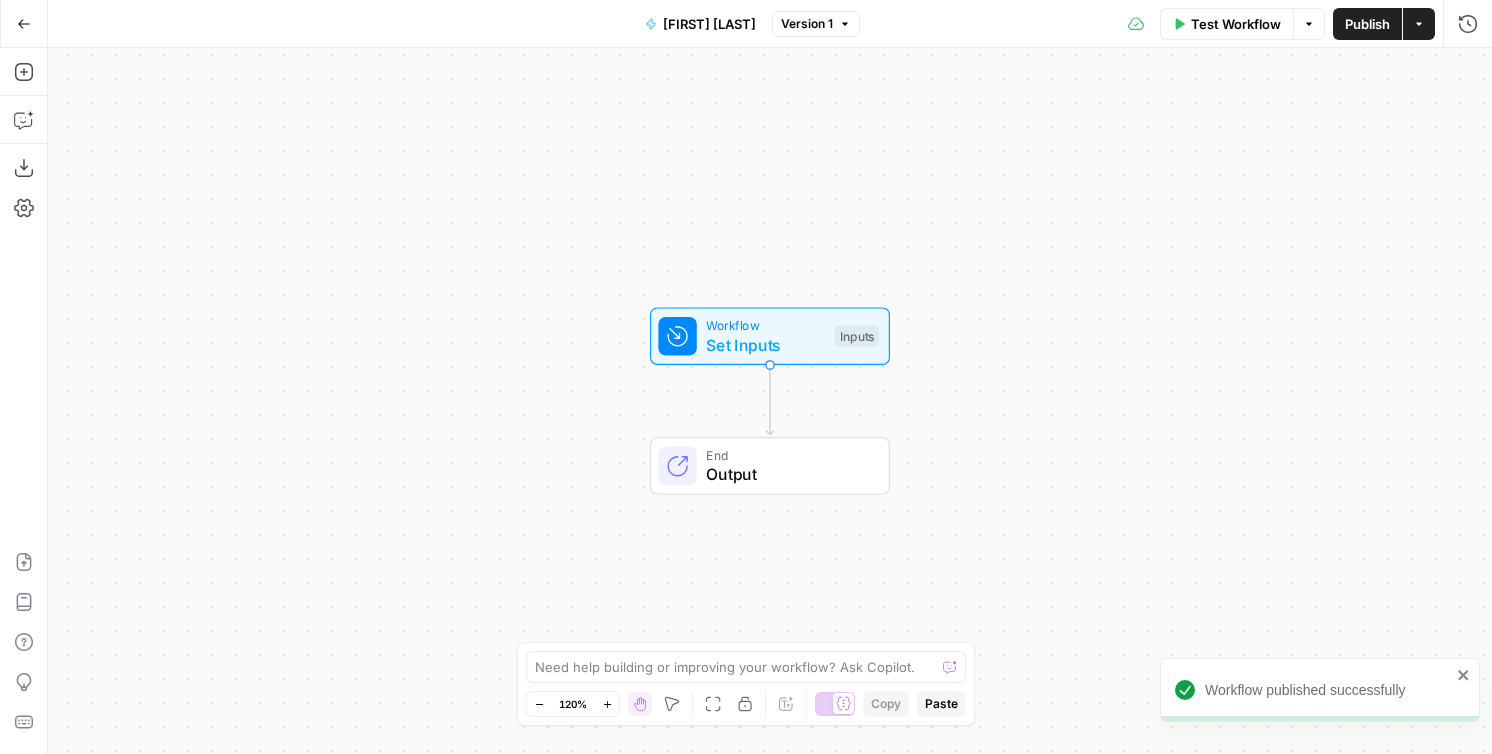click on "Actions" at bounding box center (1419, 24) 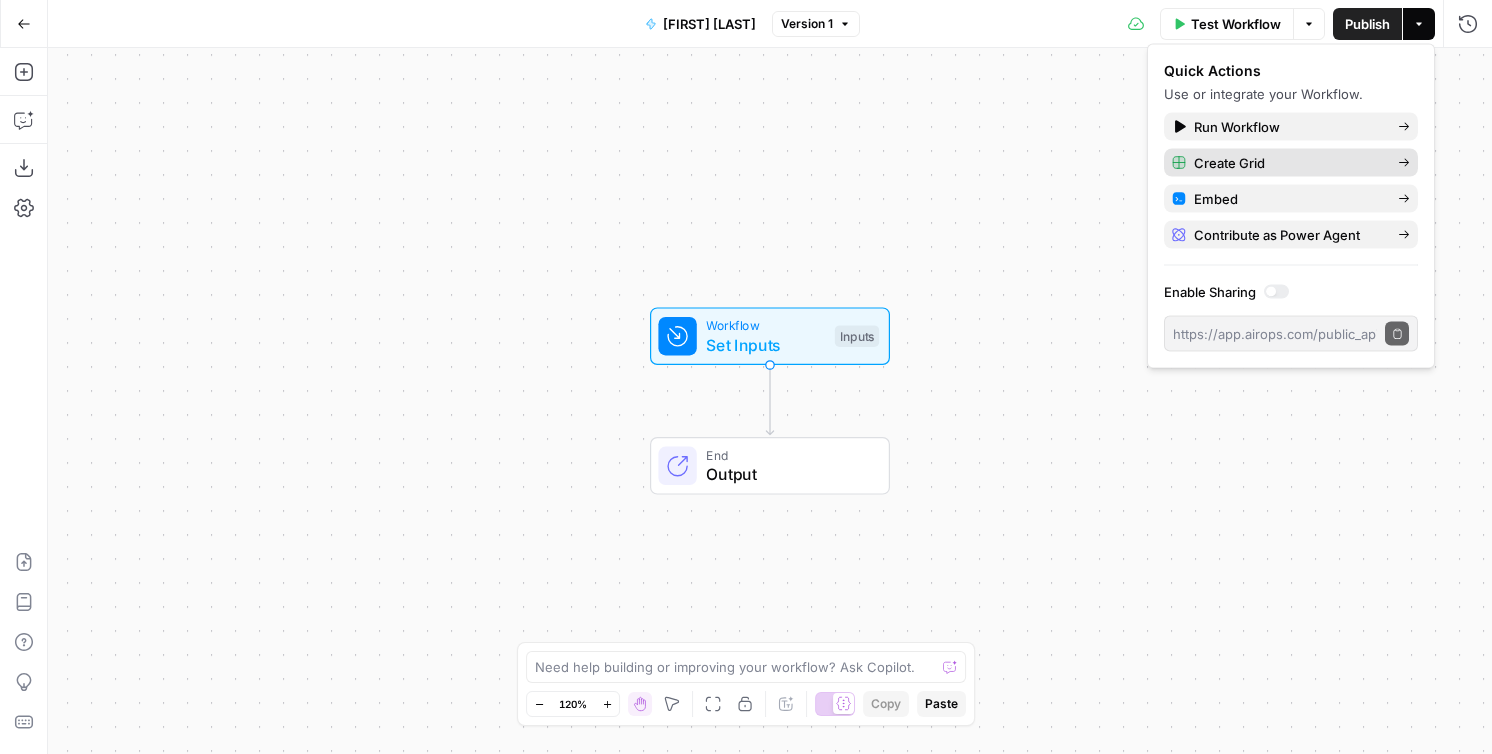 click on "Create Grid" at bounding box center (1288, 163) 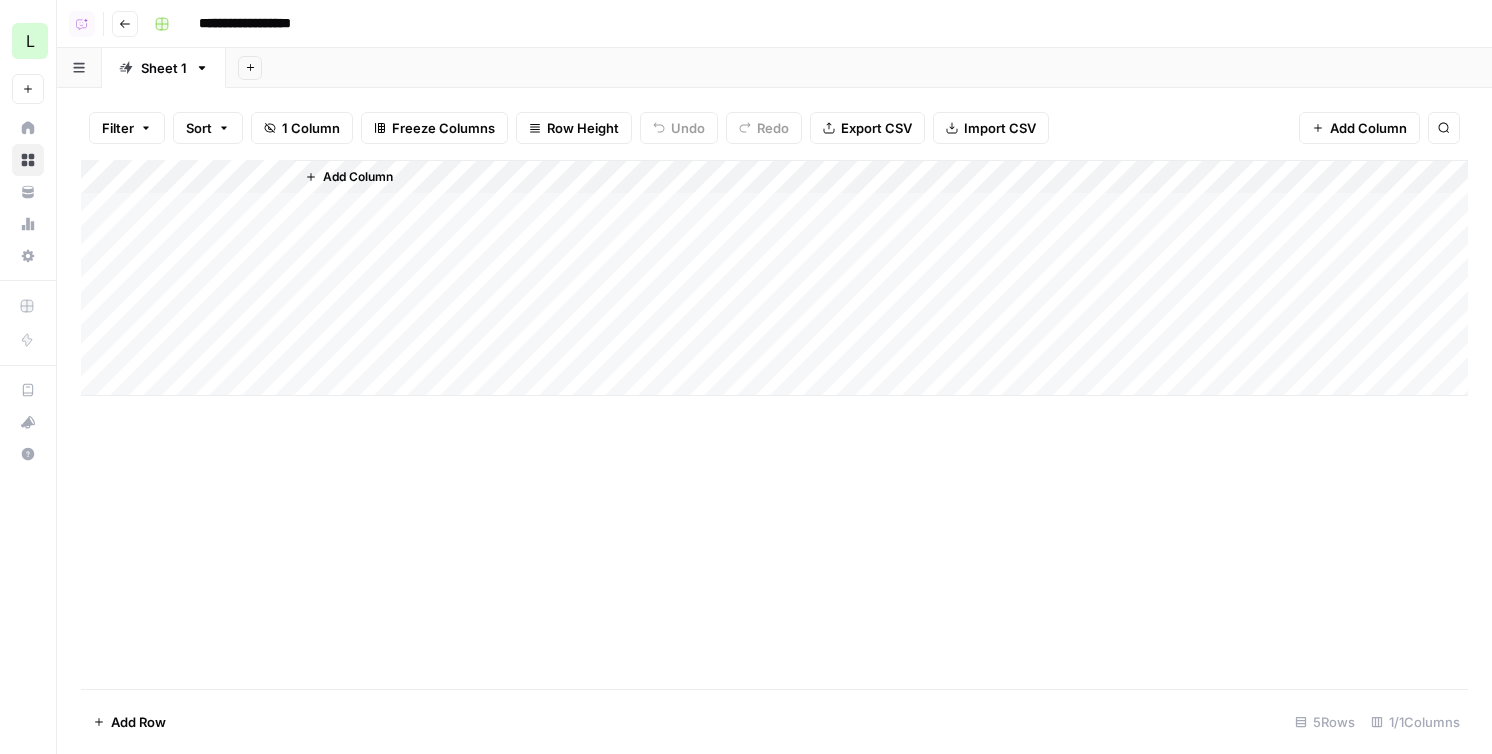 click on "Add Column" at bounding box center [1368, 128] 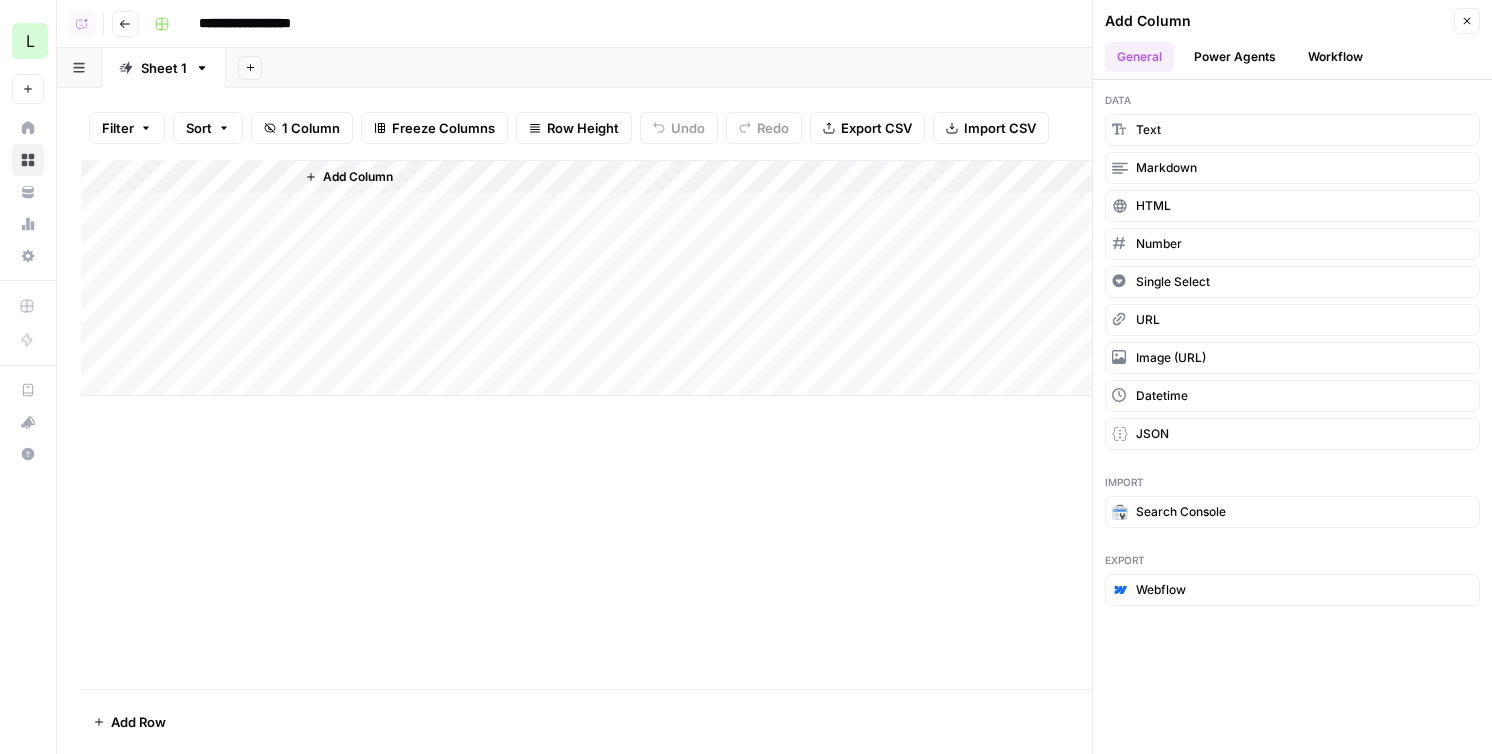 click on "Power Agents" at bounding box center [1235, 57] 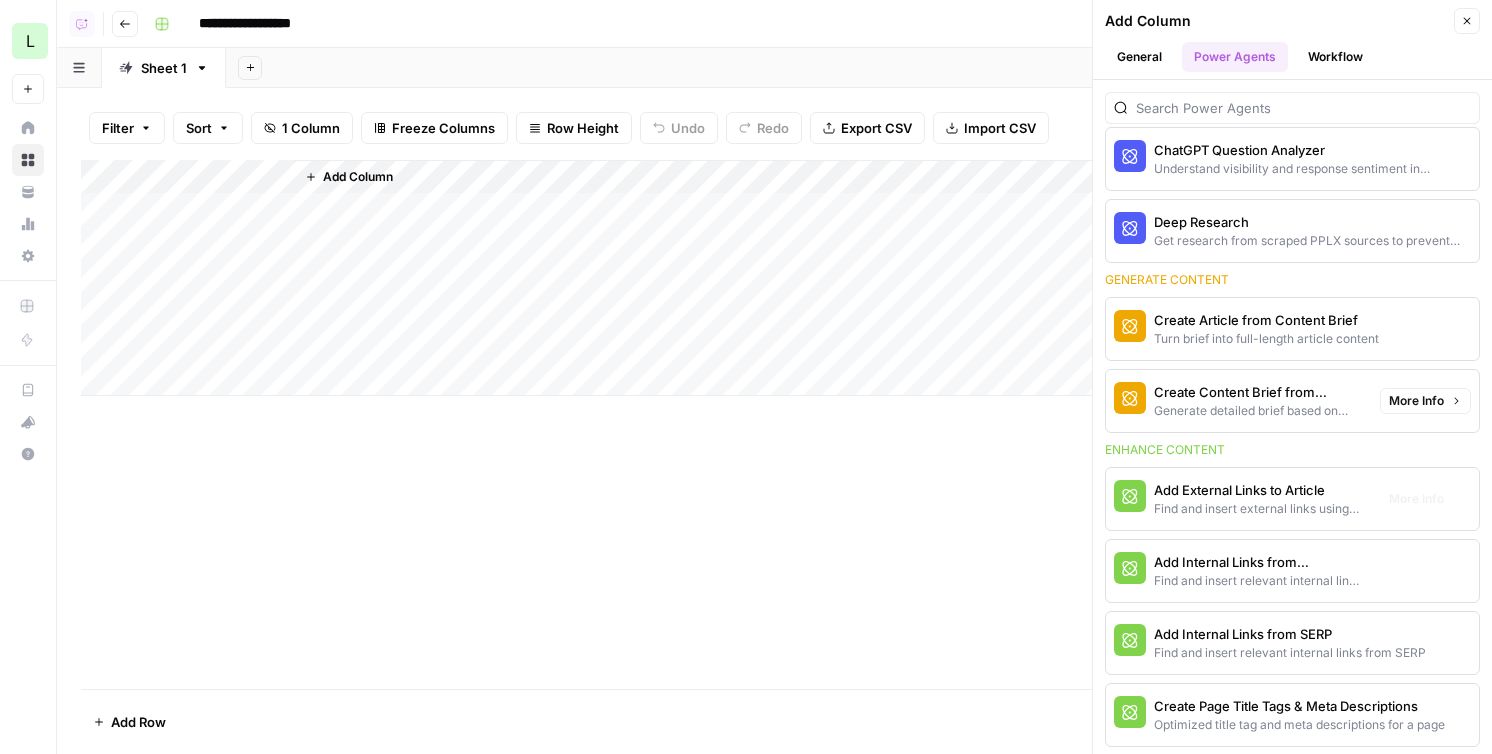 scroll, scrollTop: 191, scrollLeft: 0, axis: vertical 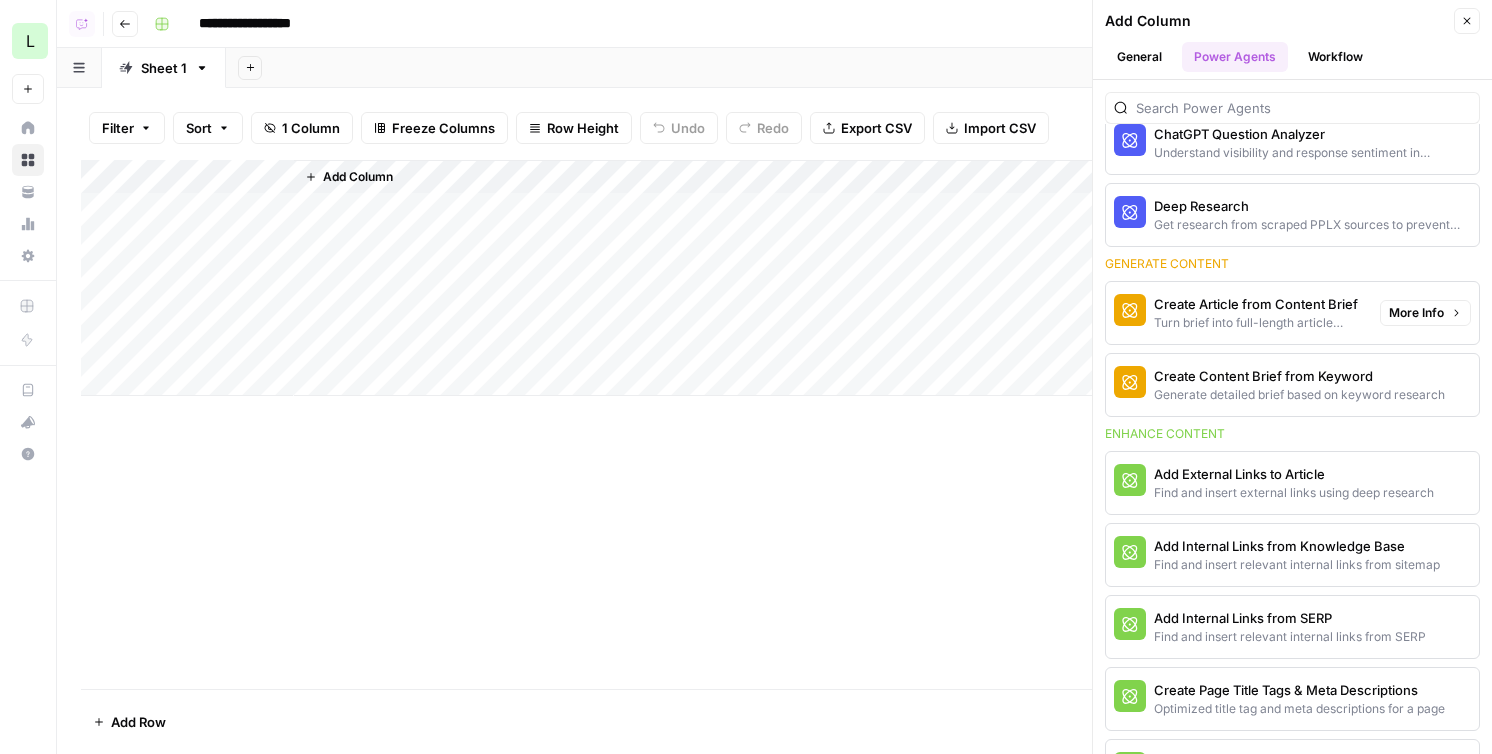 click on "Create Article from Content Brief Turn brief into full-length article content" at bounding box center [1239, 313] 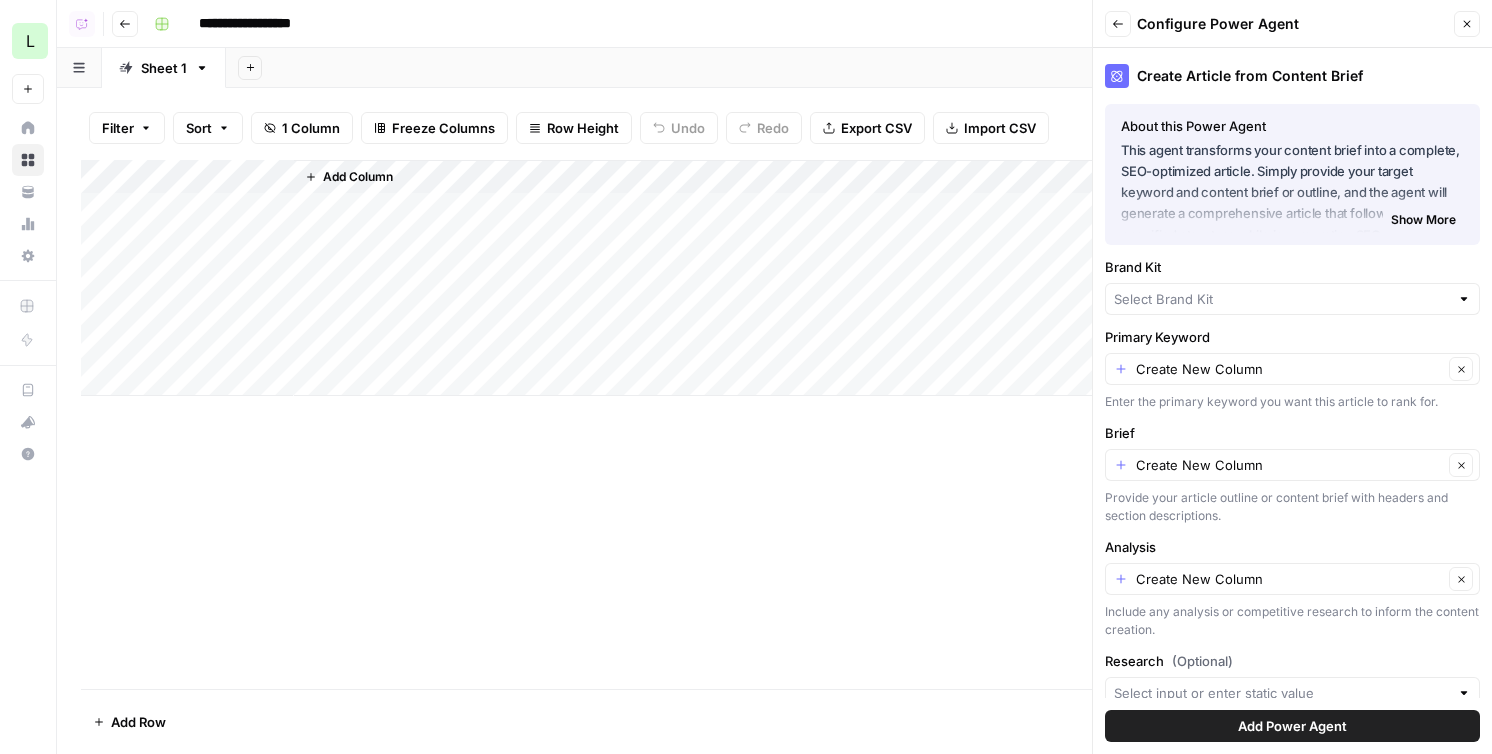 click on "Add Power Agent" at bounding box center (1292, 726) 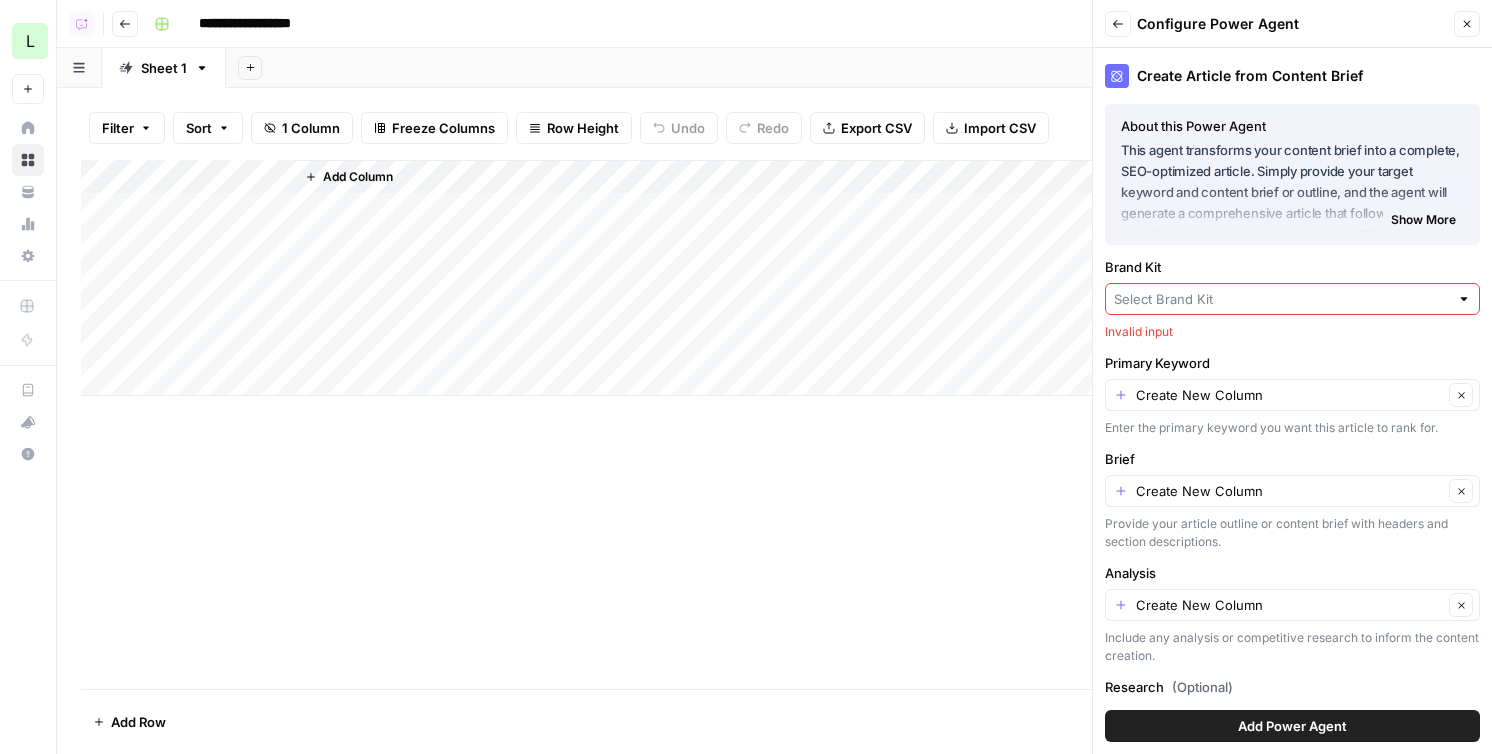 click on "Add Power Agent" at bounding box center [1292, 726] 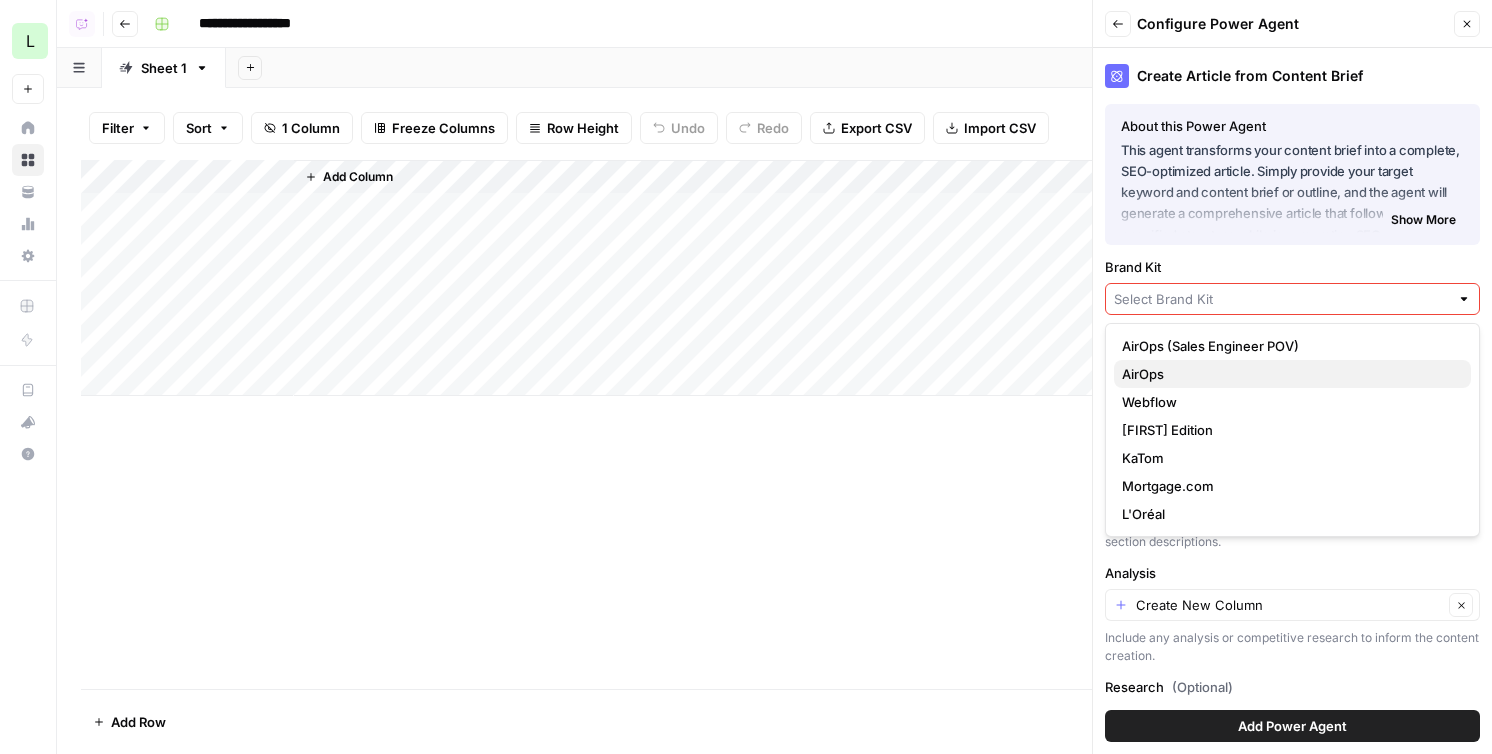 click on "AirOps" at bounding box center (1292, 374) 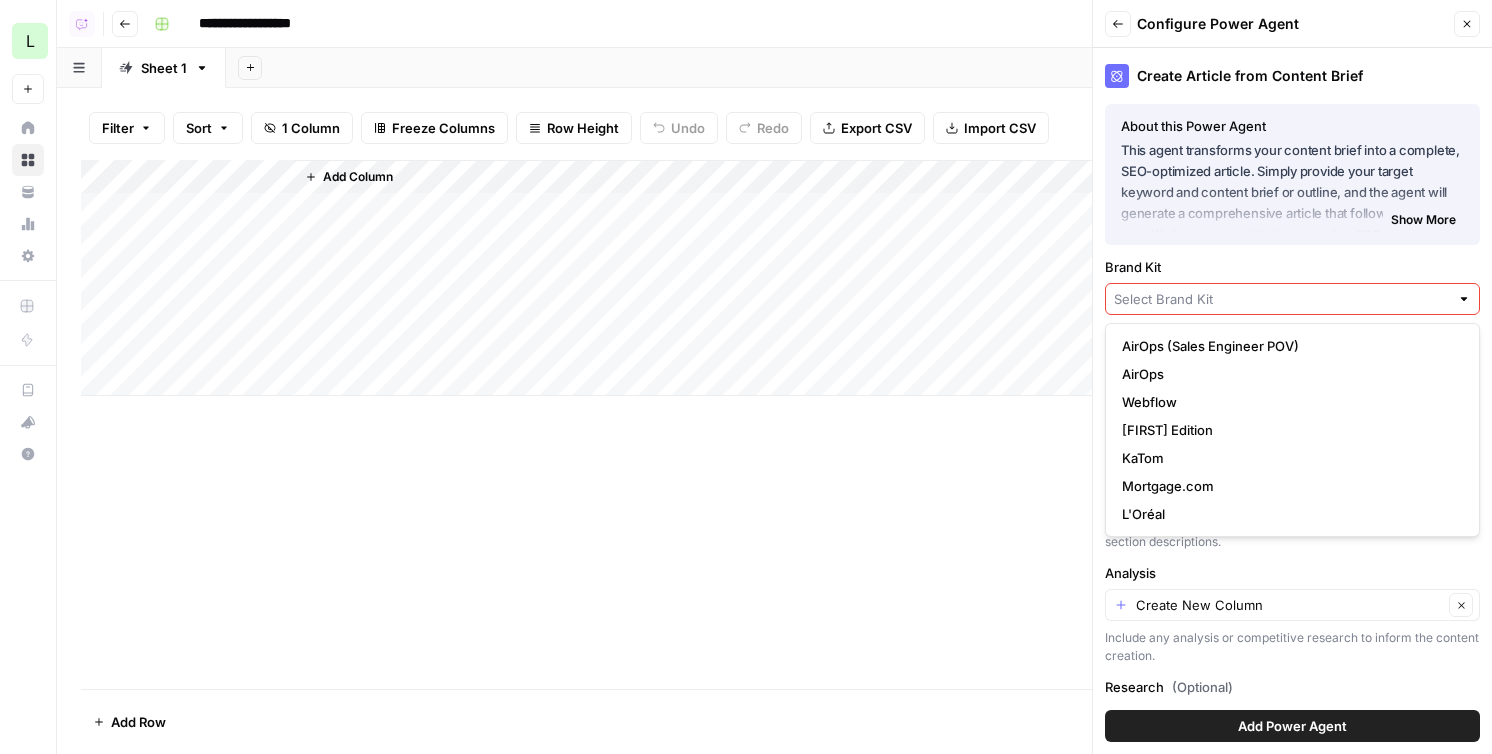 type on "AirOps" 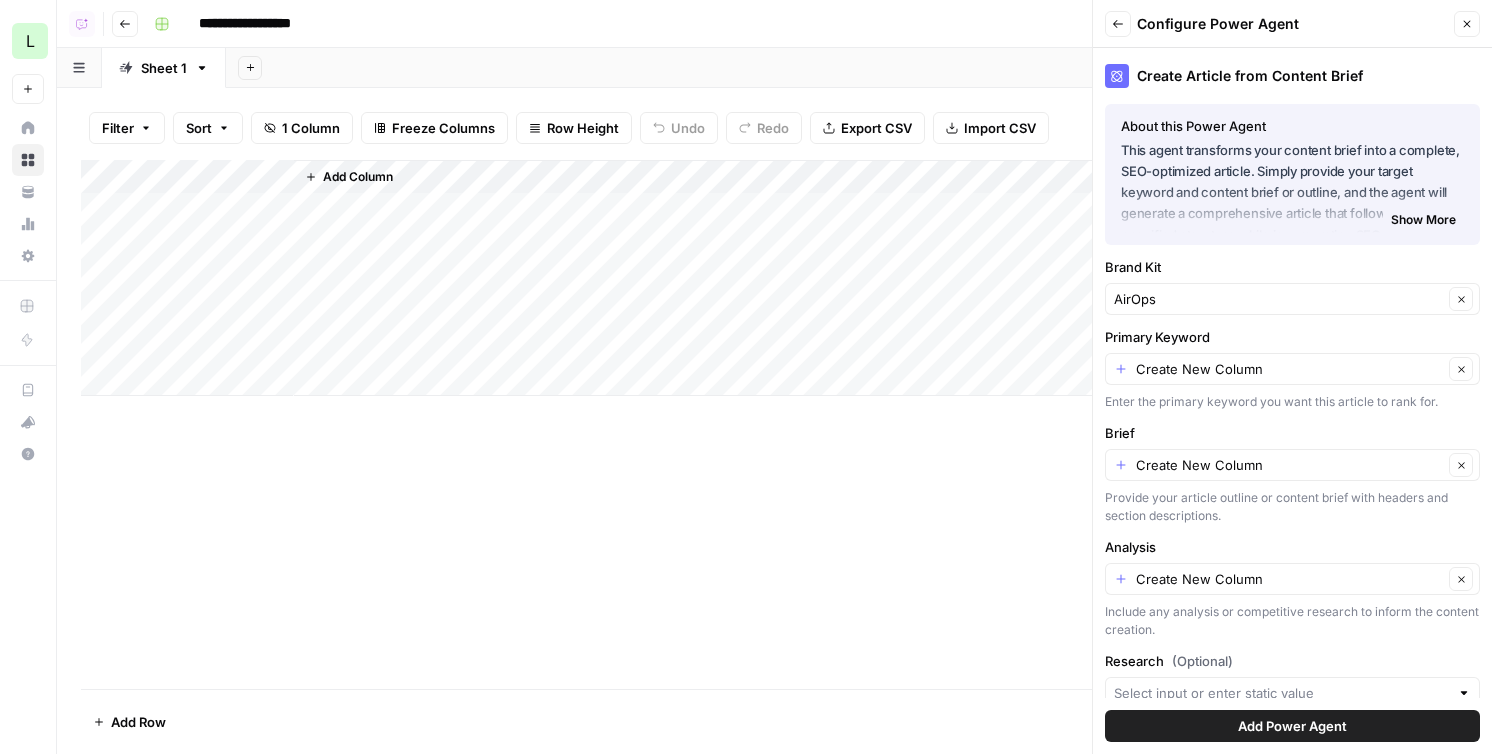 click on "Add Power Agent" at bounding box center (1292, 726) 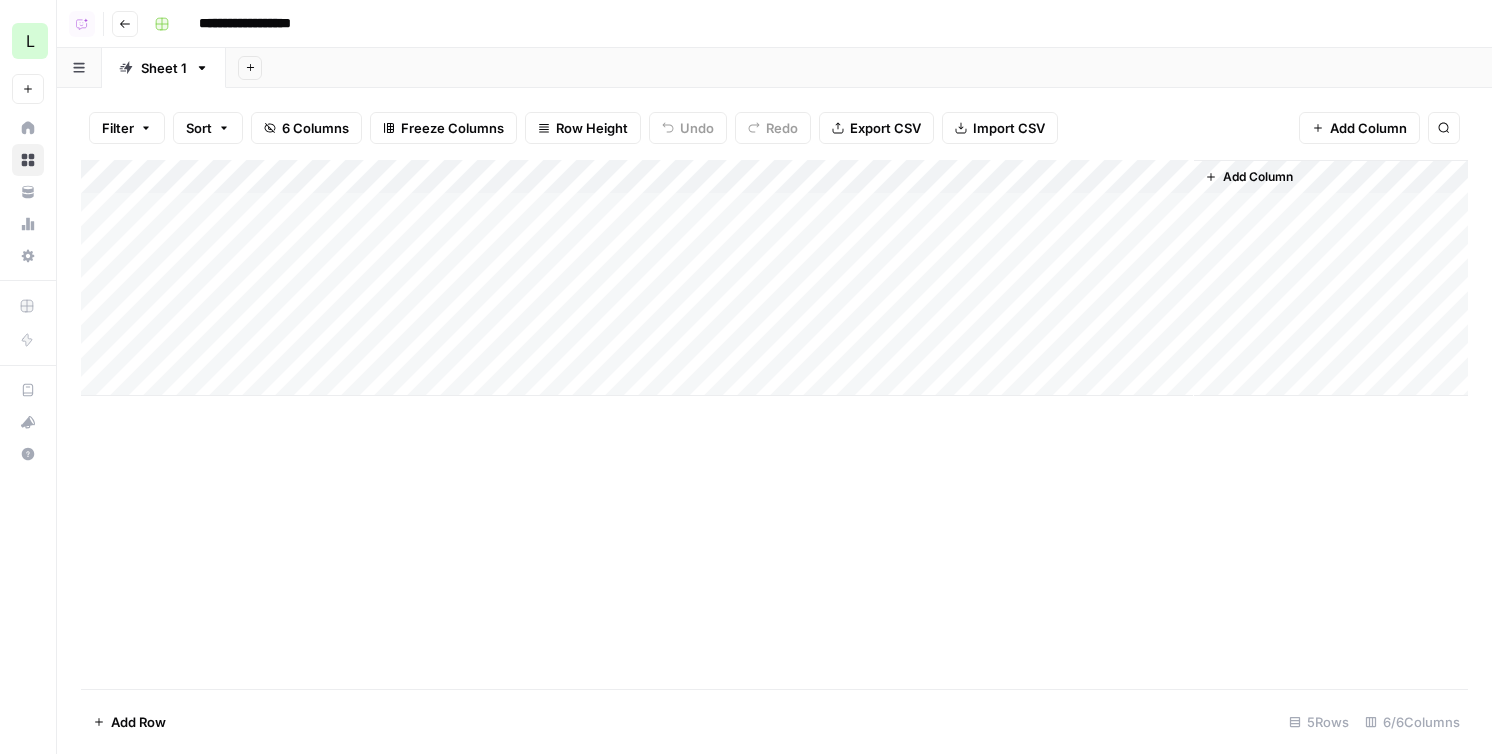 click on "Add Column" at bounding box center [774, 278] 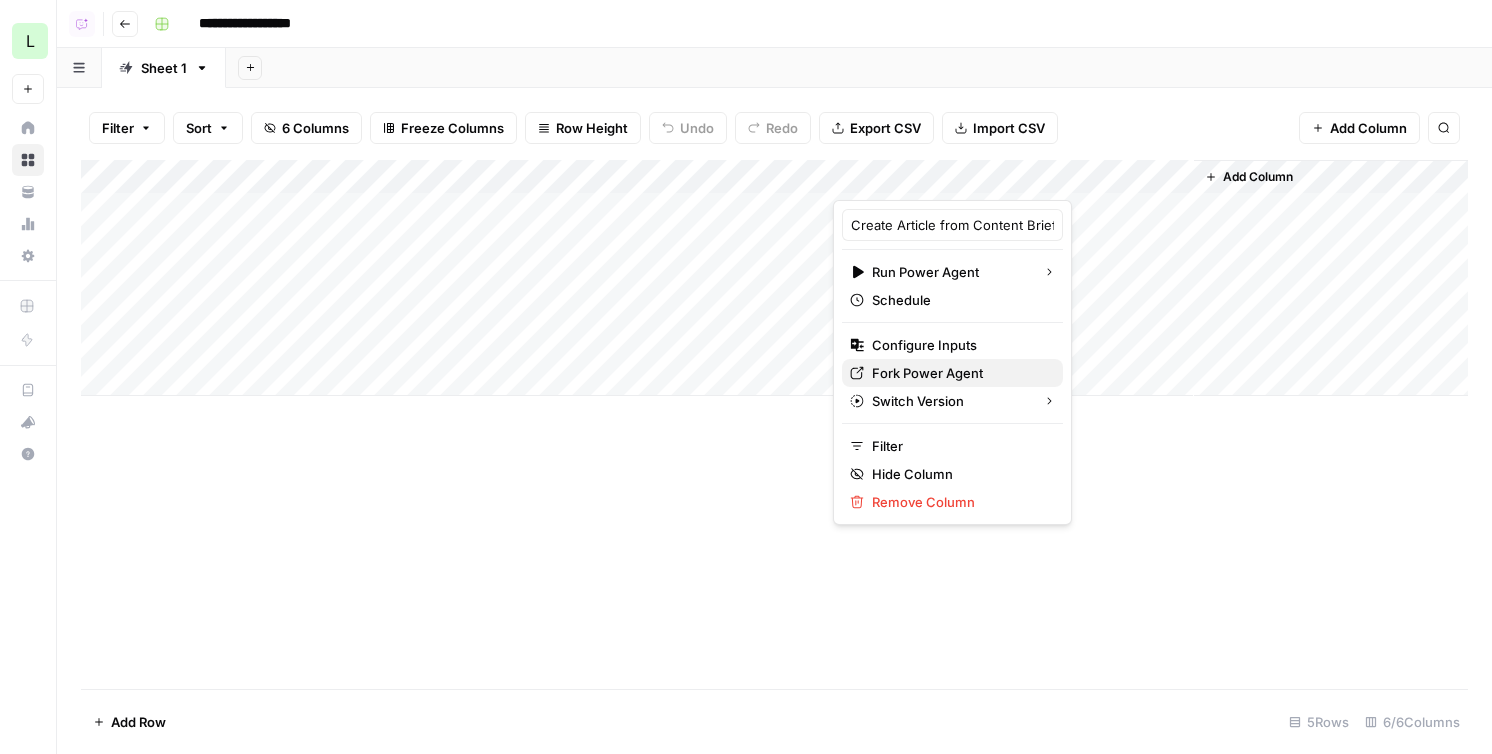 click on "Fork Power Agent" at bounding box center (959, 373) 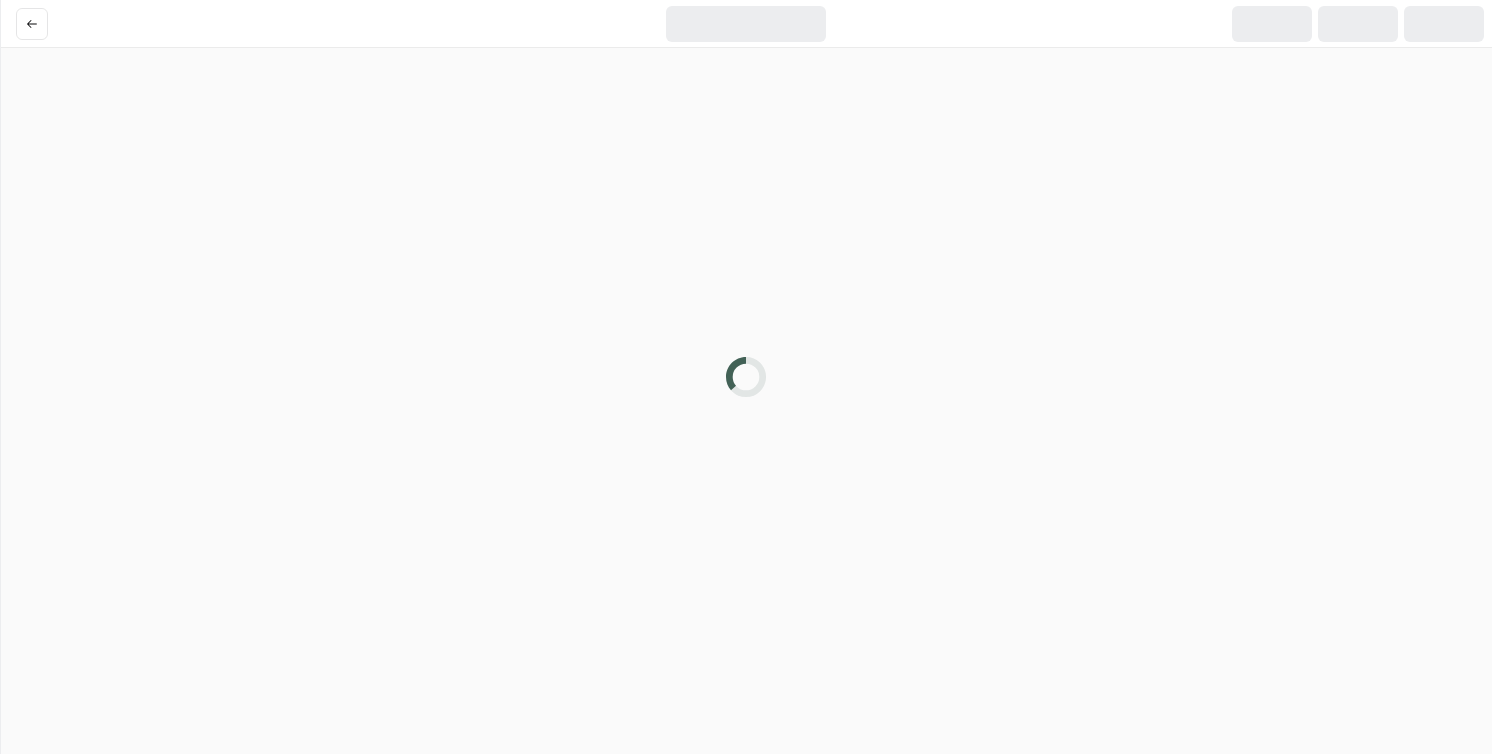 scroll, scrollTop: 0, scrollLeft: 0, axis: both 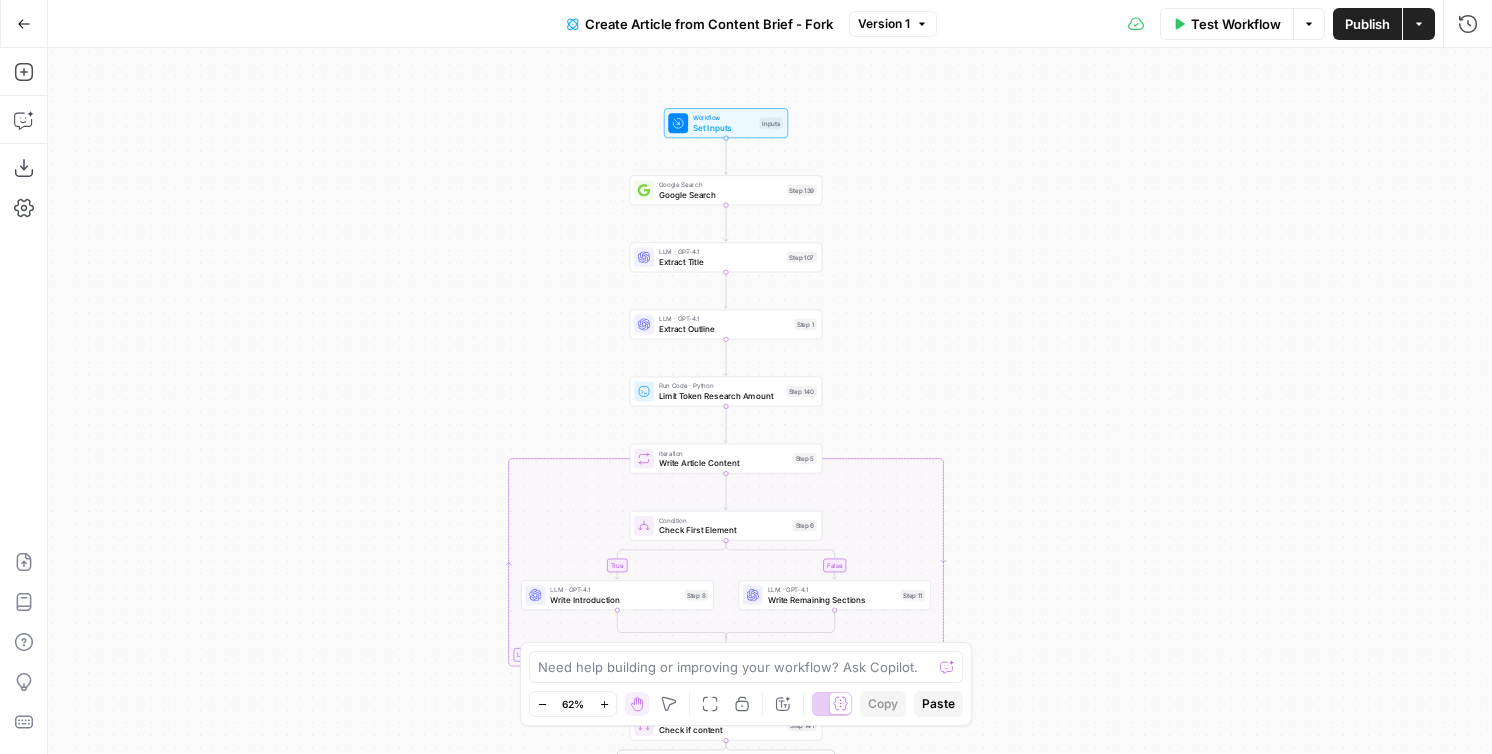 click on "Add Steps Copilot Download as JSON Settings Import JSON AirOps Academy Help Give Feedback Shortcuts" at bounding box center [24, 401] 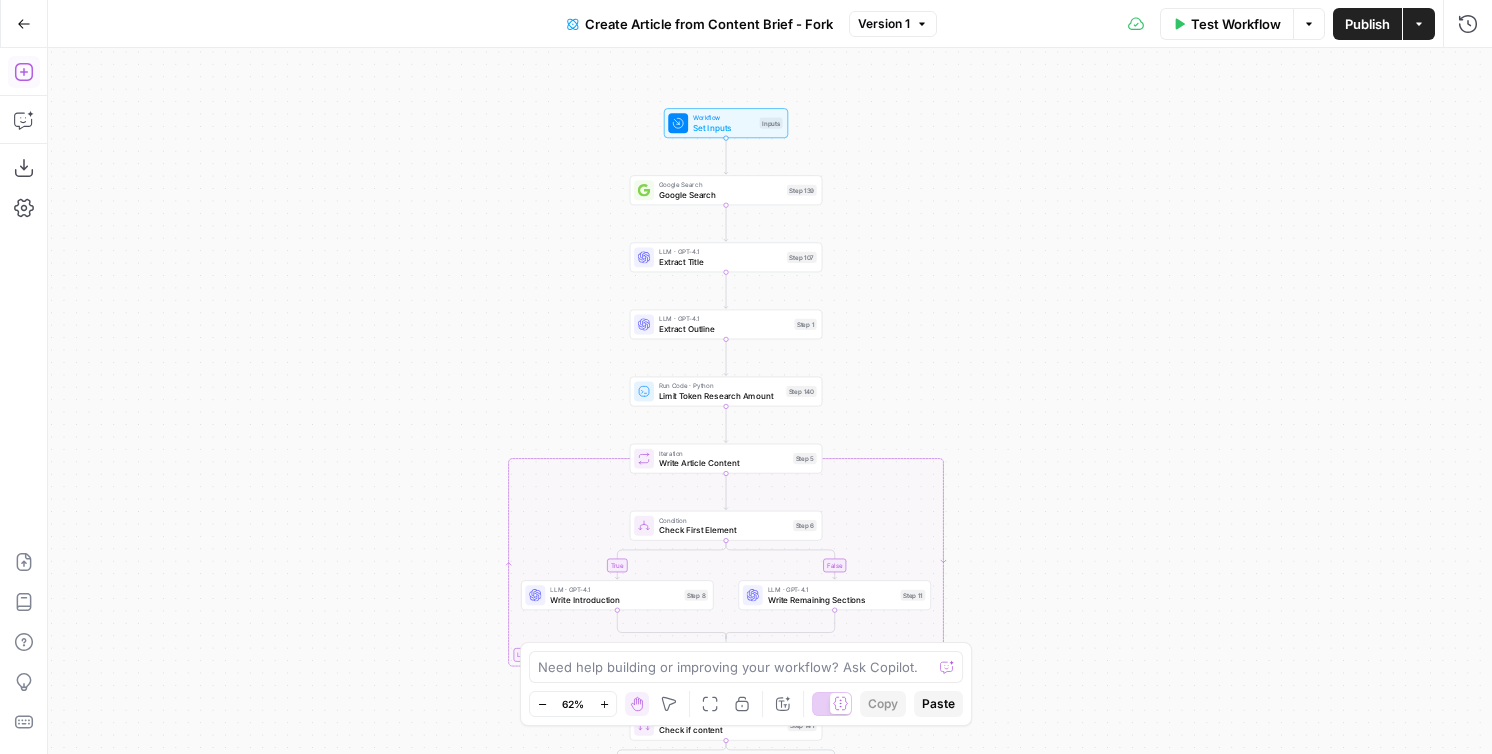 click 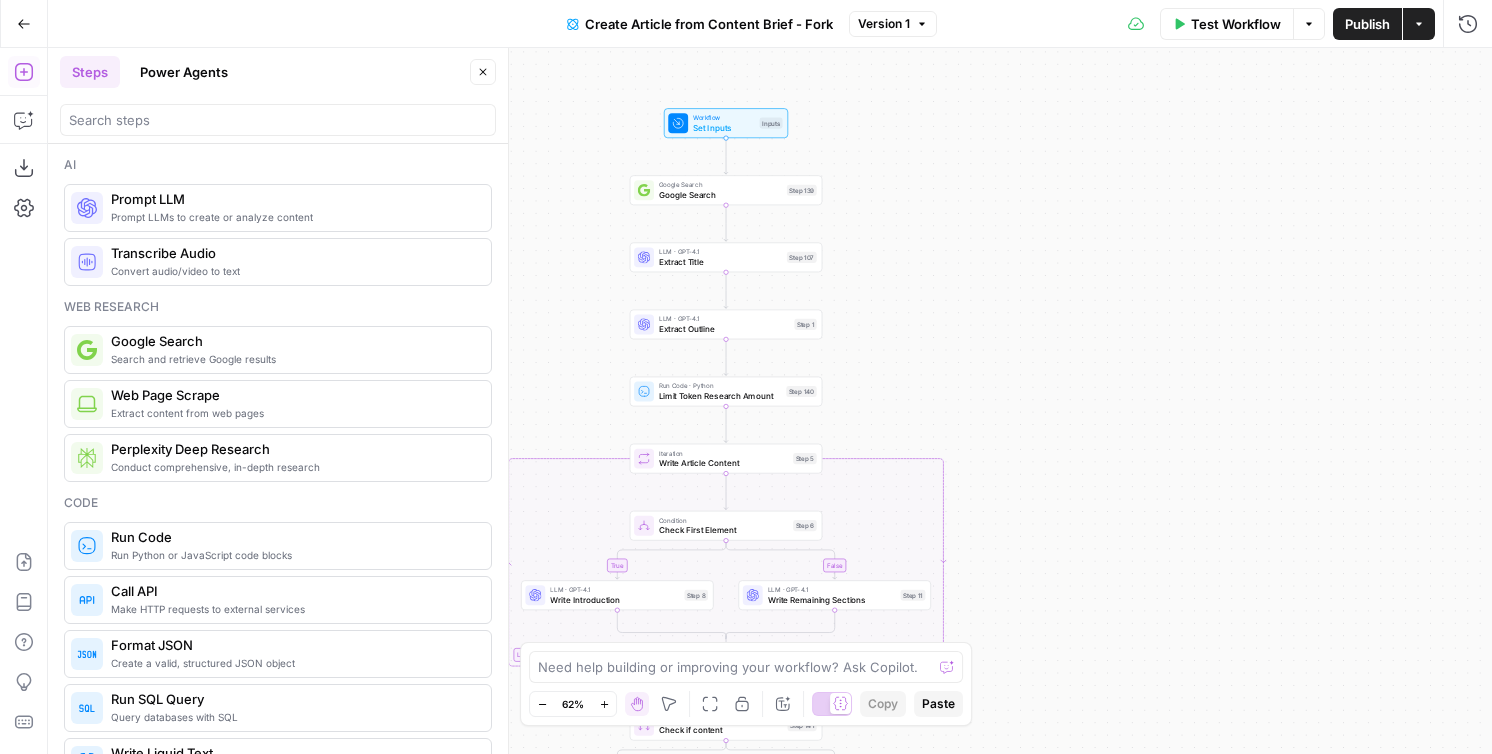 click on "Power Agents" at bounding box center (184, 72) 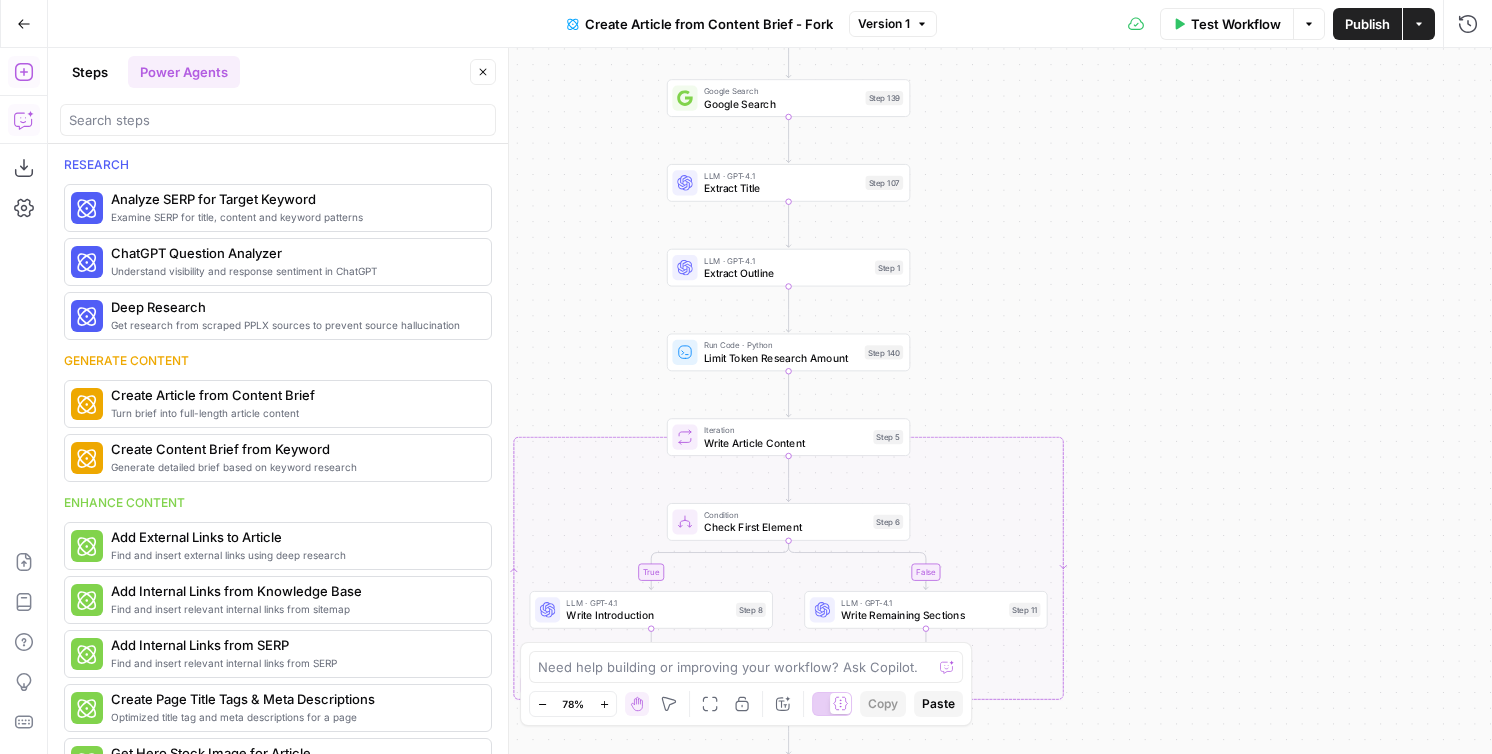 click on "Copilot" at bounding box center [24, 120] 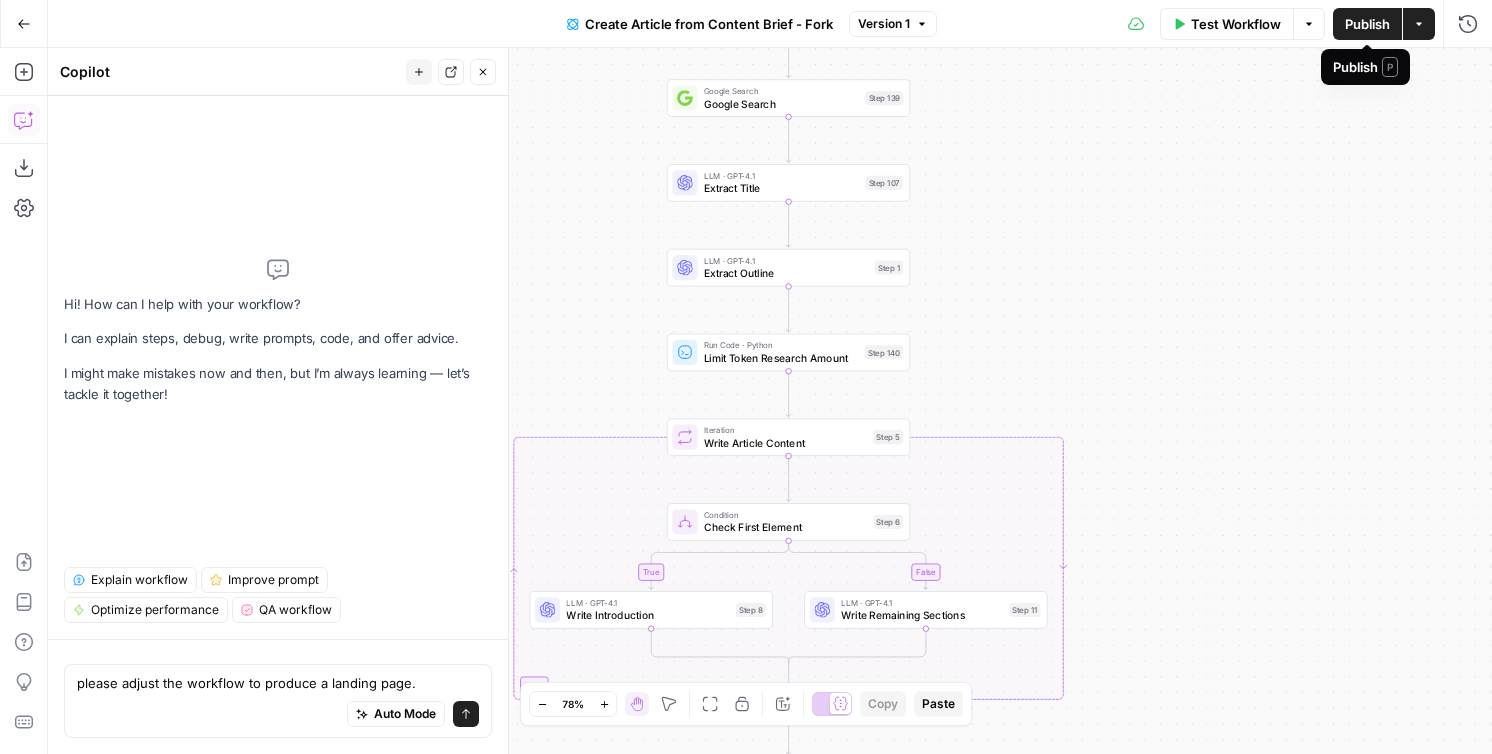 type on "please adjust the workflow to produce a landing page." 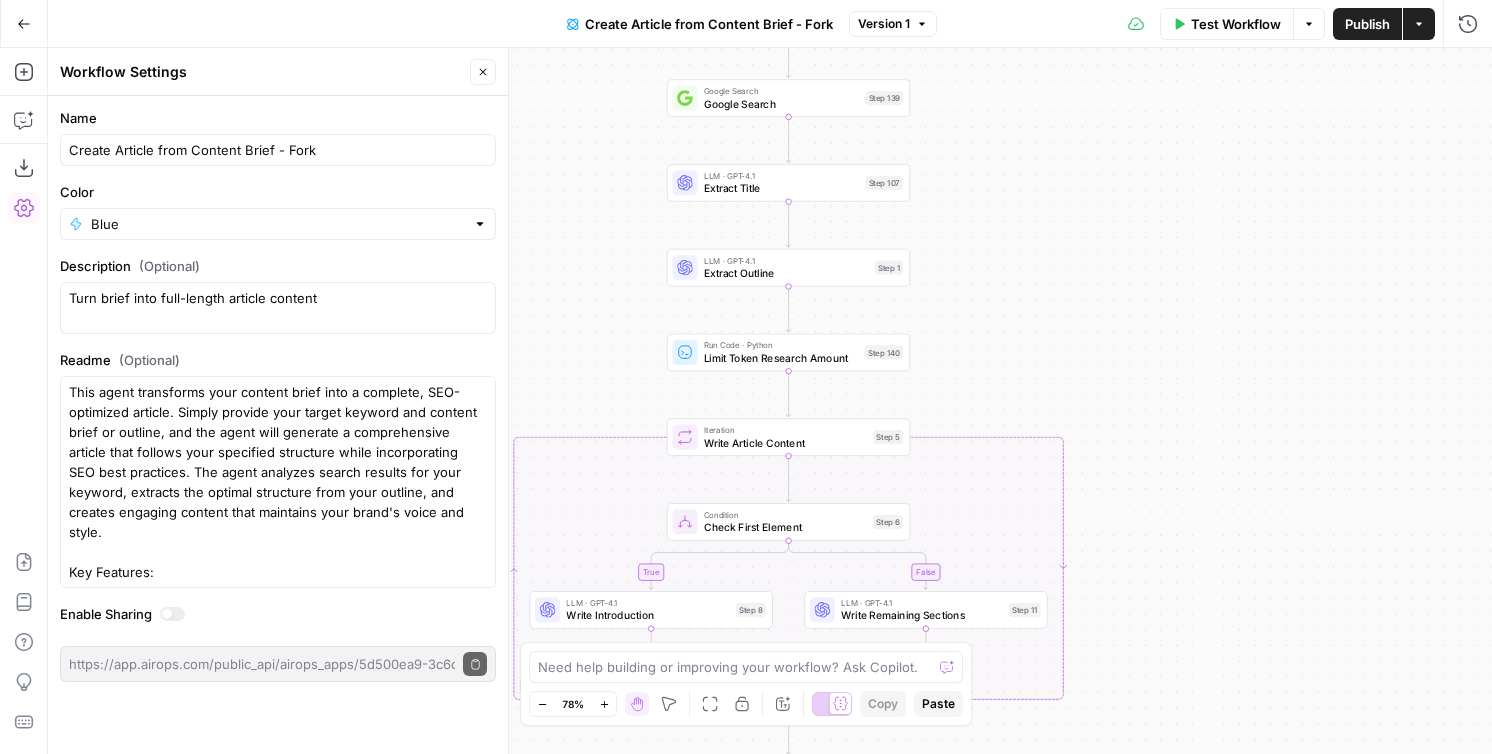 click on "Create Article from Content Brief - Fork" at bounding box center [278, 150] 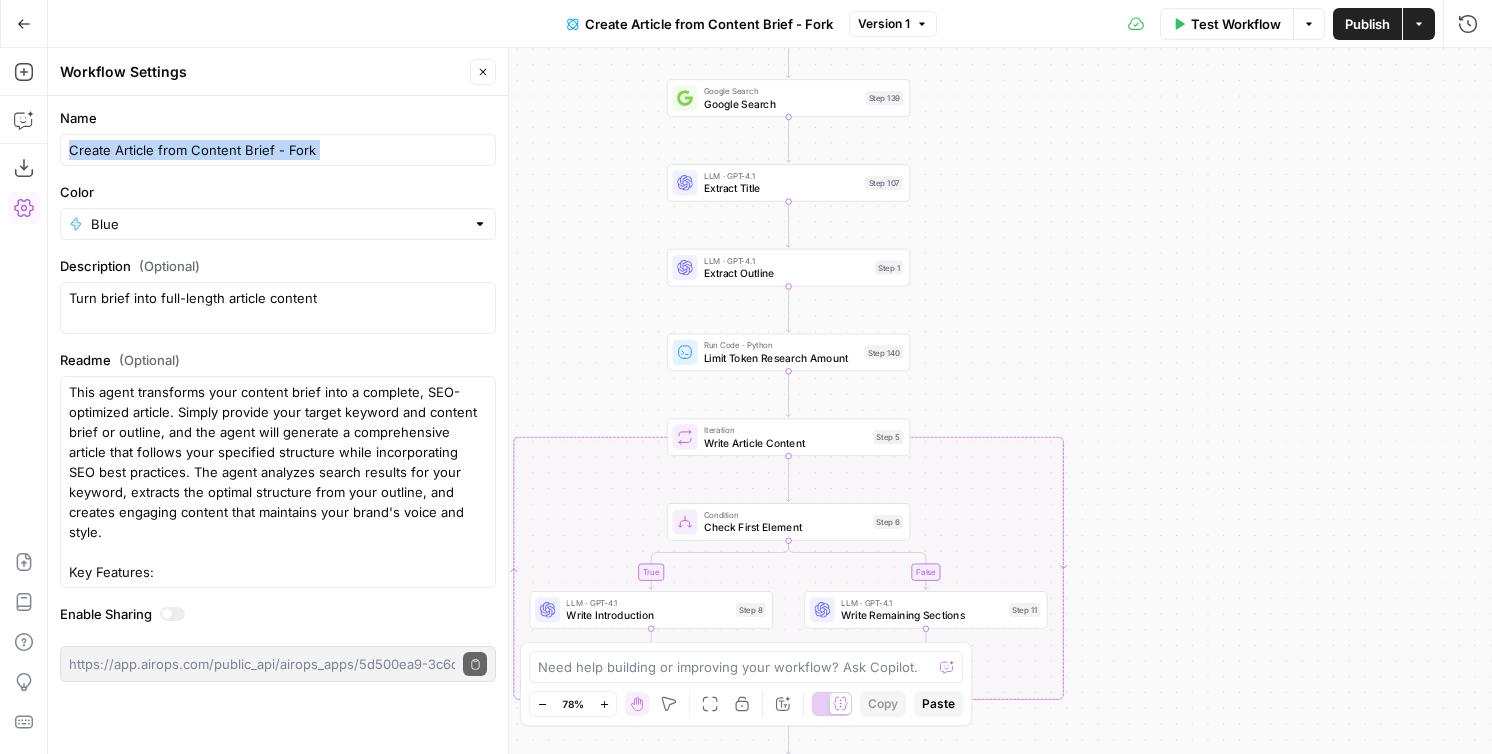 click on "Create Article from Content Brief - Fork" at bounding box center (278, 150) 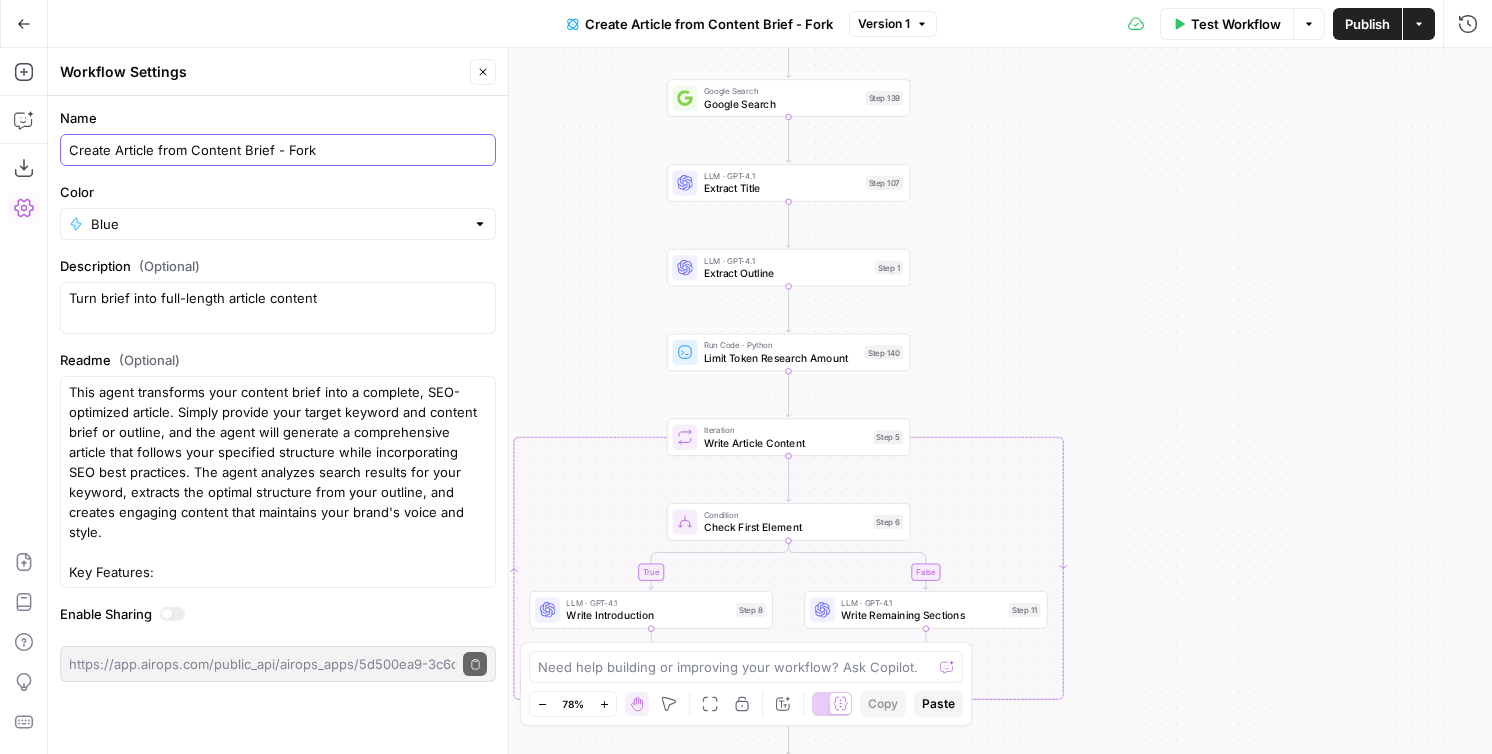 click on "Create Article from Content Brief - Fork" at bounding box center [278, 150] 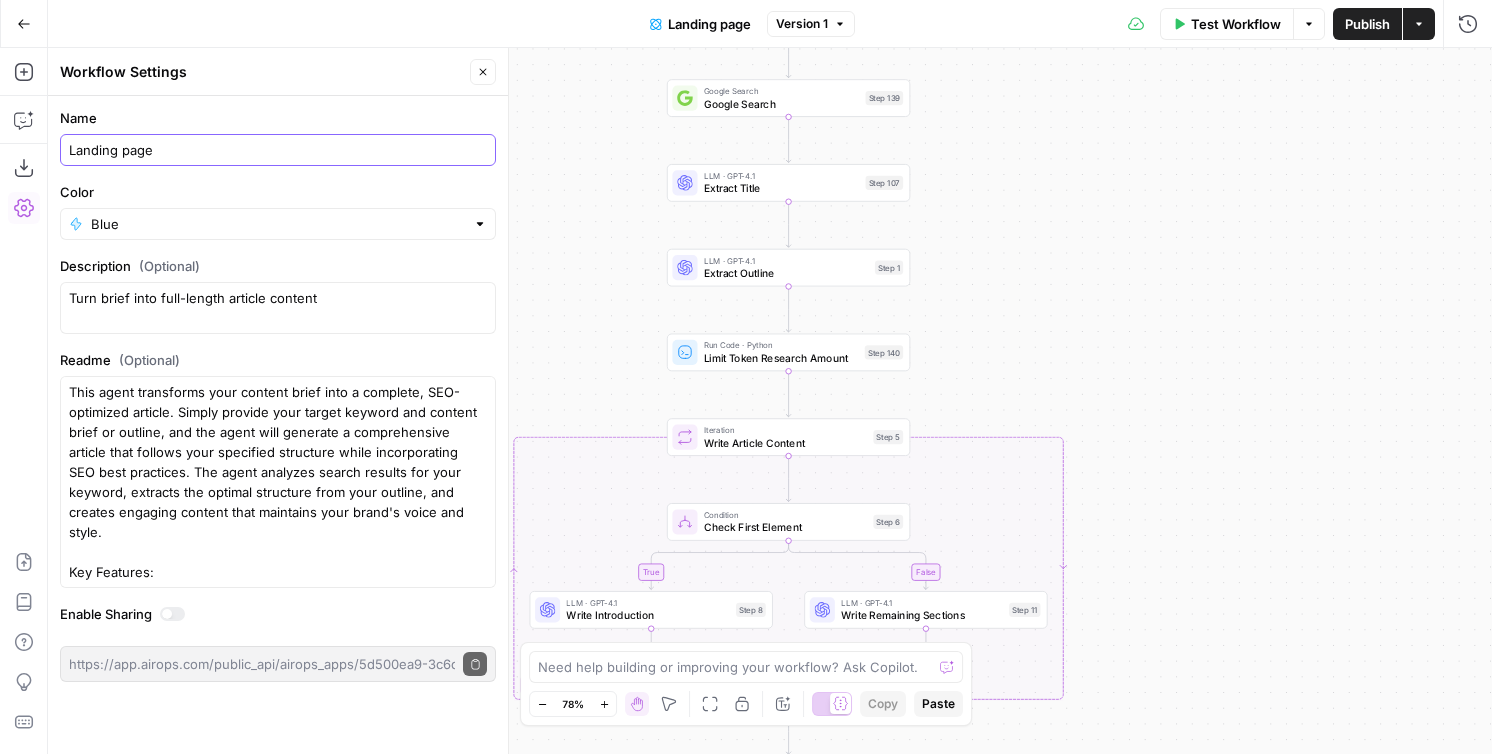 type on "Landing page" 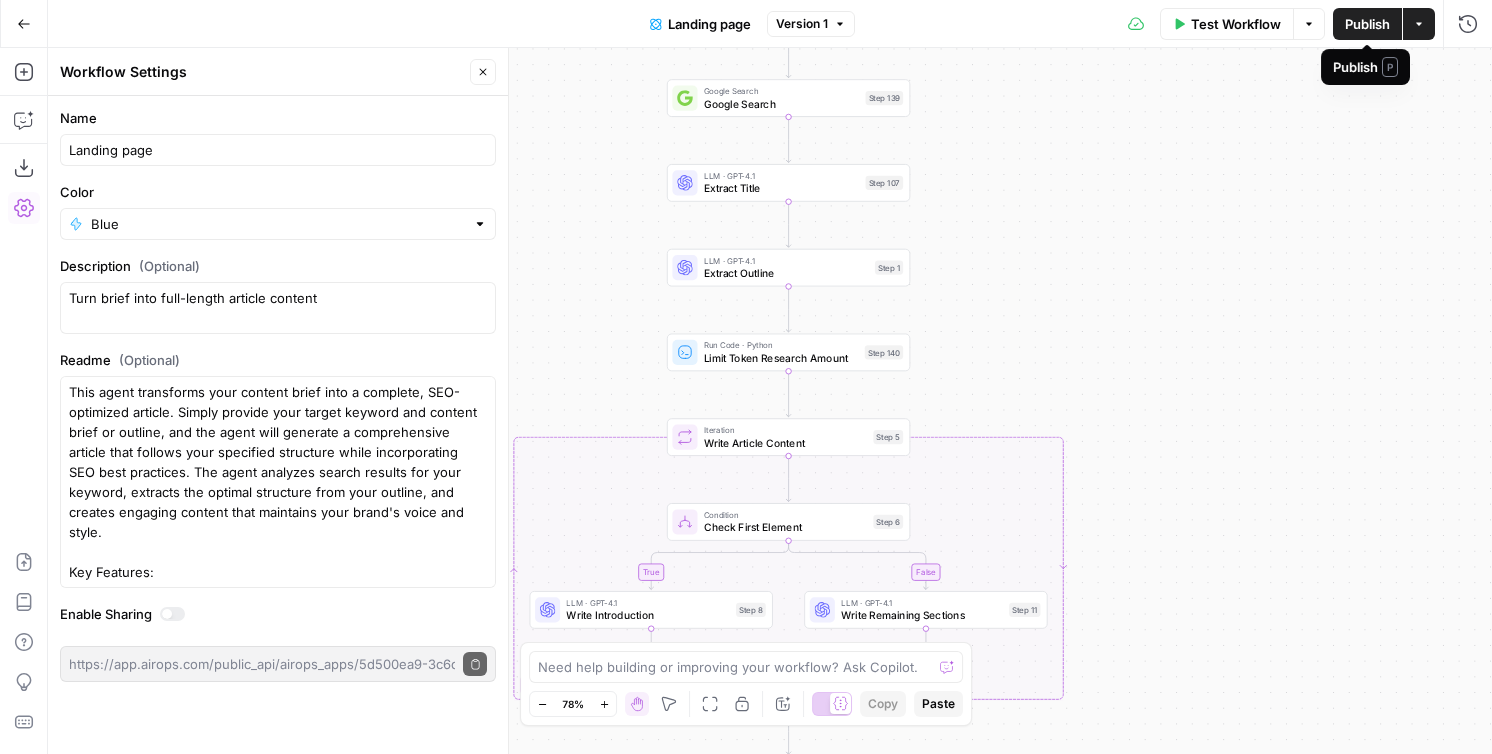 click on "Publish" at bounding box center (1367, 24) 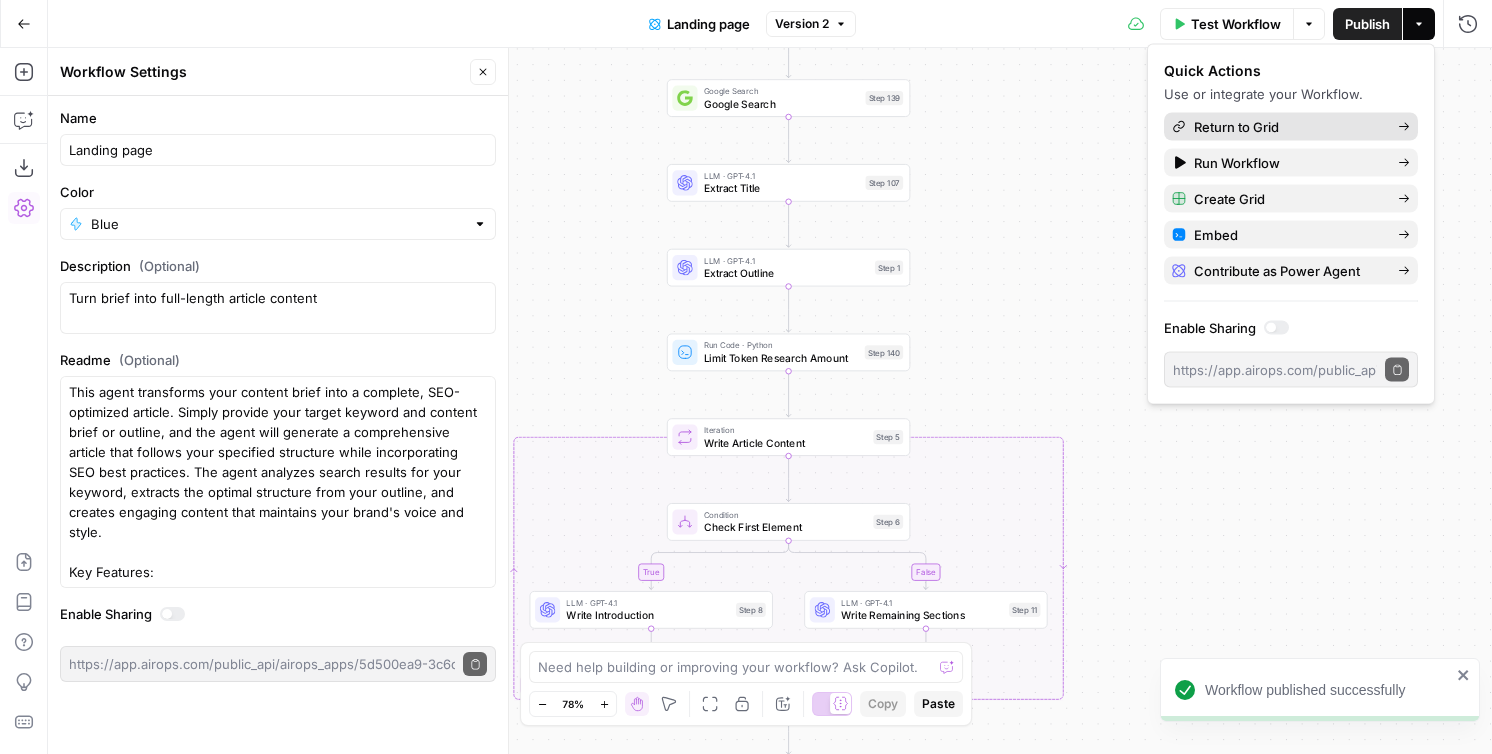 click on "Return to Grid" at bounding box center [1288, 127] 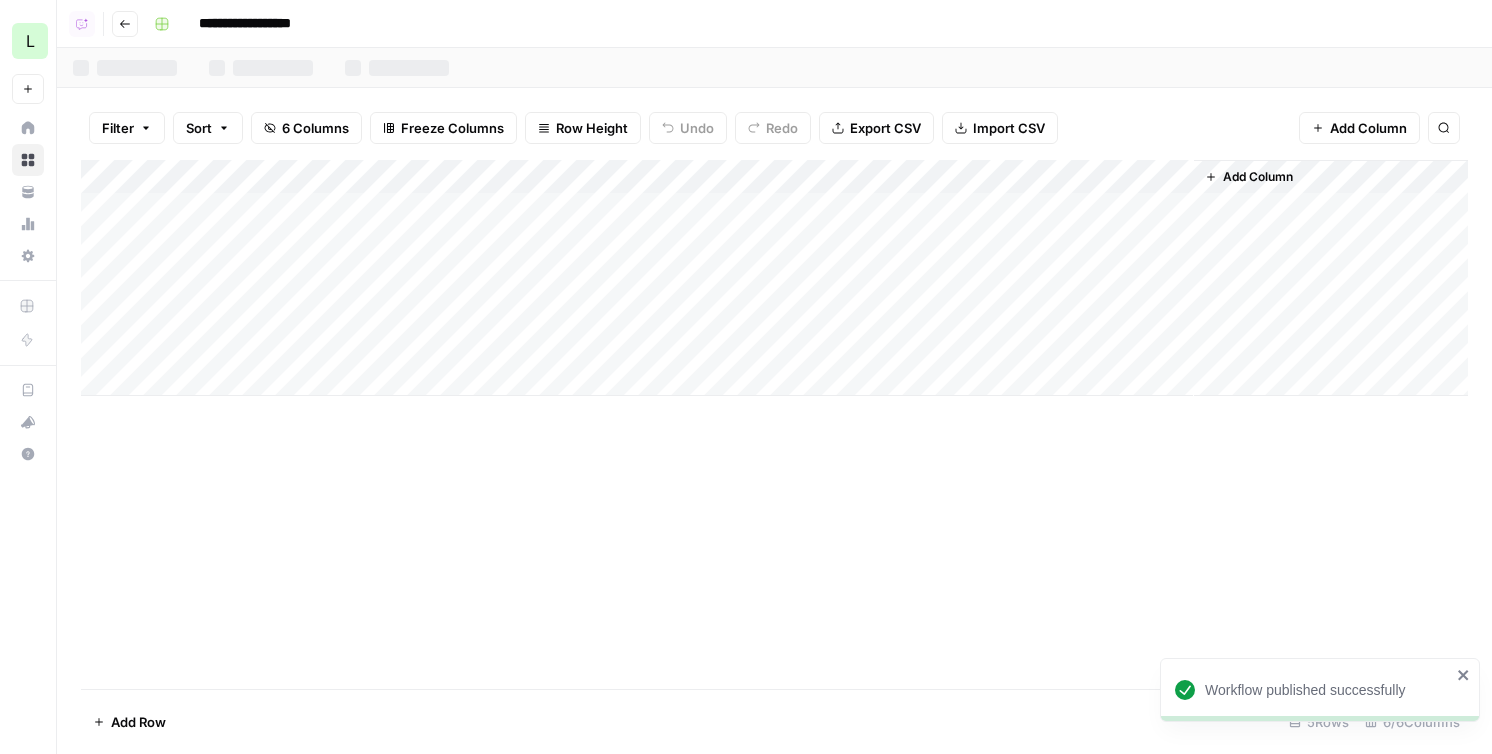 click on "Add Column" at bounding box center (774, 278) 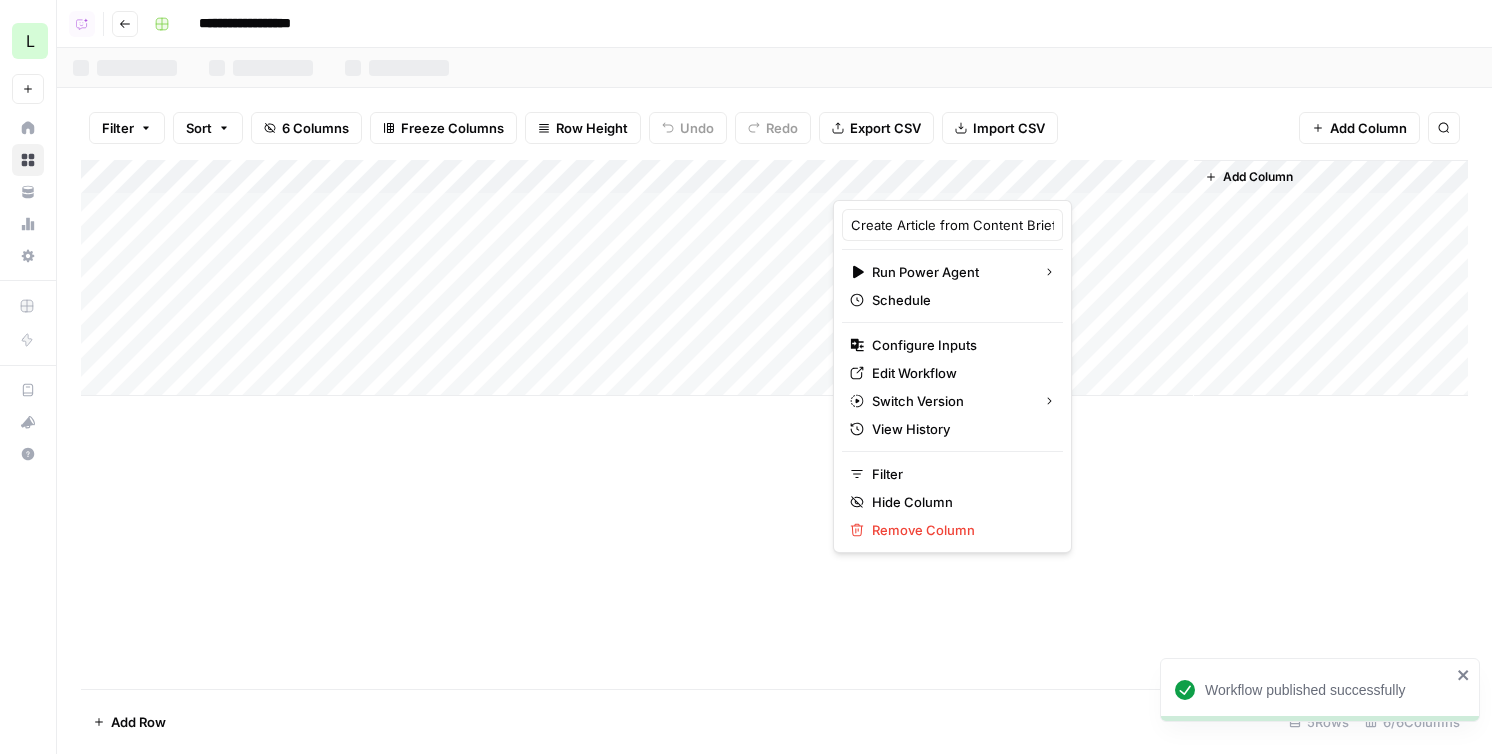 click at bounding box center [923, 180] 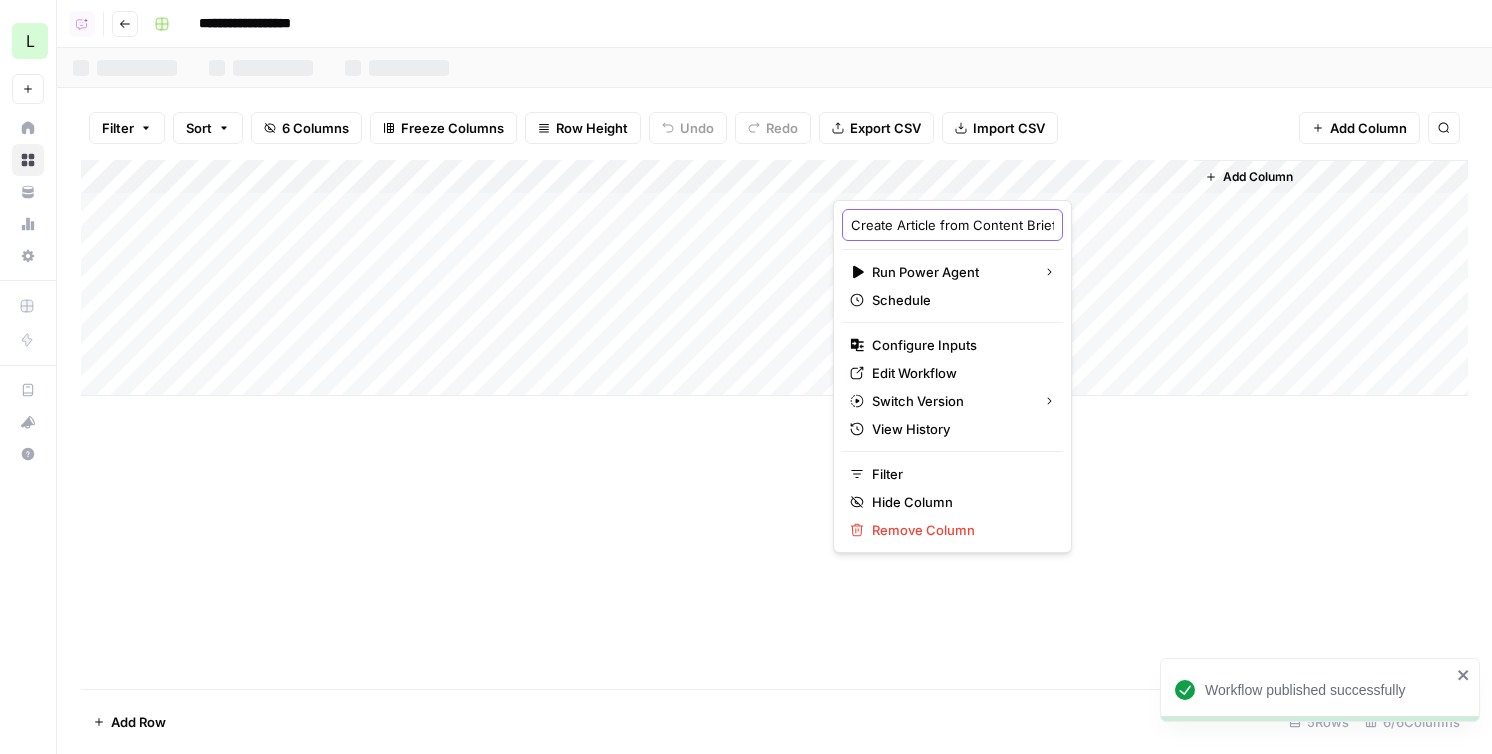 click on "Create Article from Content Brief - Fork" at bounding box center (952, 225) 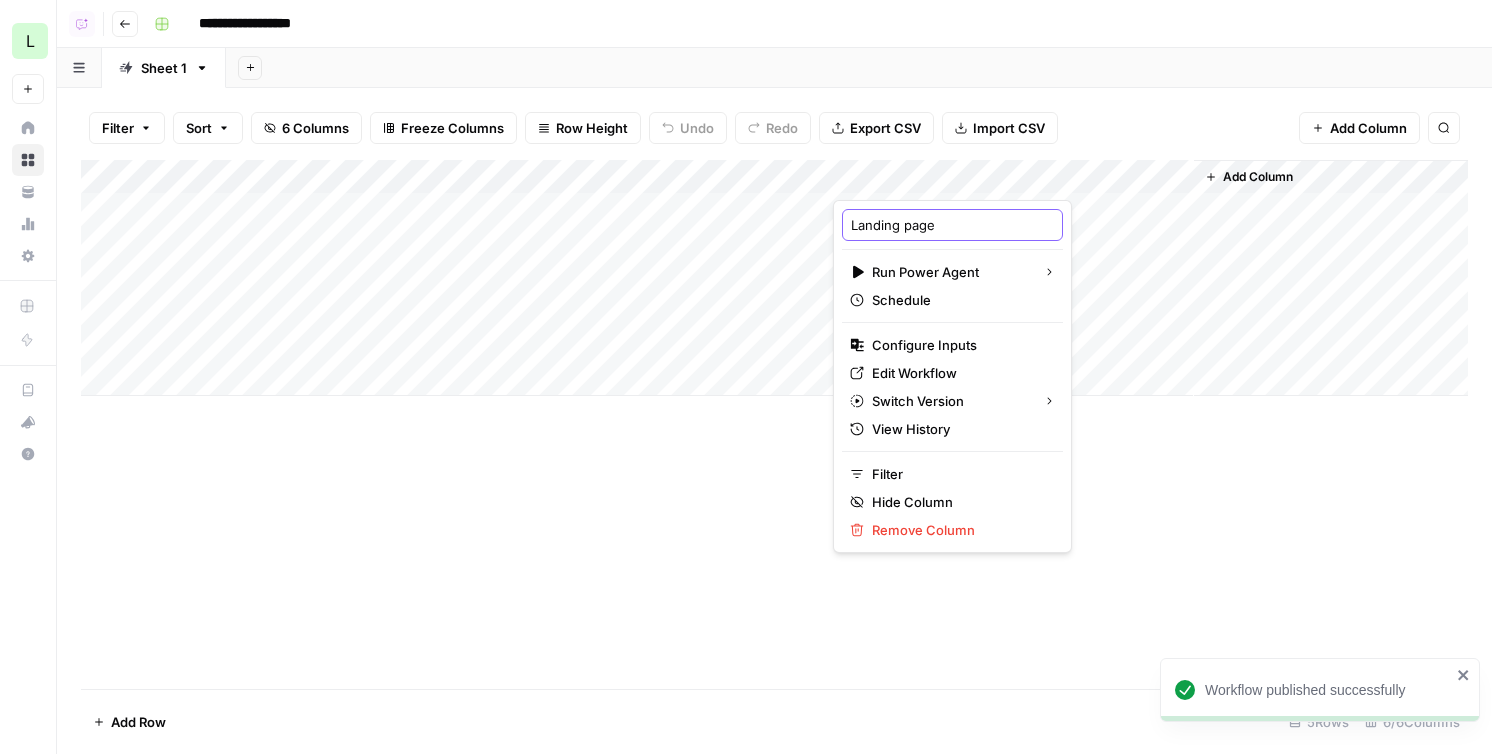 type on "Landing page" 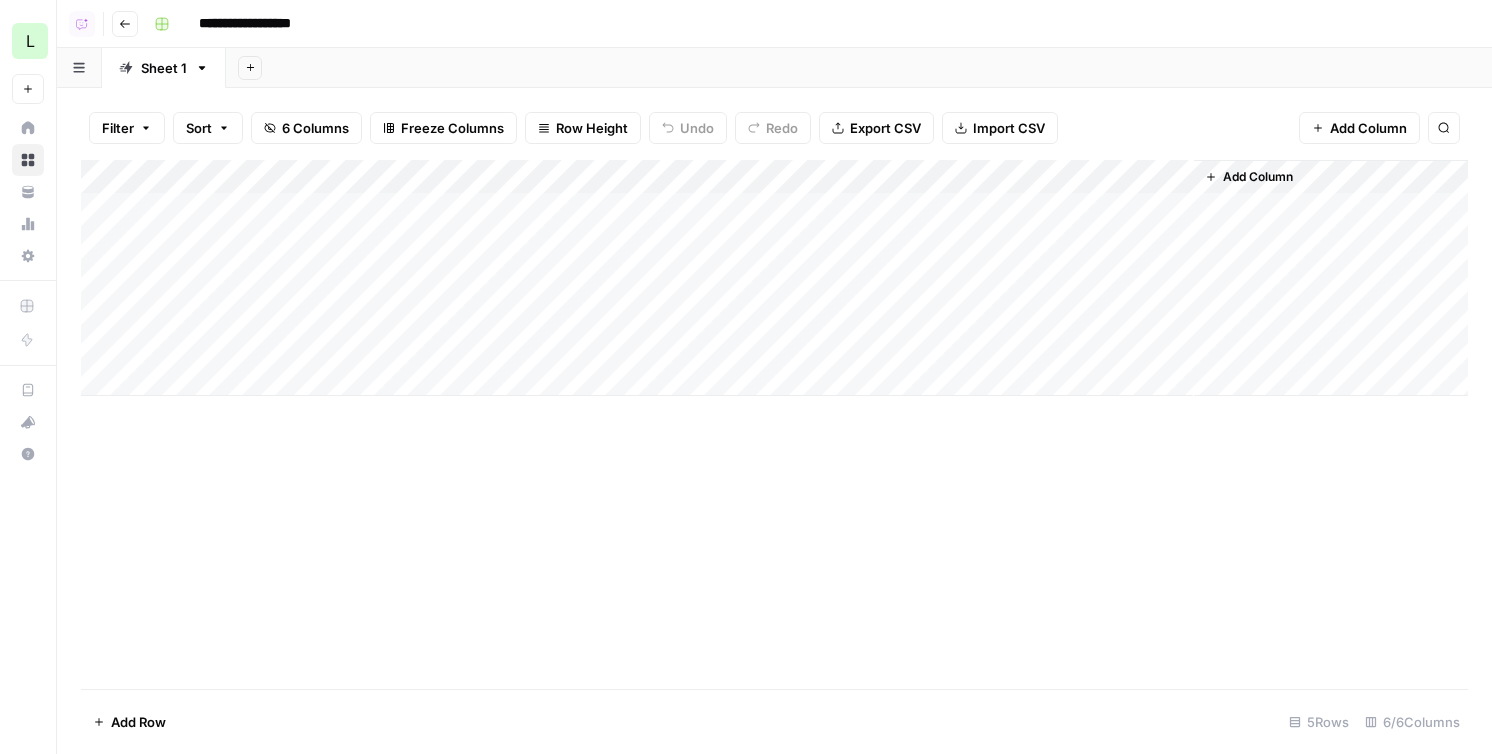 click on "Add Column" at bounding box center [1258, 177] 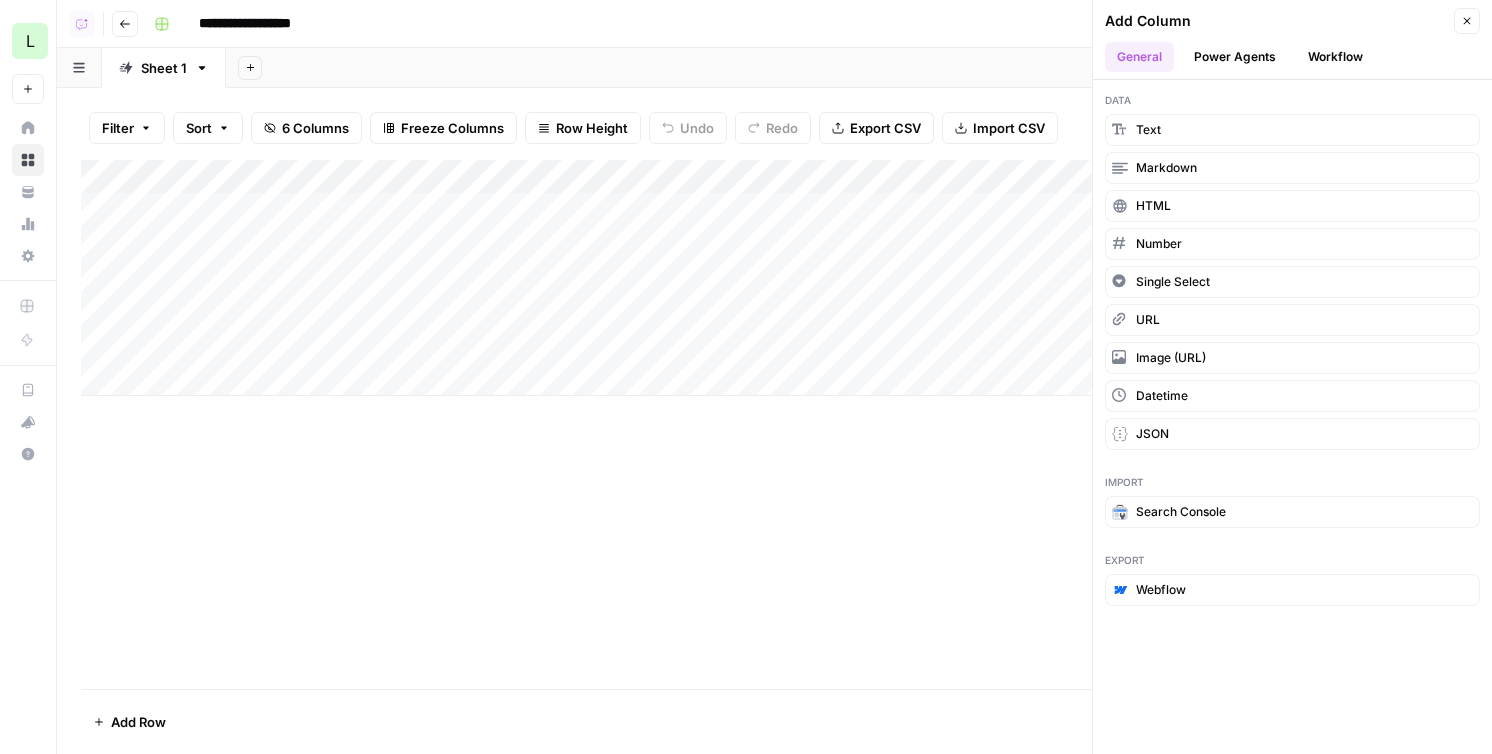 click on "Power Agents" at bounding box center (1235, 57) 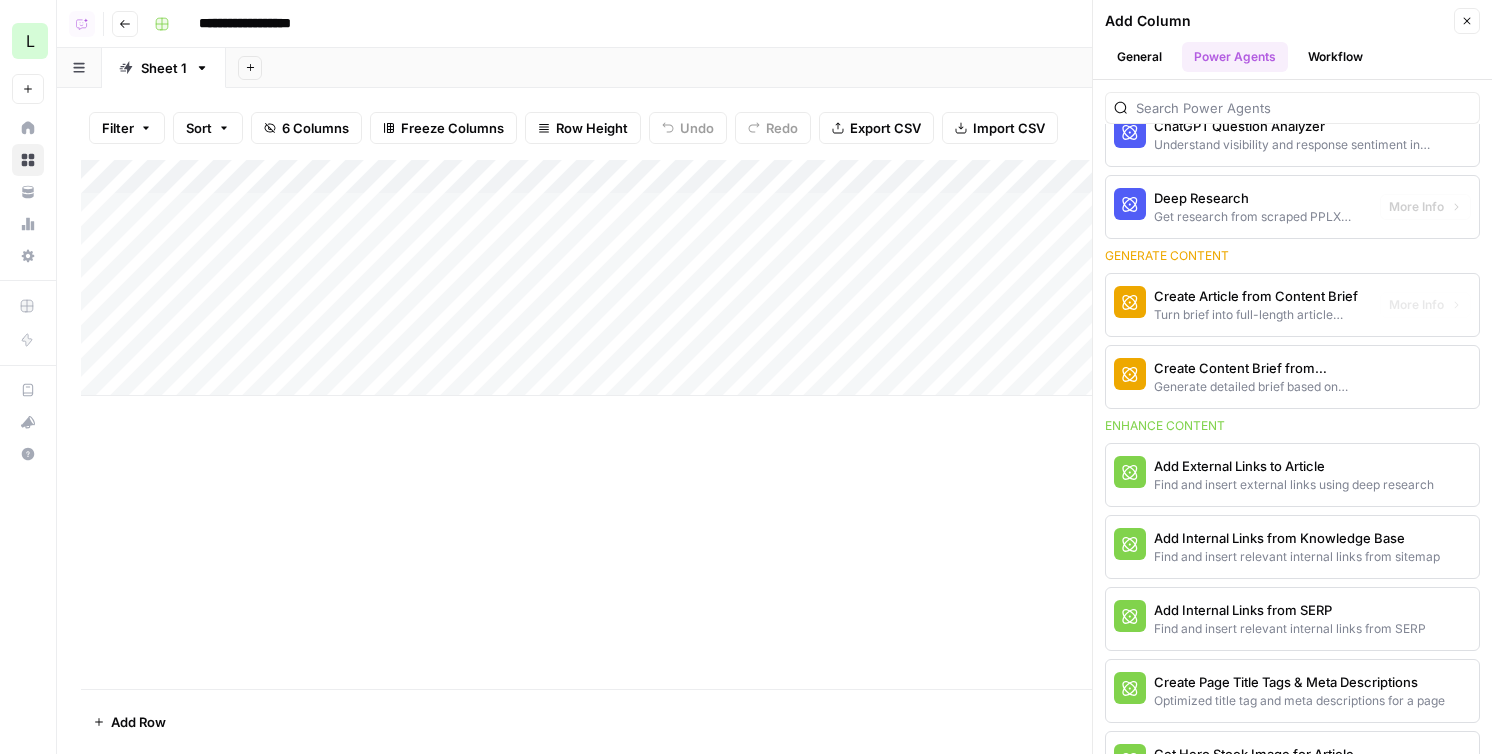 scroll, scrollTop: 230, scrollLeft: 0, axis: vertical 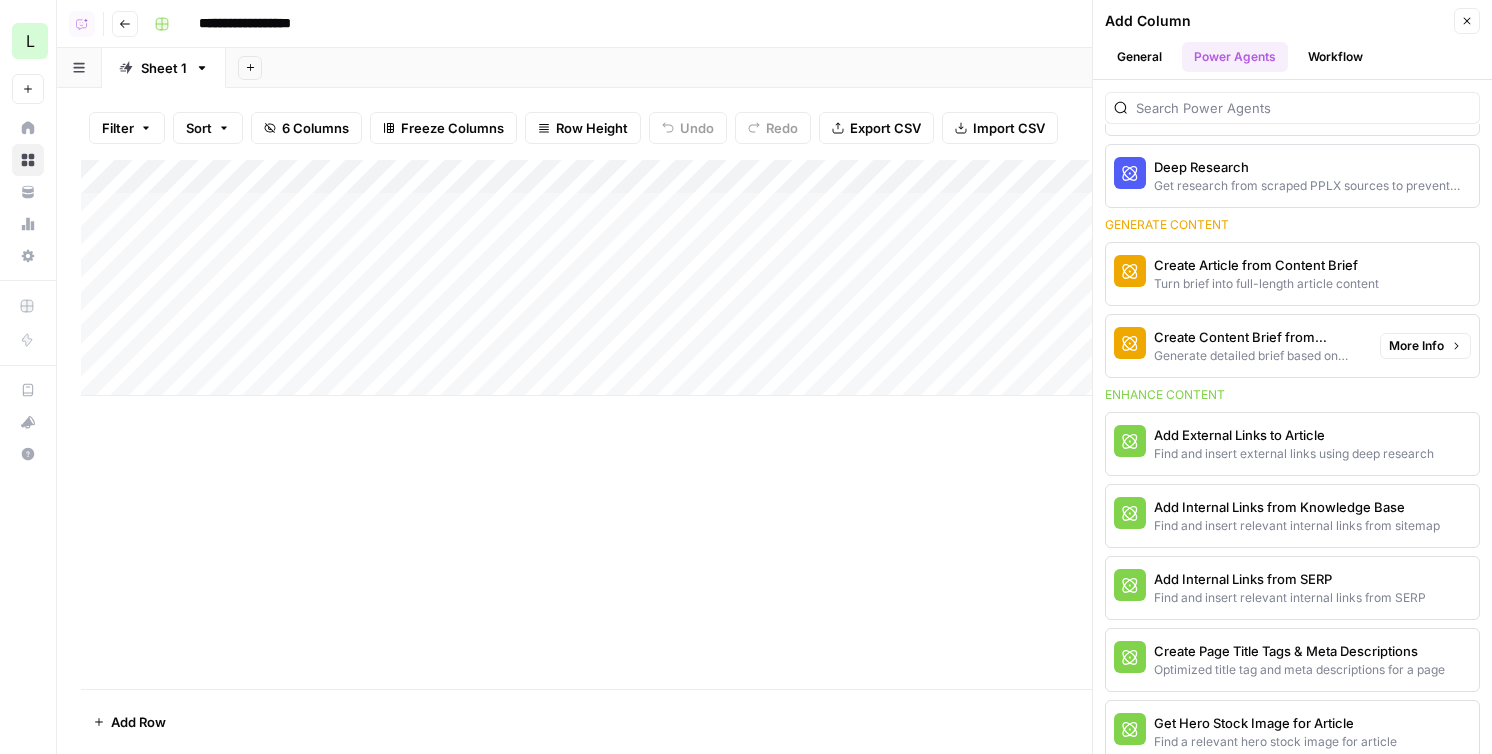 click on "Create Content Brief from Keyword" at bounding box center [1259, 337] 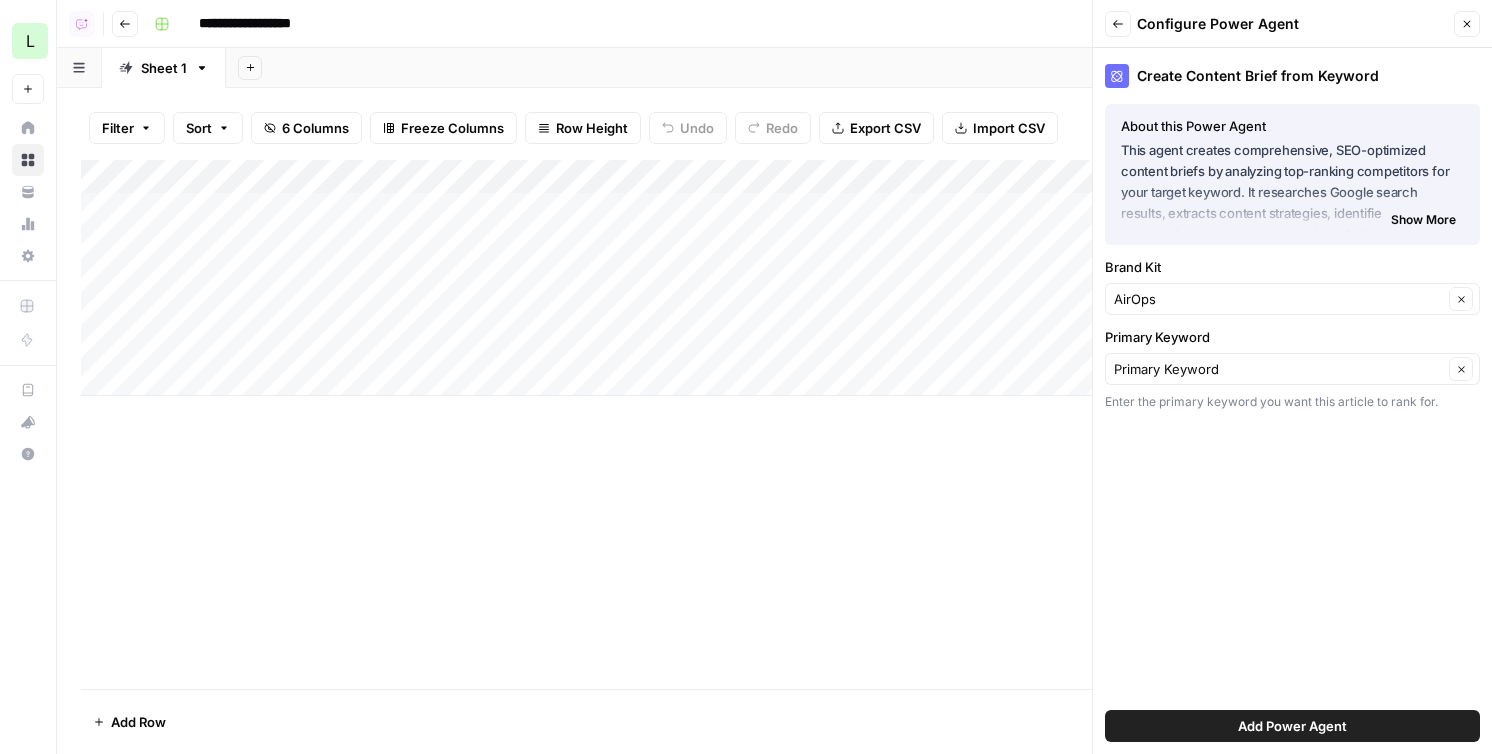 scroll, scrollTop: 0, scrollLeft: 126, axis: horizontal 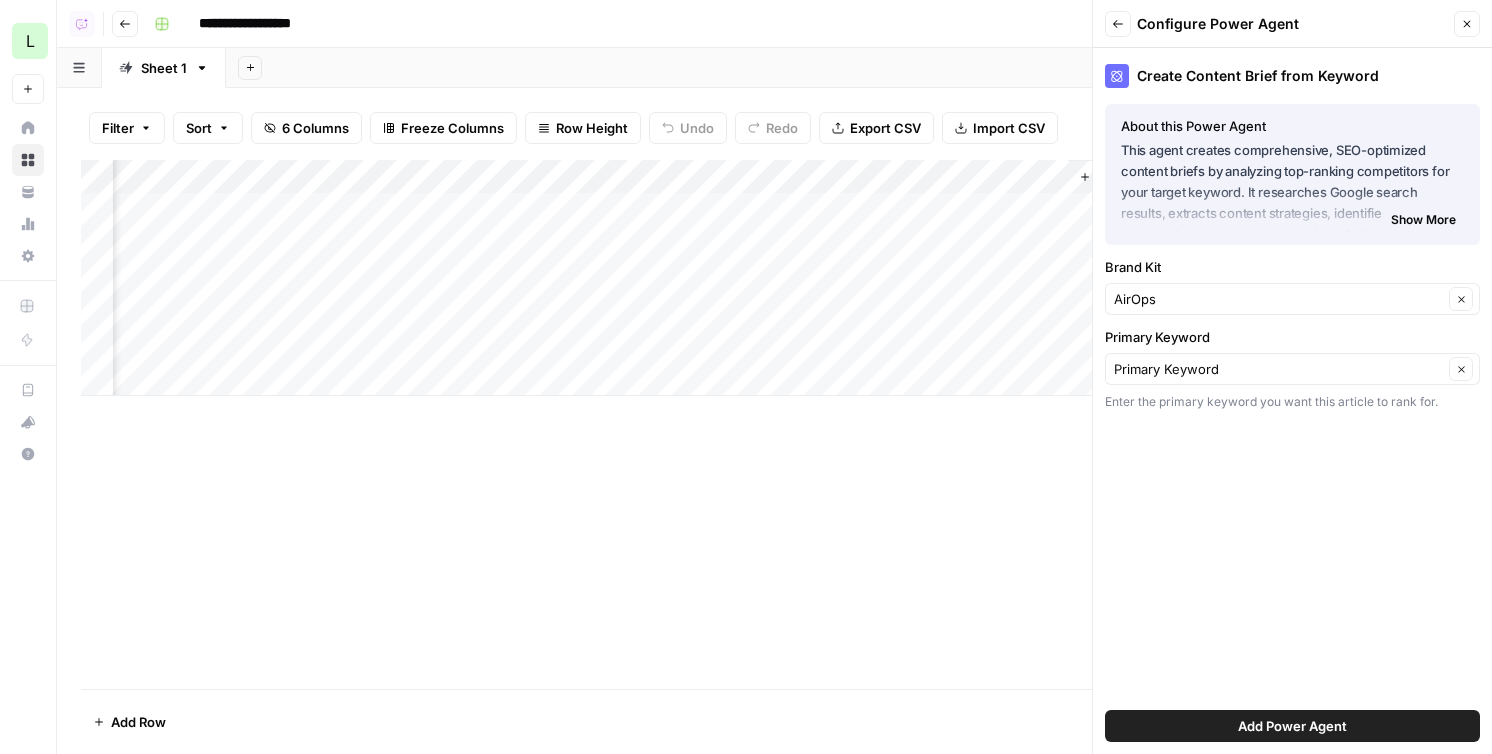 click on "Back" at bounding box center (1118, 24) 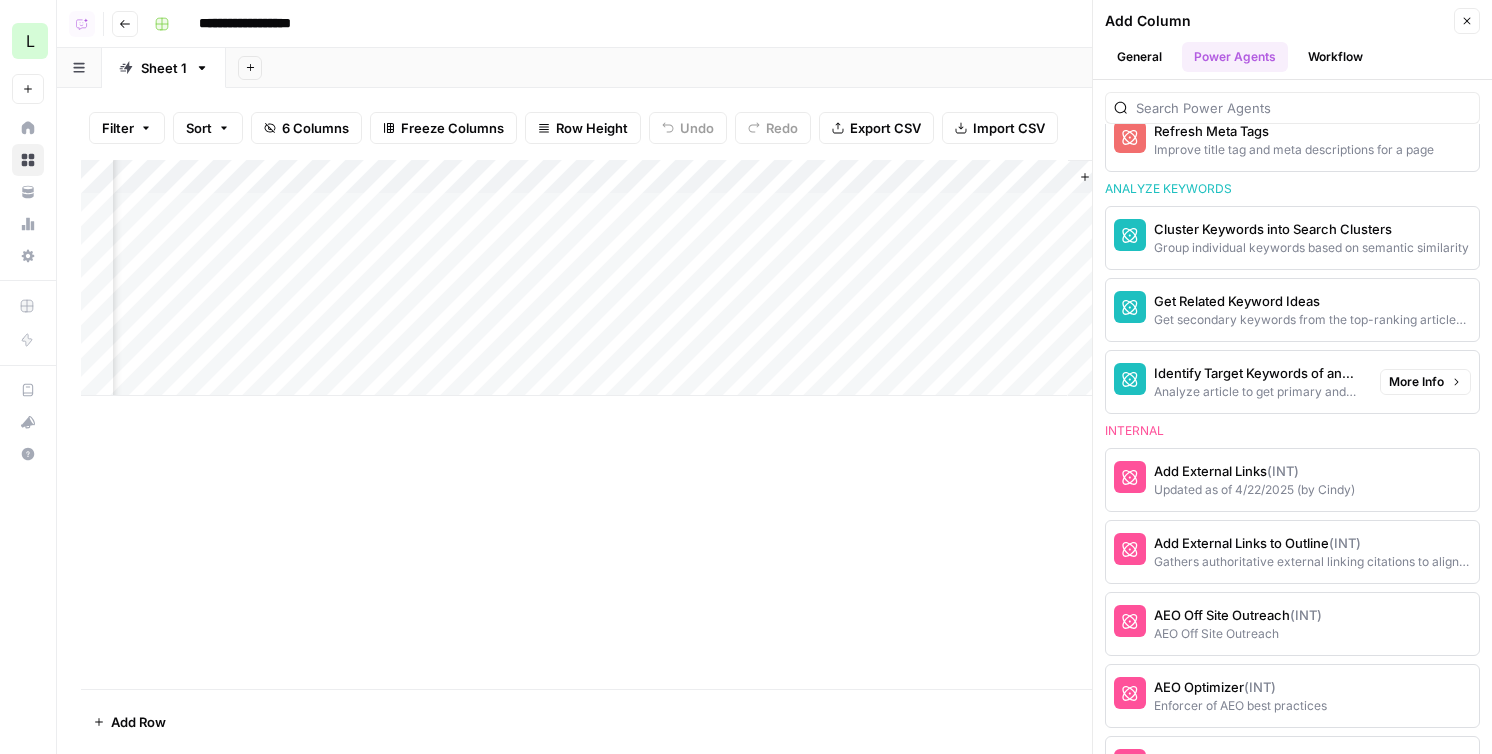 scroll, scrollTop: 1541, scrollLeft: 0, axis: vertical 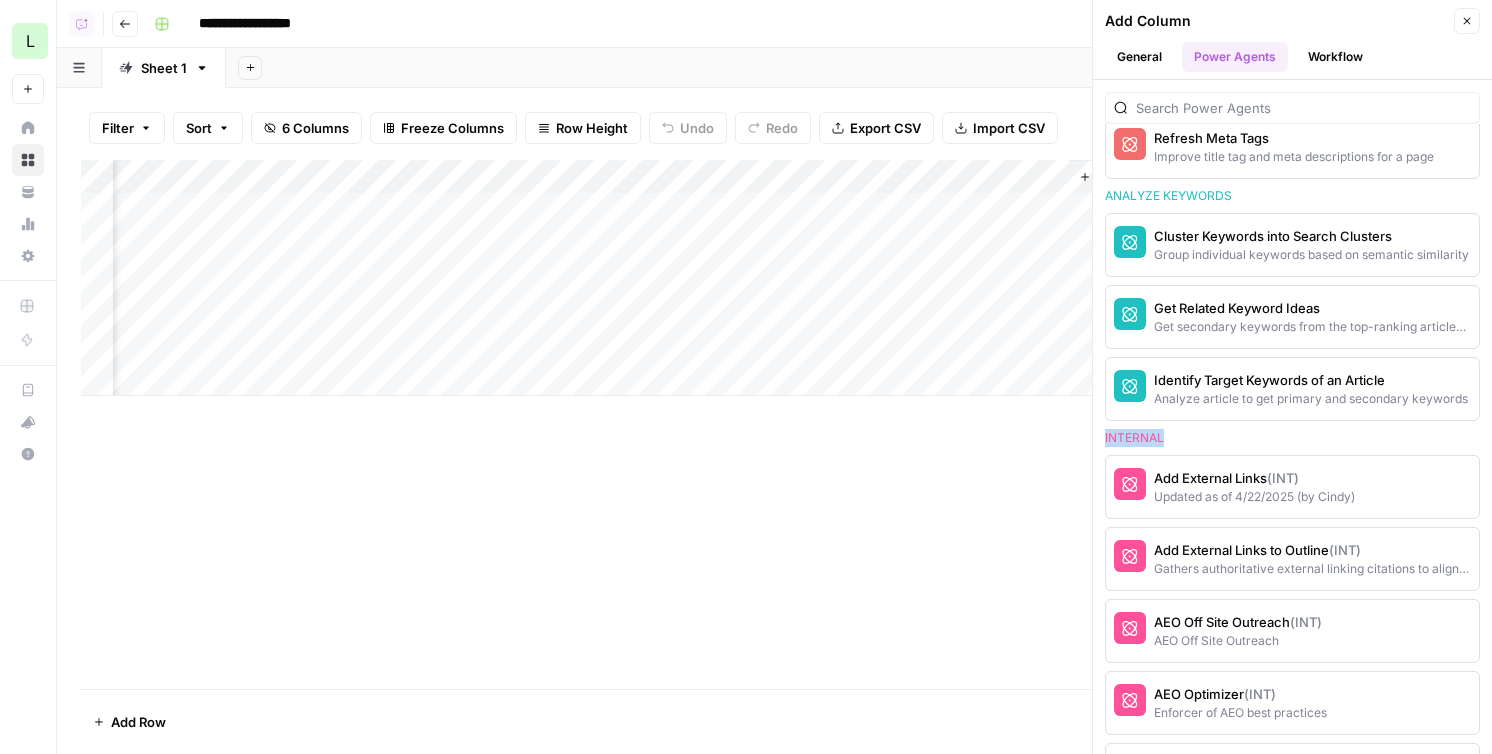 drag, startPoint x: 1105, startPoint y: 439, endPoint x: 1194, endPoint y: 438, distance: 89.005615 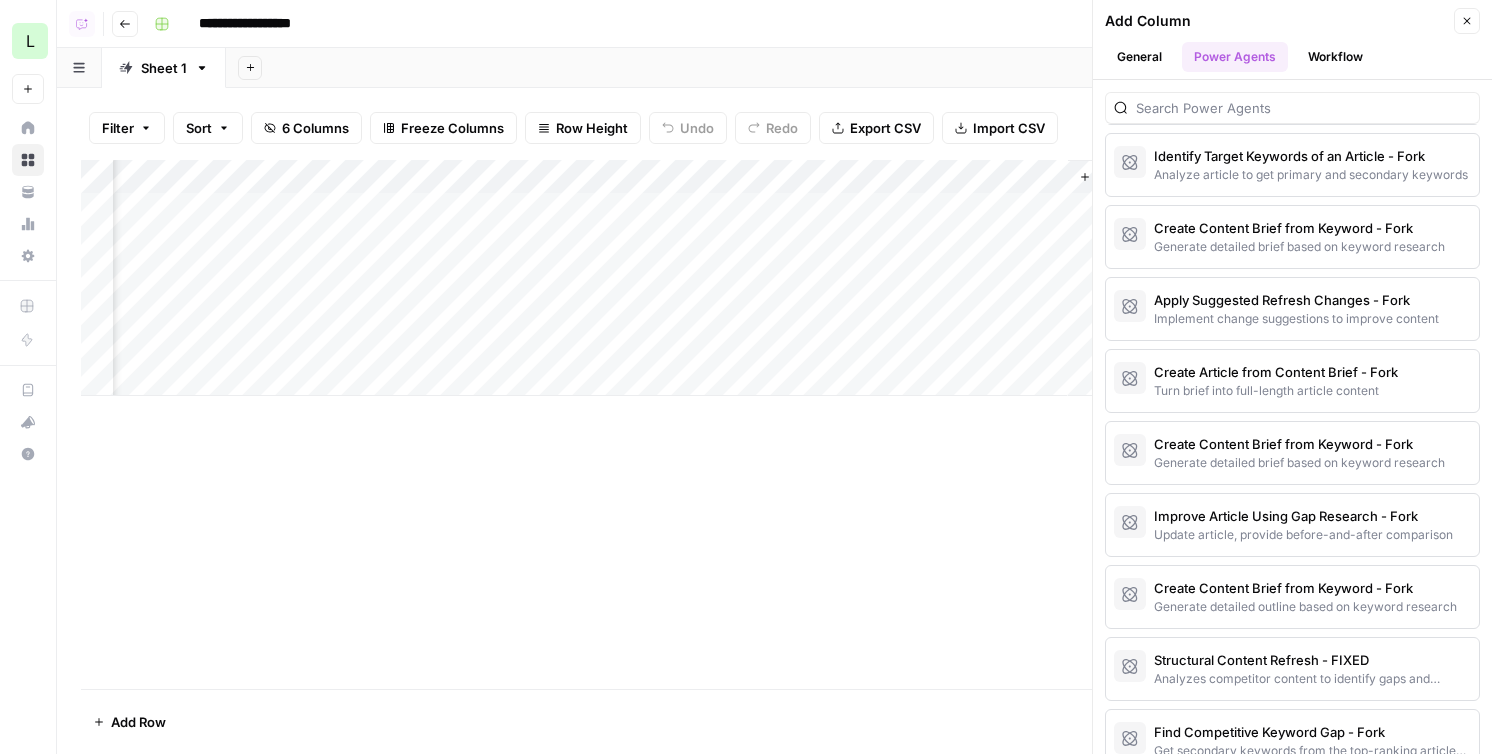 scroll, scrollTop: 4708, scrollLeft: 0, axis: vertical 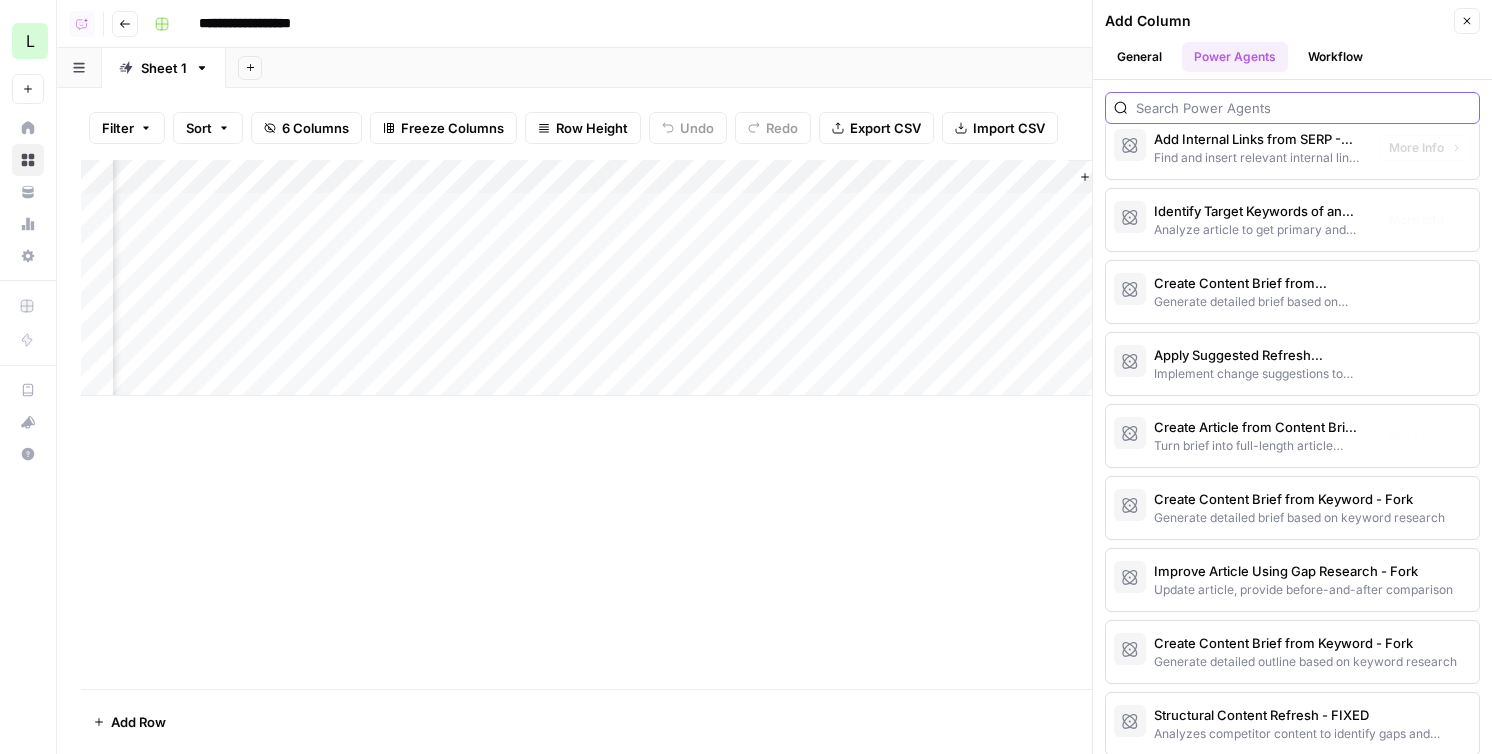 click at bounding box center (1303, 108) 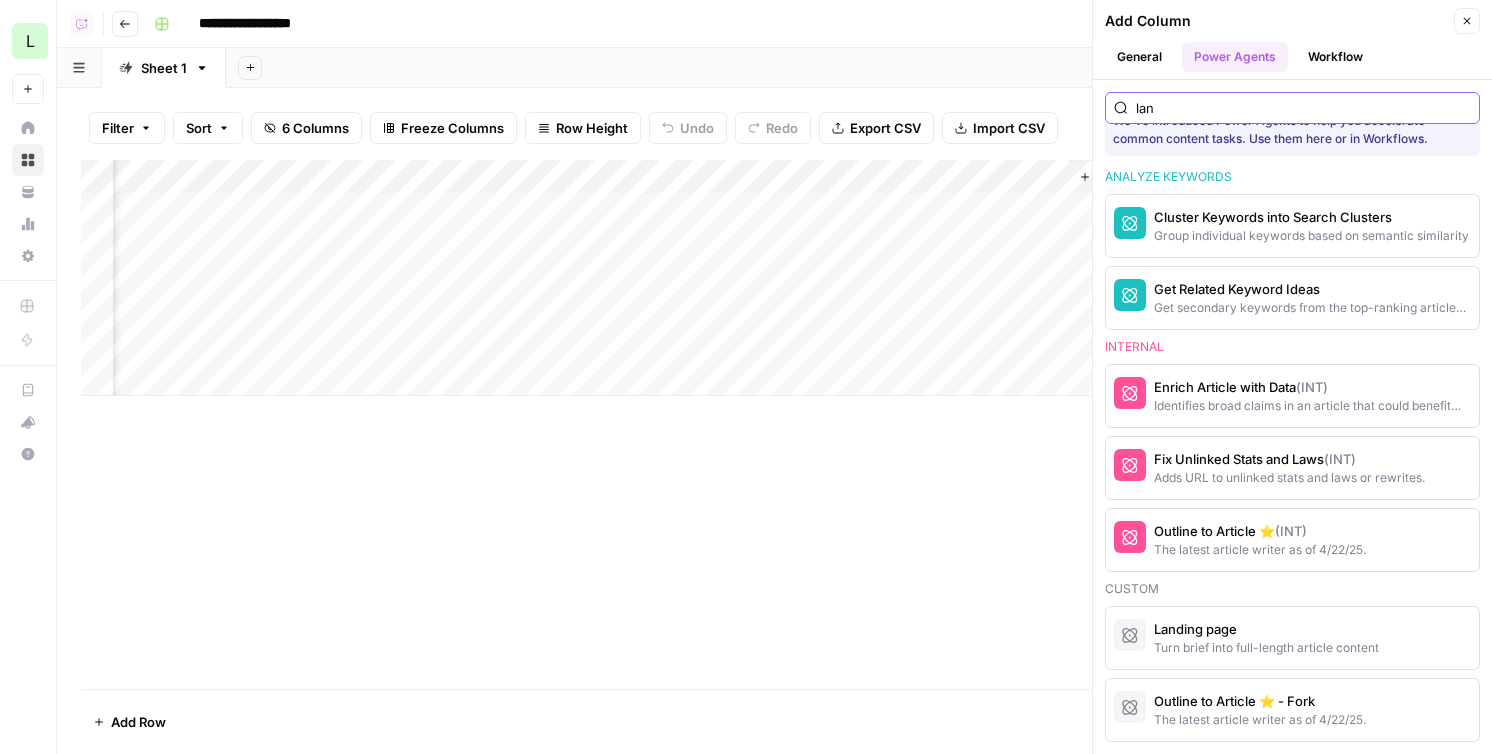scroll, scrollTop: 0, scrollLeft: 0, axis: both 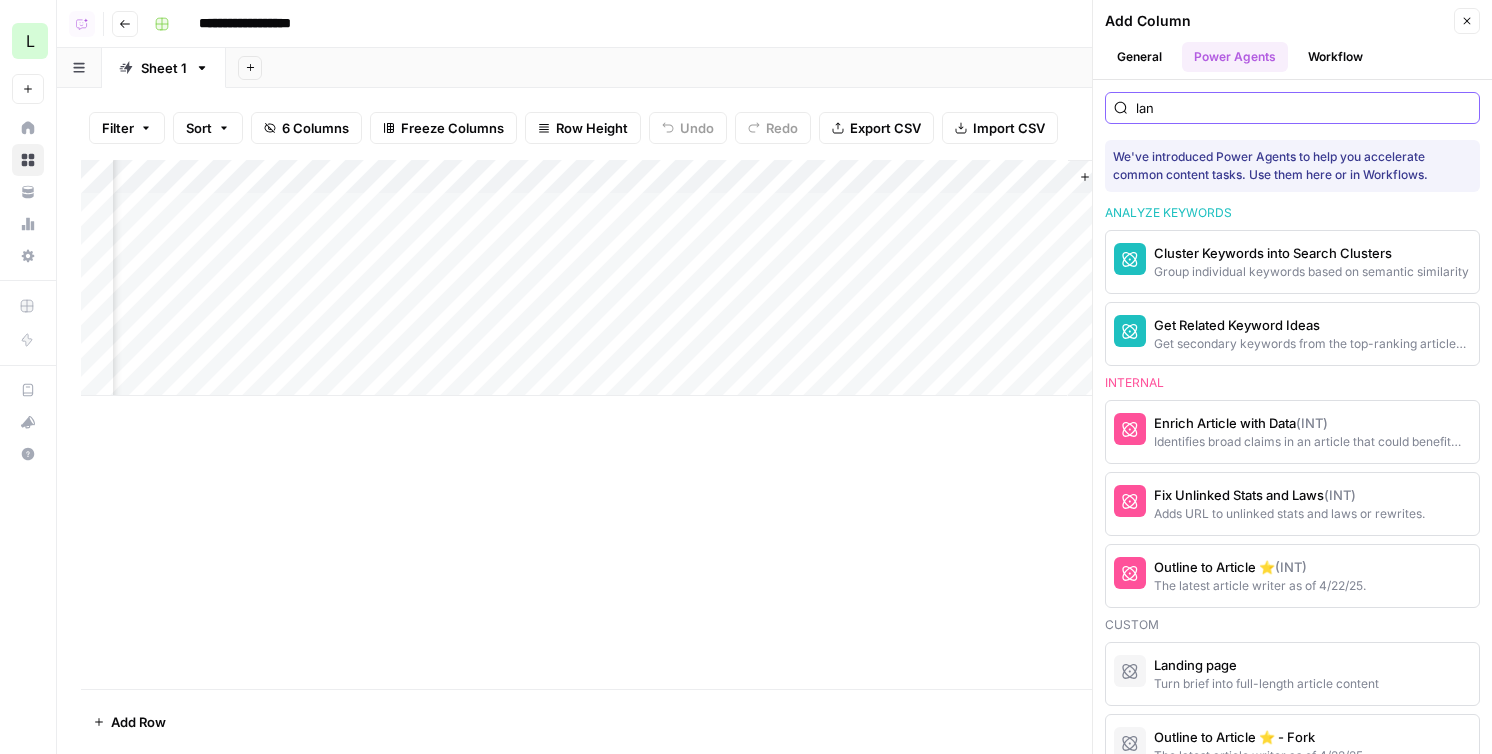 type on "land" 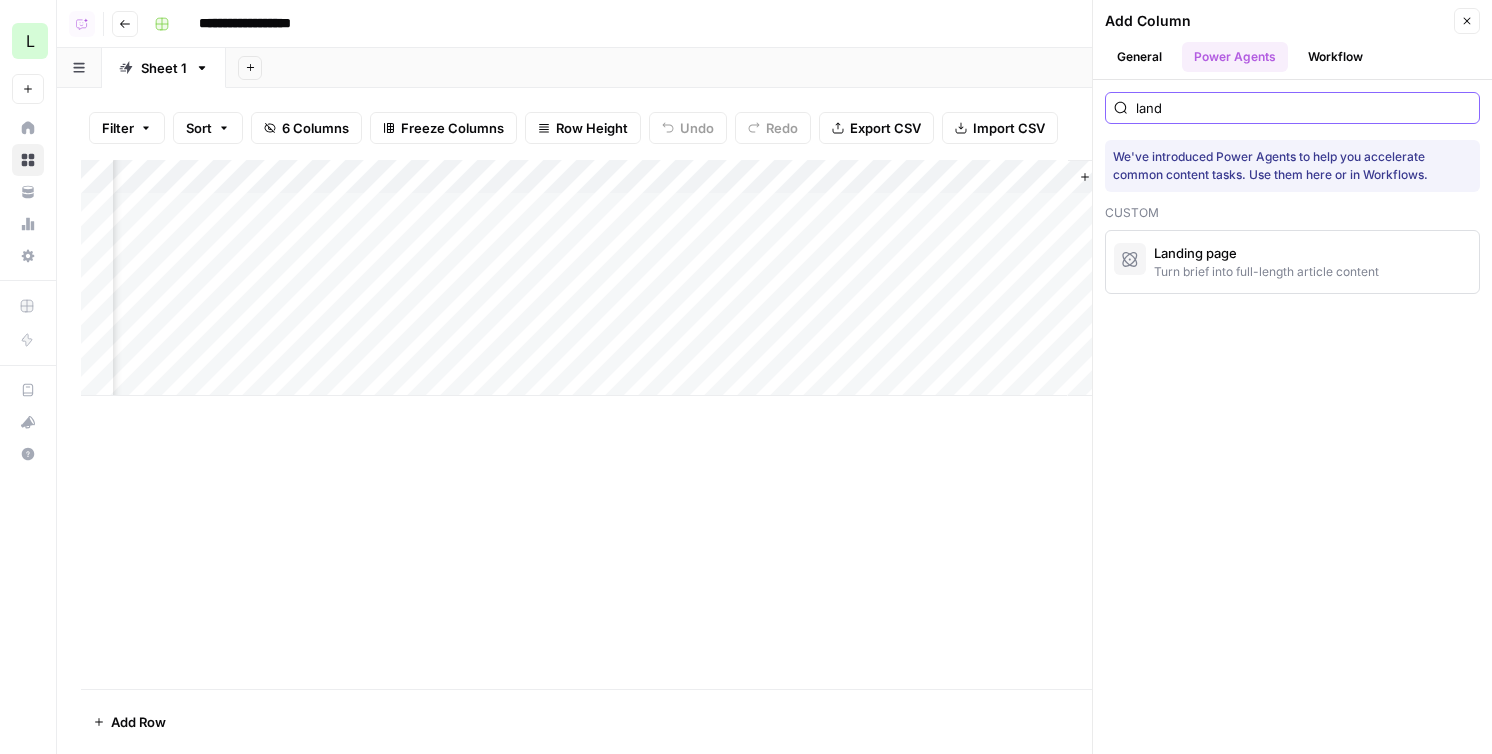 click on "land" at bounding box center (1303, 108) 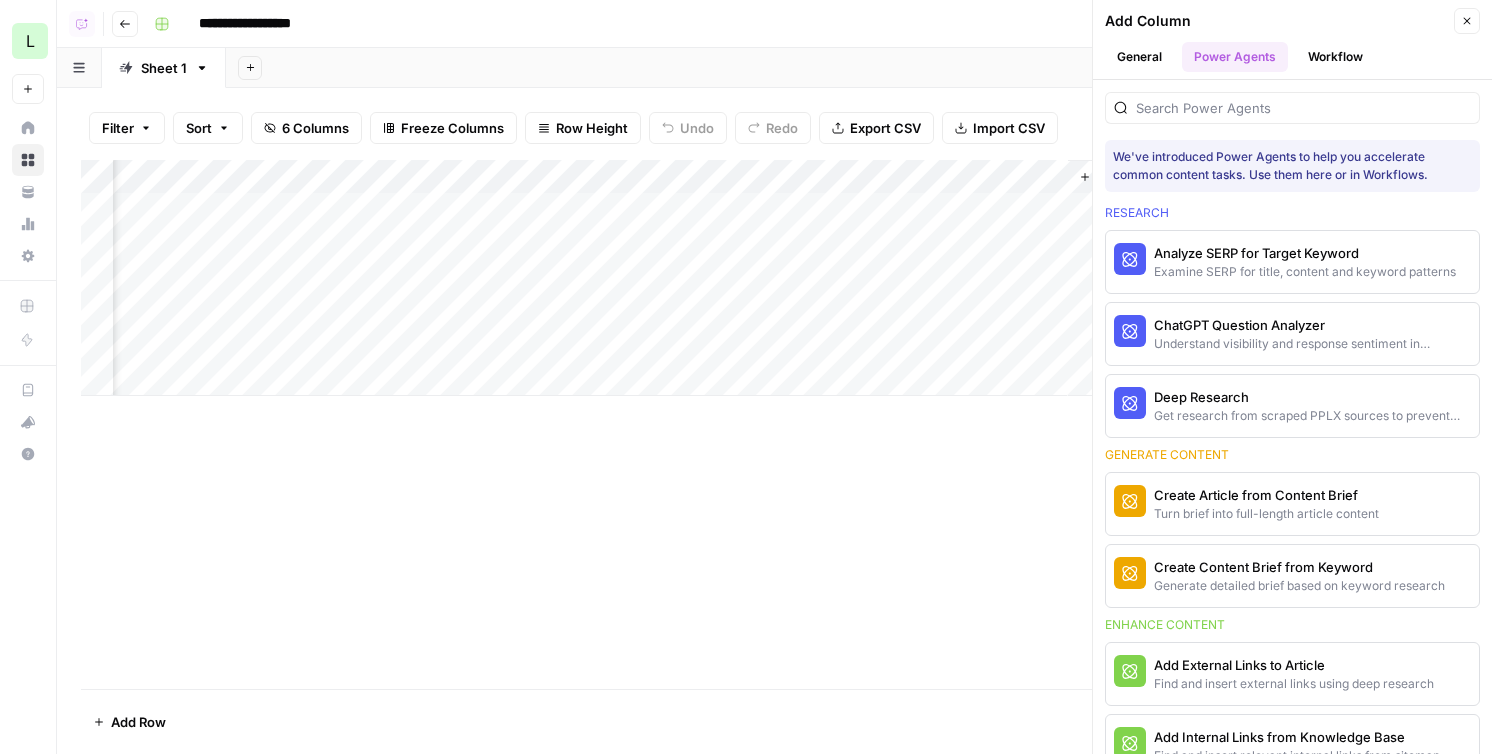 click 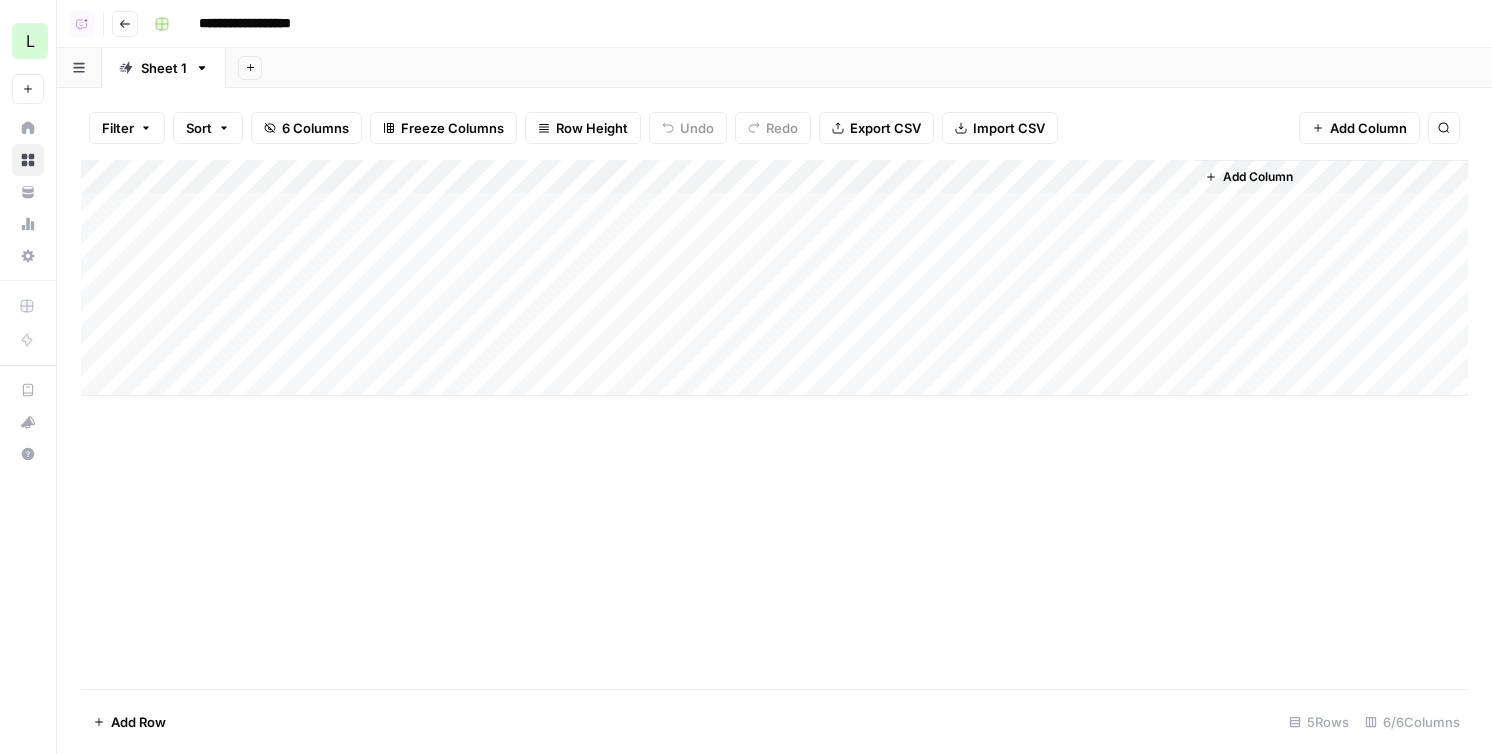 click on "Add Column" at bounding box center (774, 278) 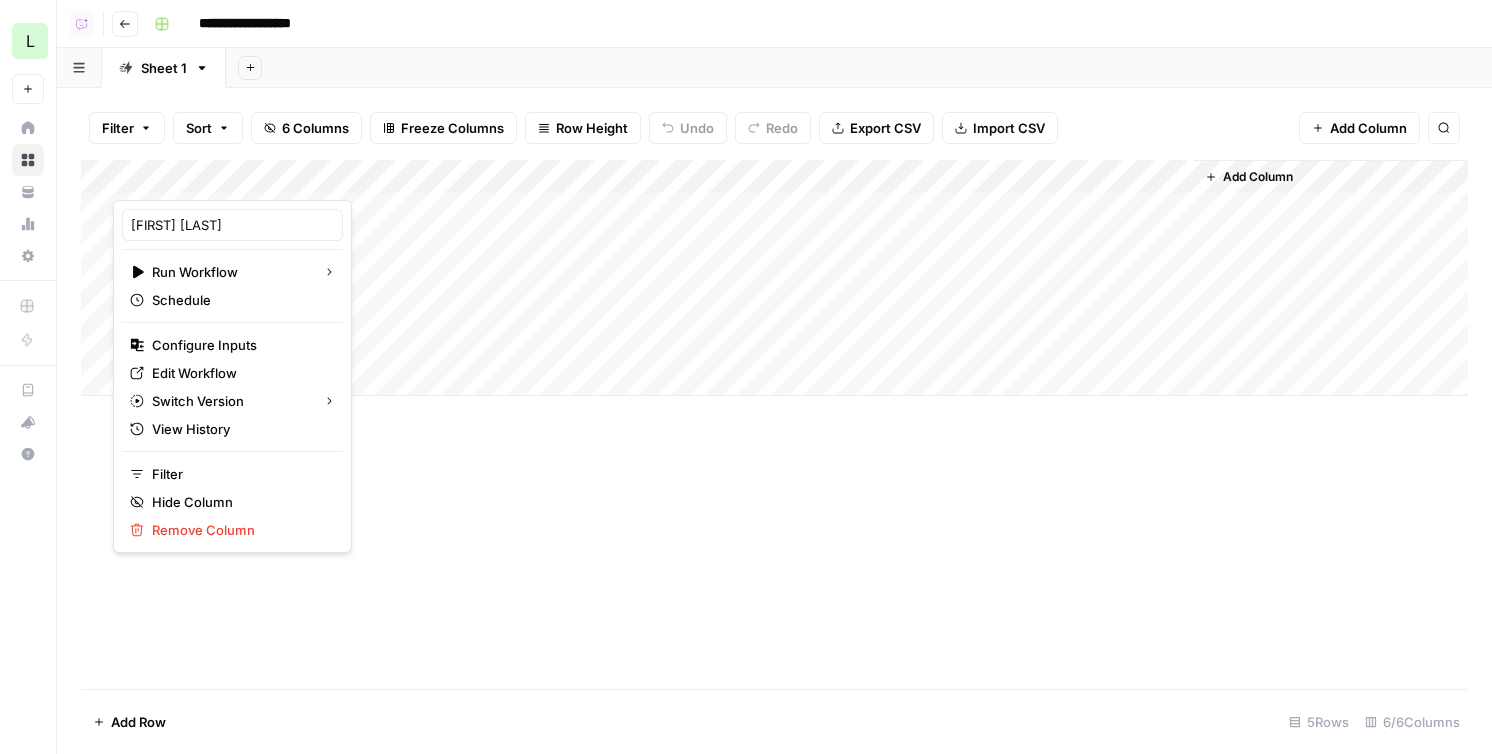 click on "Add Column" at bounding box center [774, 278] 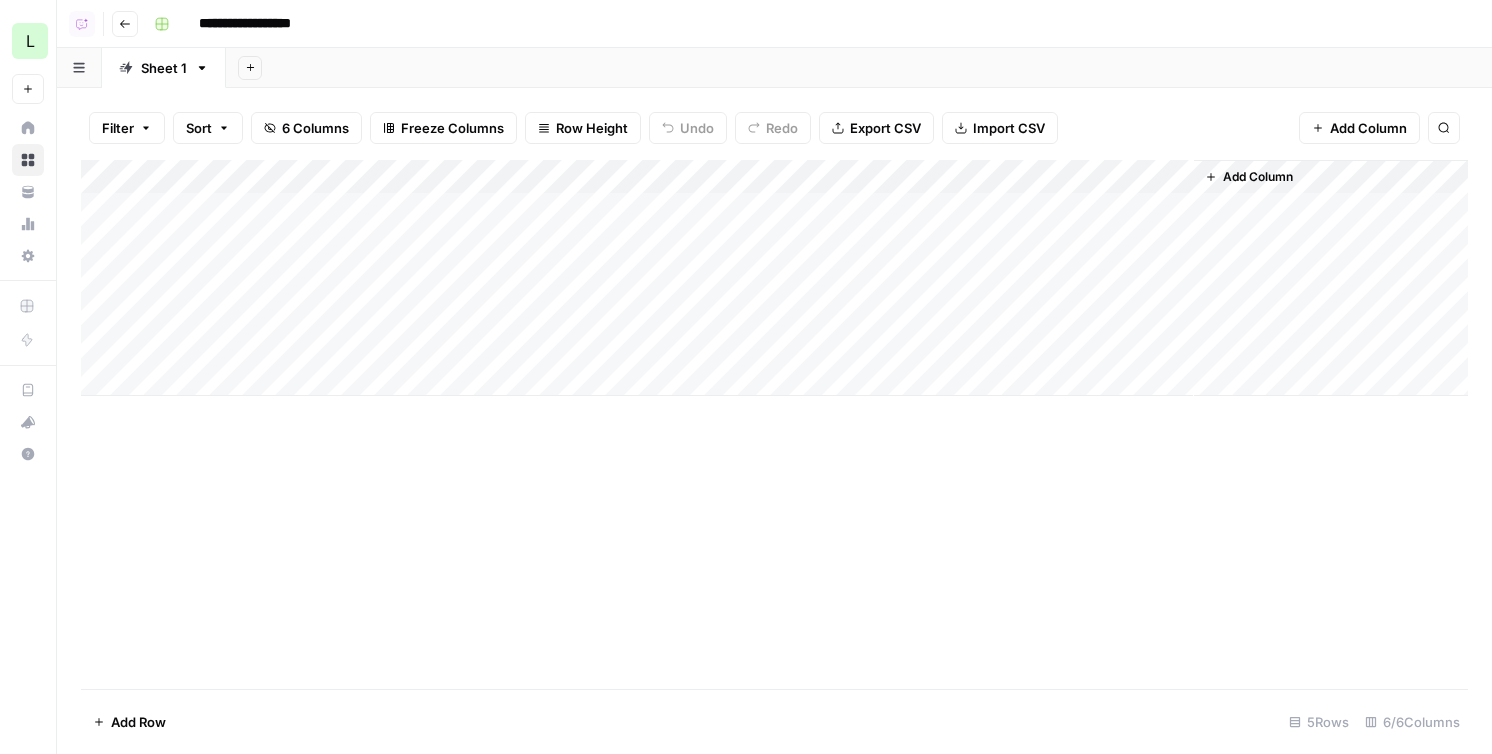 click on "Add Column" at bounding box center (1331, 278) 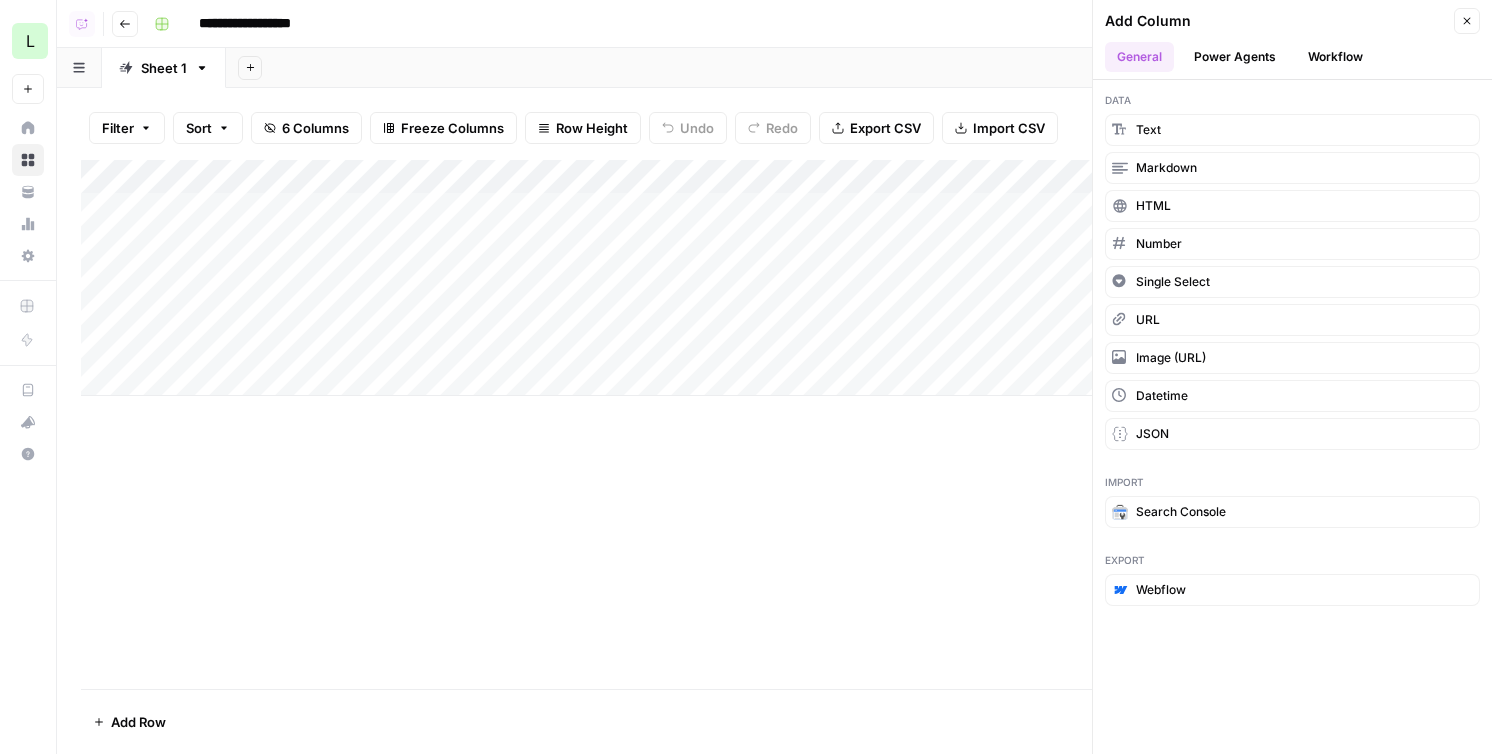 click on "Add Column Close General Power Agents Workflow" at bounding box center (1292, 40) 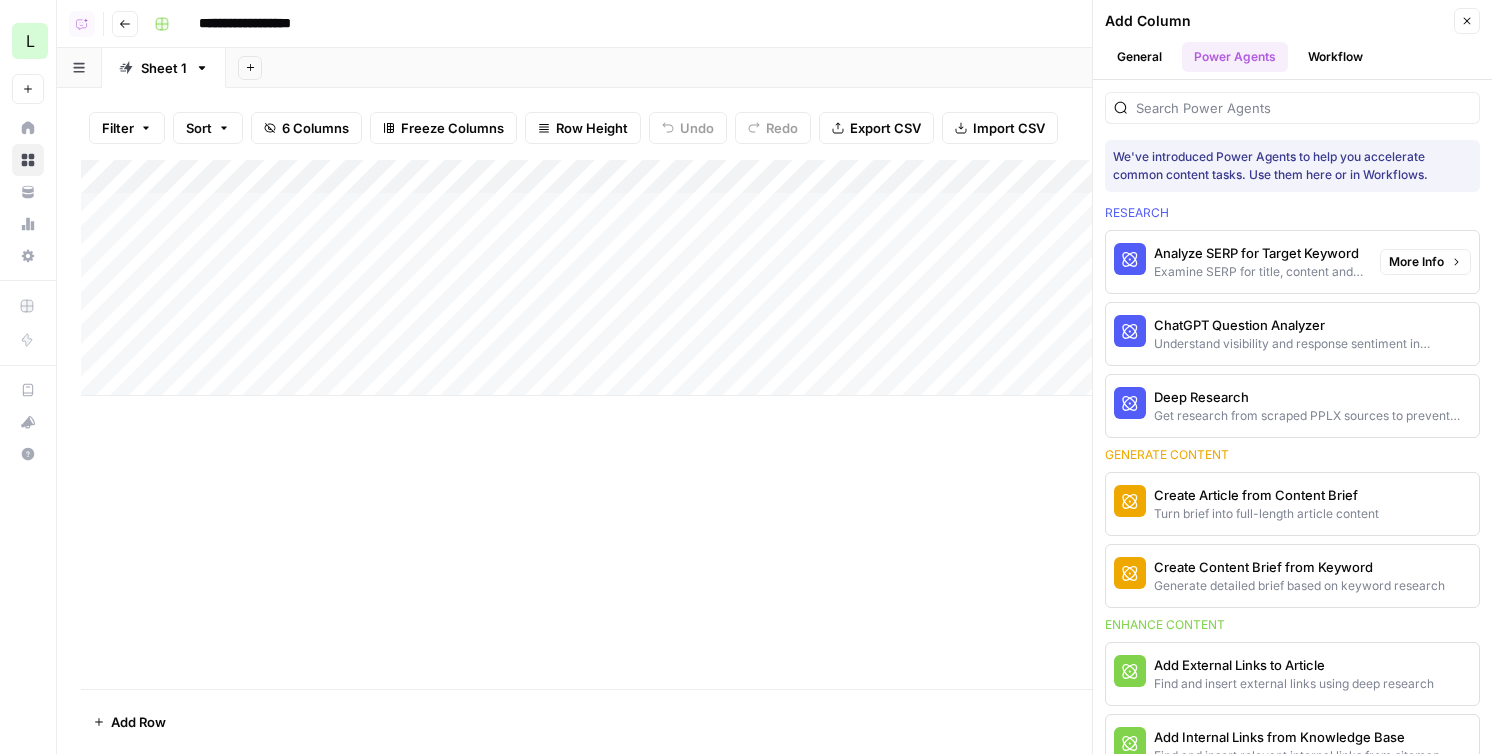 click on "Analyze SERP for Target Keyword Examine SERP for title, content and keyword patterns" at bounding box center (1239, 262) 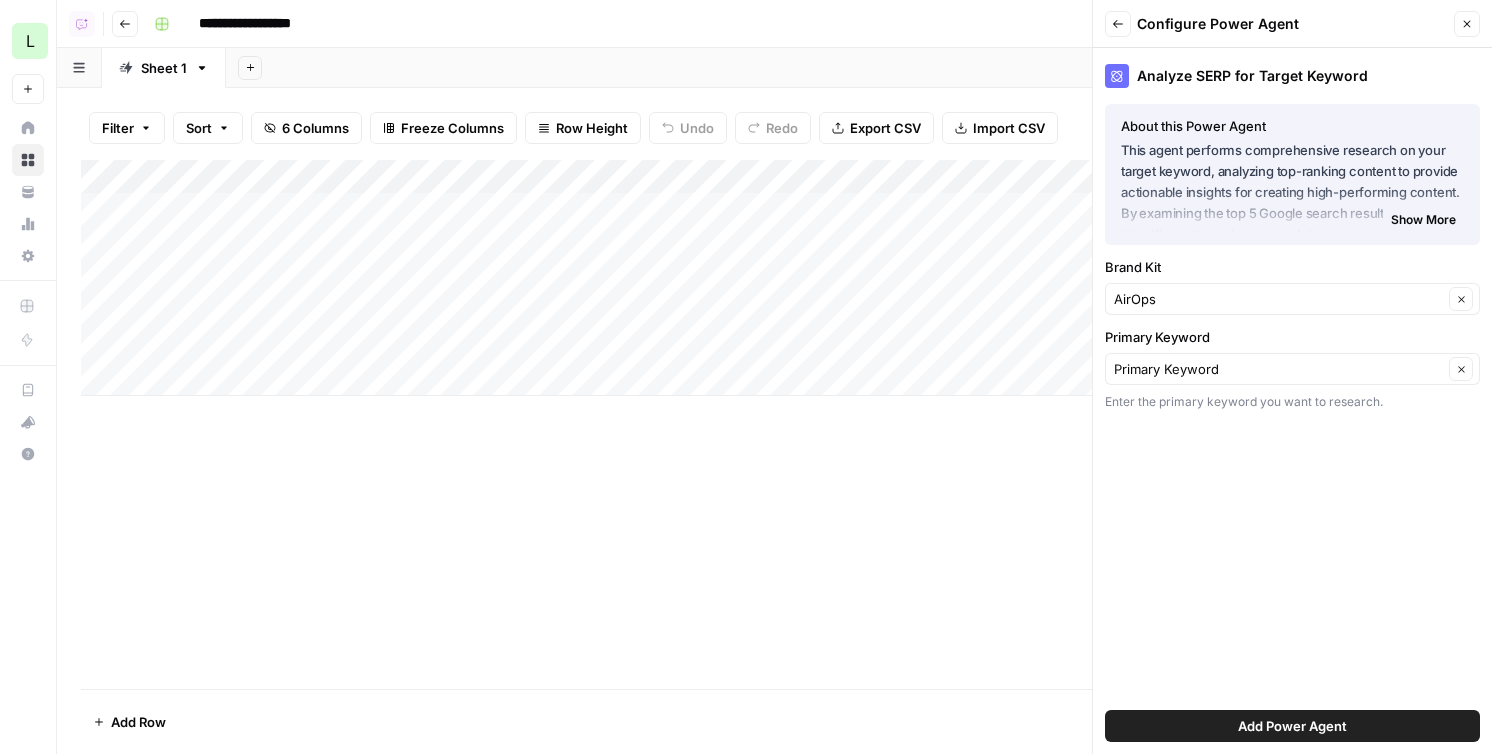 click on "Add Power Agent" at bounding box center (1292, 726) 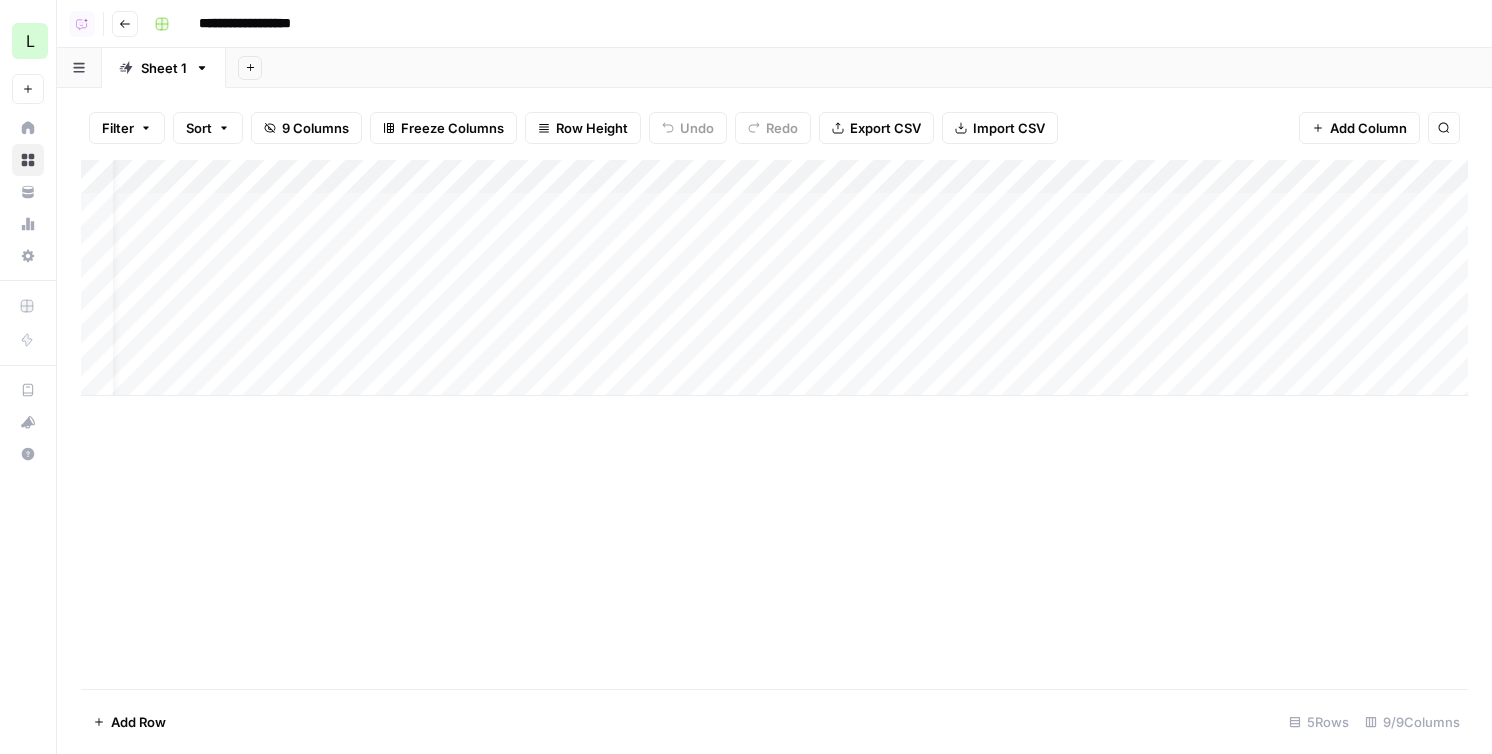 scroll, scrollTop: 0, scrollLeft: 56, axis: horizontal 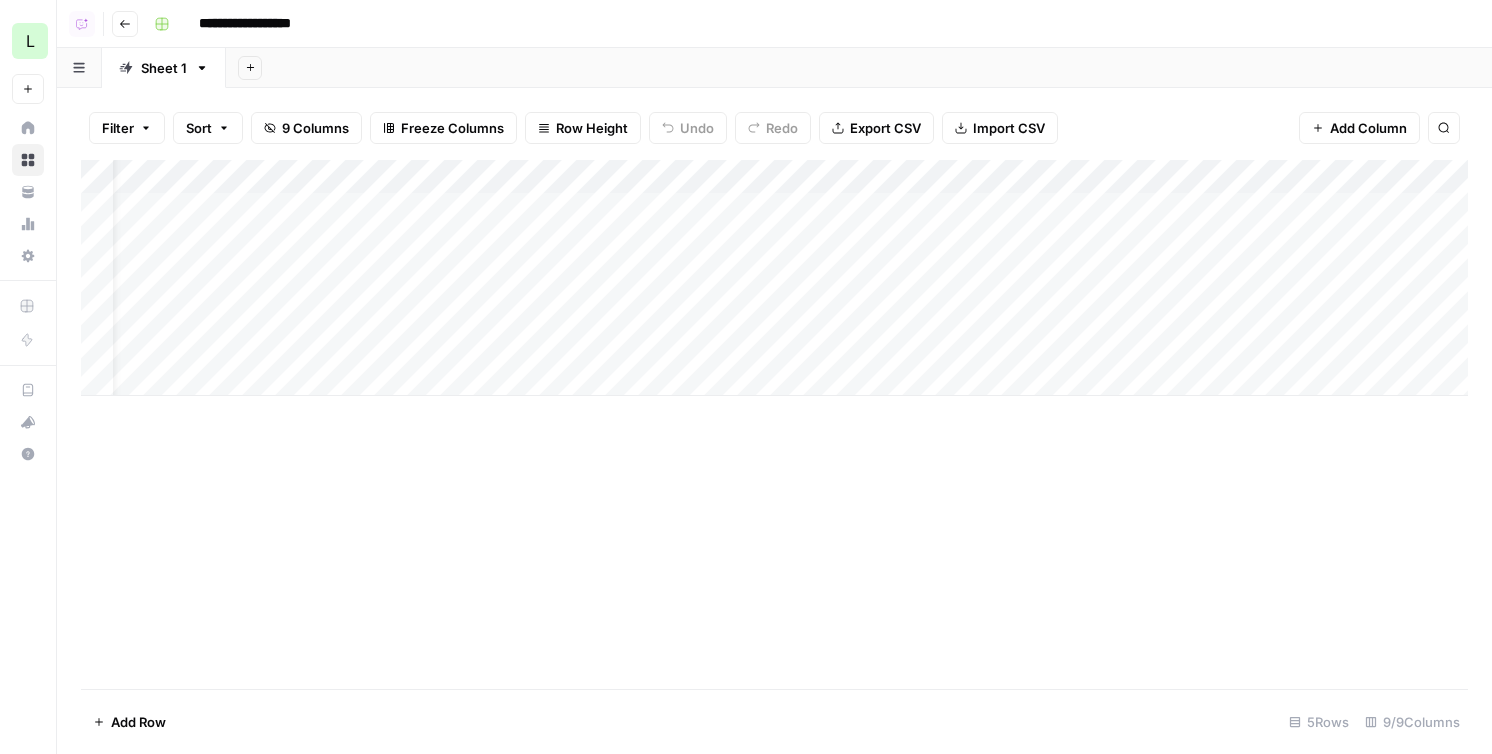 click on "Add Column" at bounding box center (774, 278) 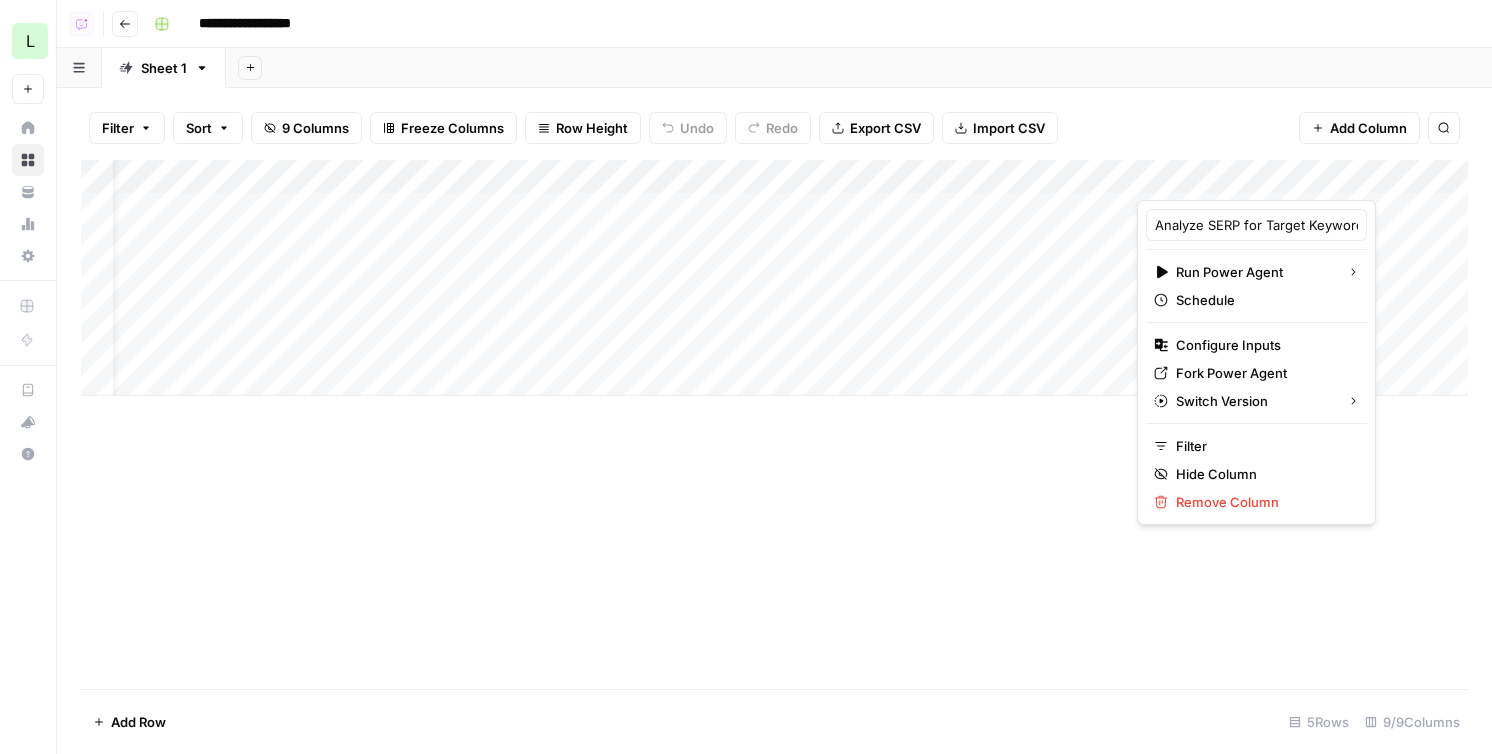 click on "Add Column" at bounding box center (774, 278) 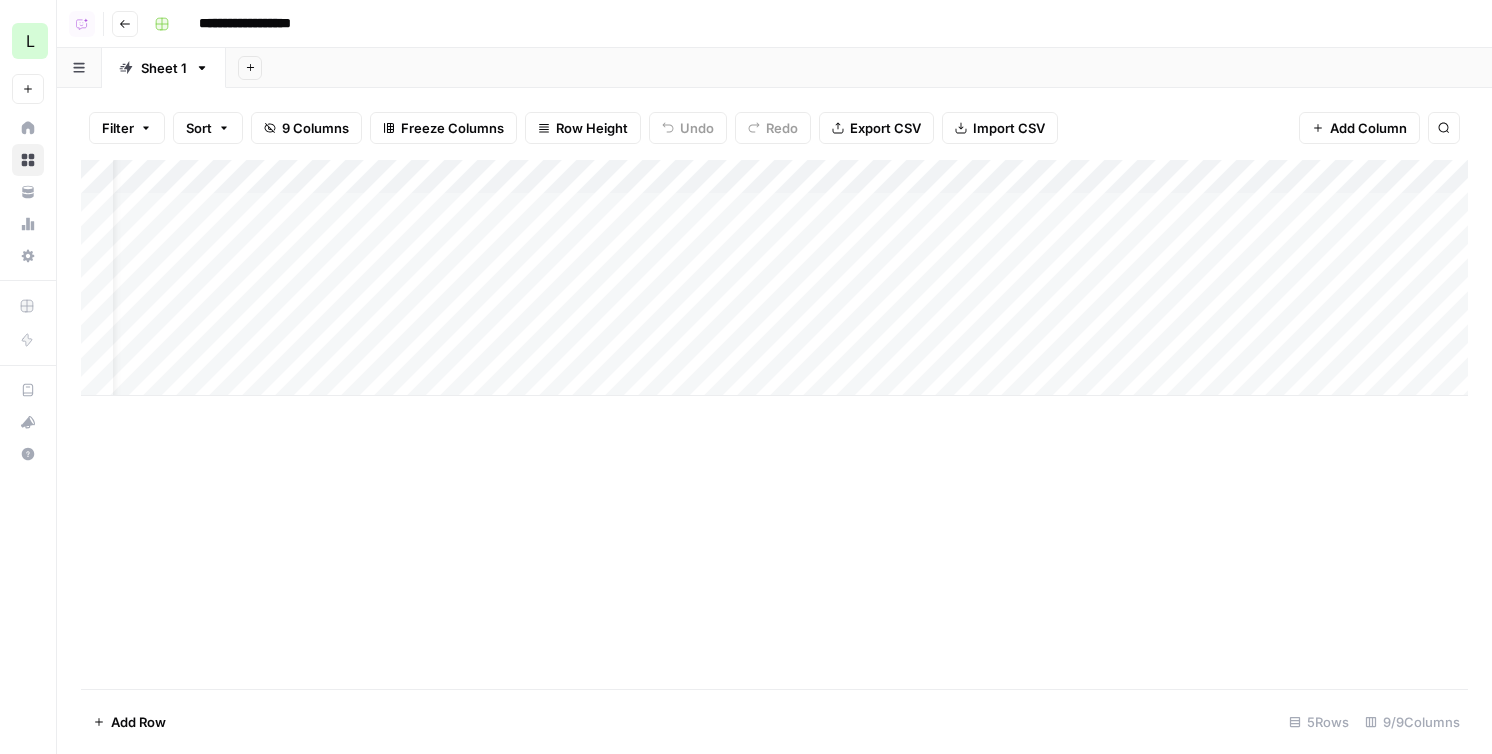 click on "Add Column" at bounding box center (1368, 128) 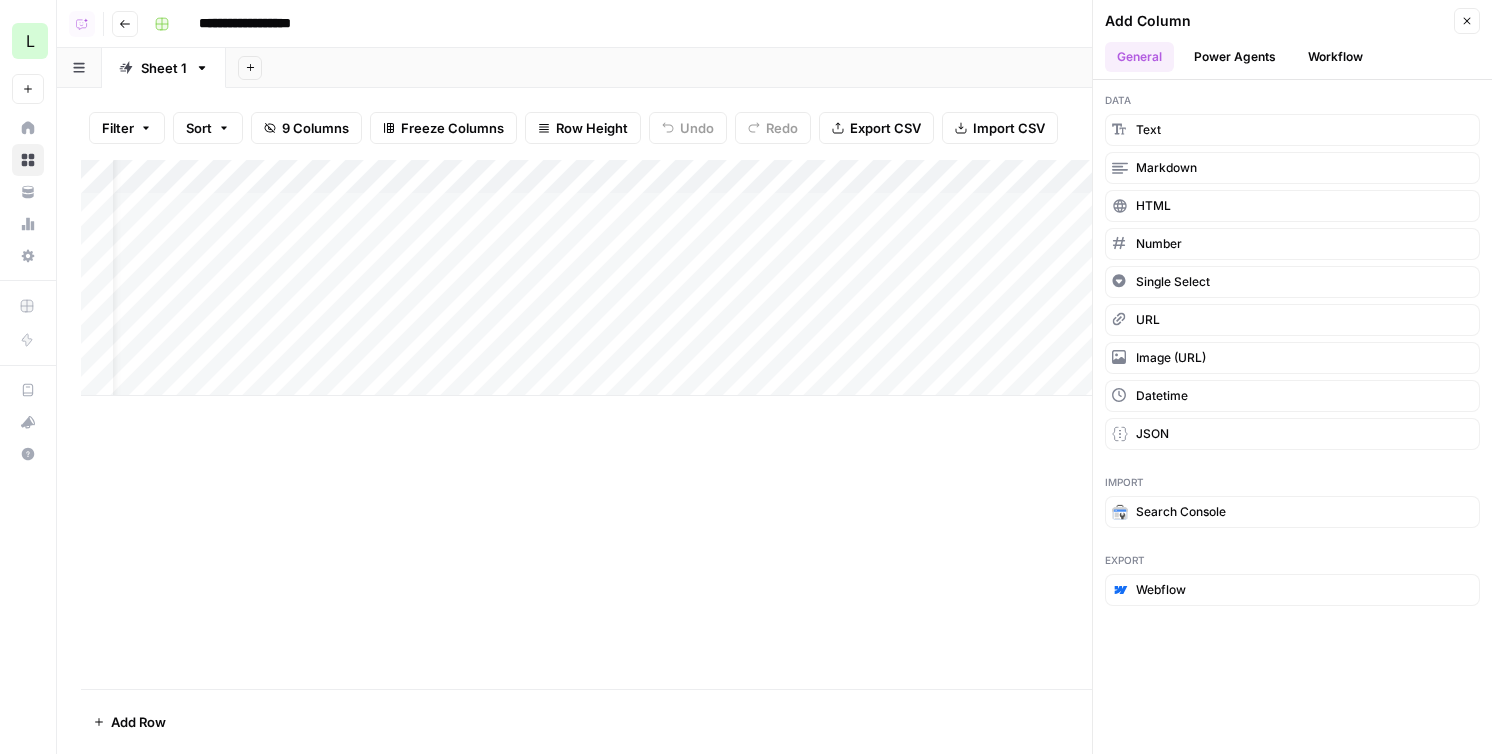 click on "Power Agents" at bounding box center (1235, 57) 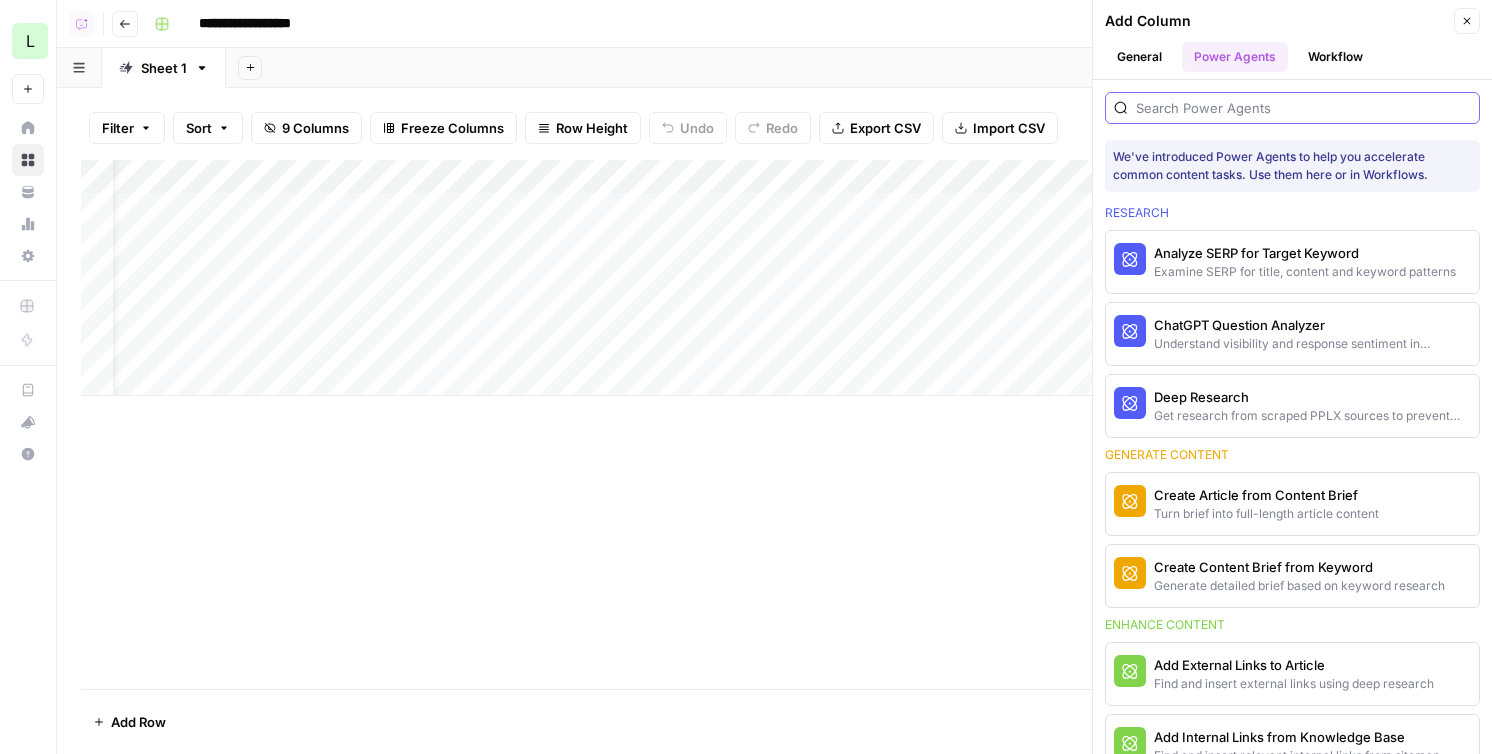 click at bounding box center [1303, 108] 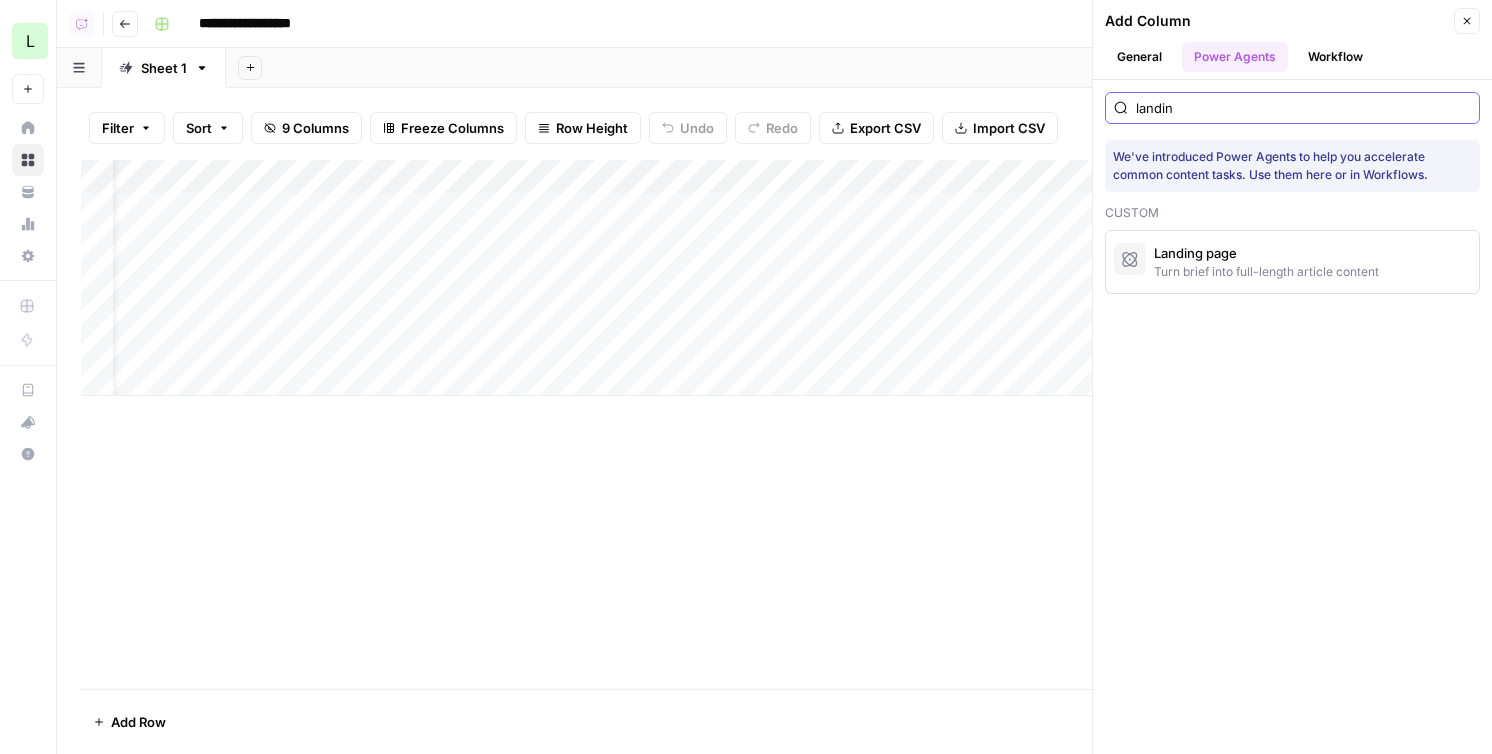 type on "landin" 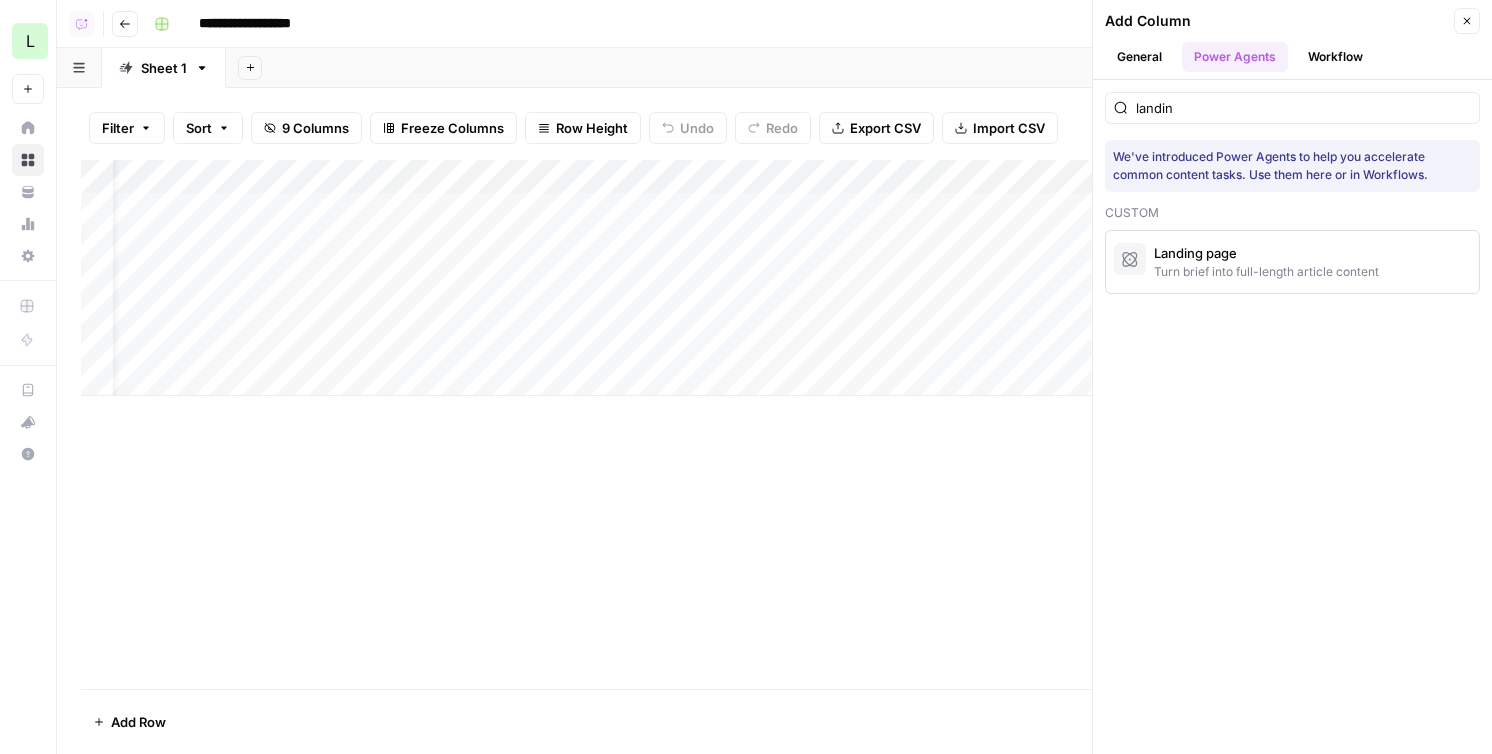 click on "Add Column" at bounding box center [774, 424] 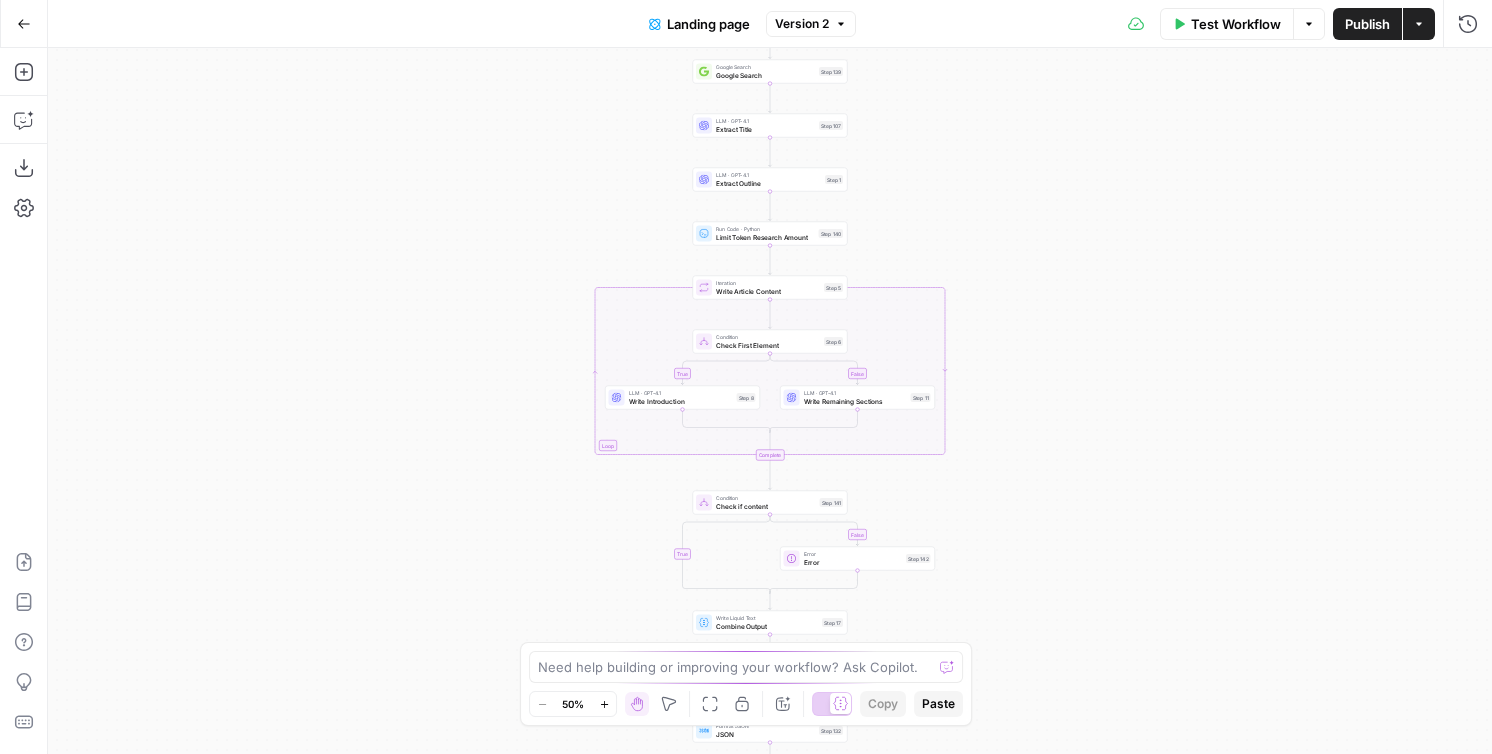 click on "Go Back" at bounding box center (24, 24) 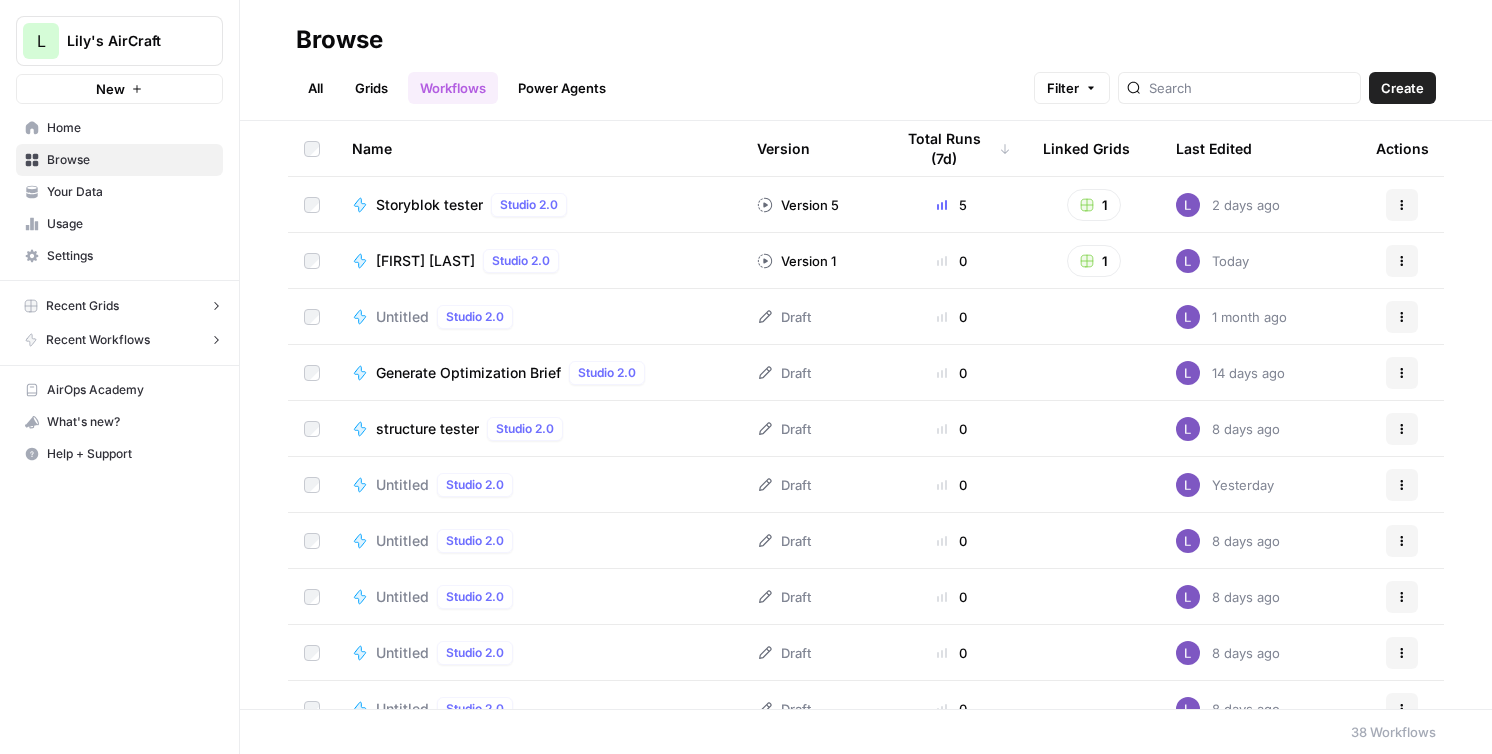 click on "Grids" at bounding box center (371, 88) 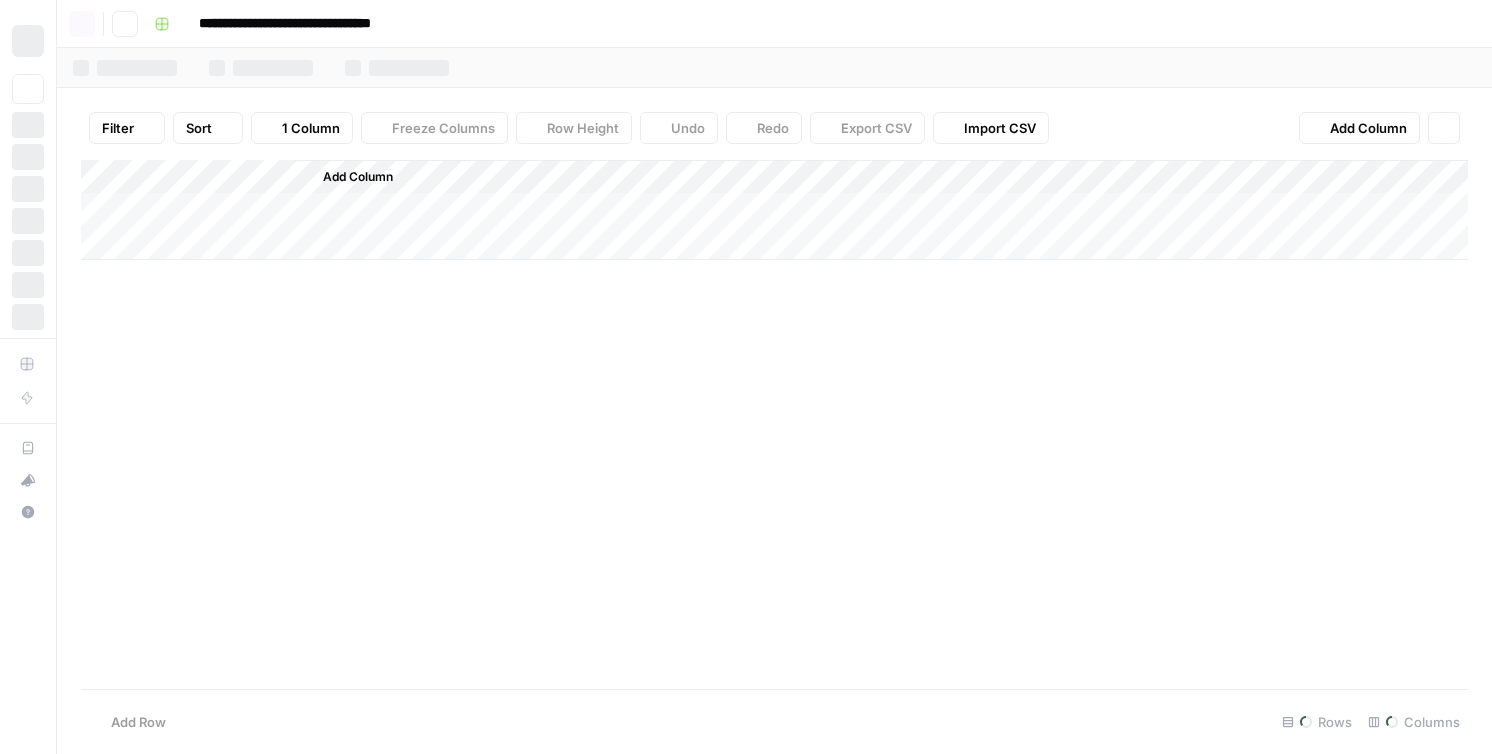 scroll, scrollTop: 0, scrollLeft: 0, axis: both 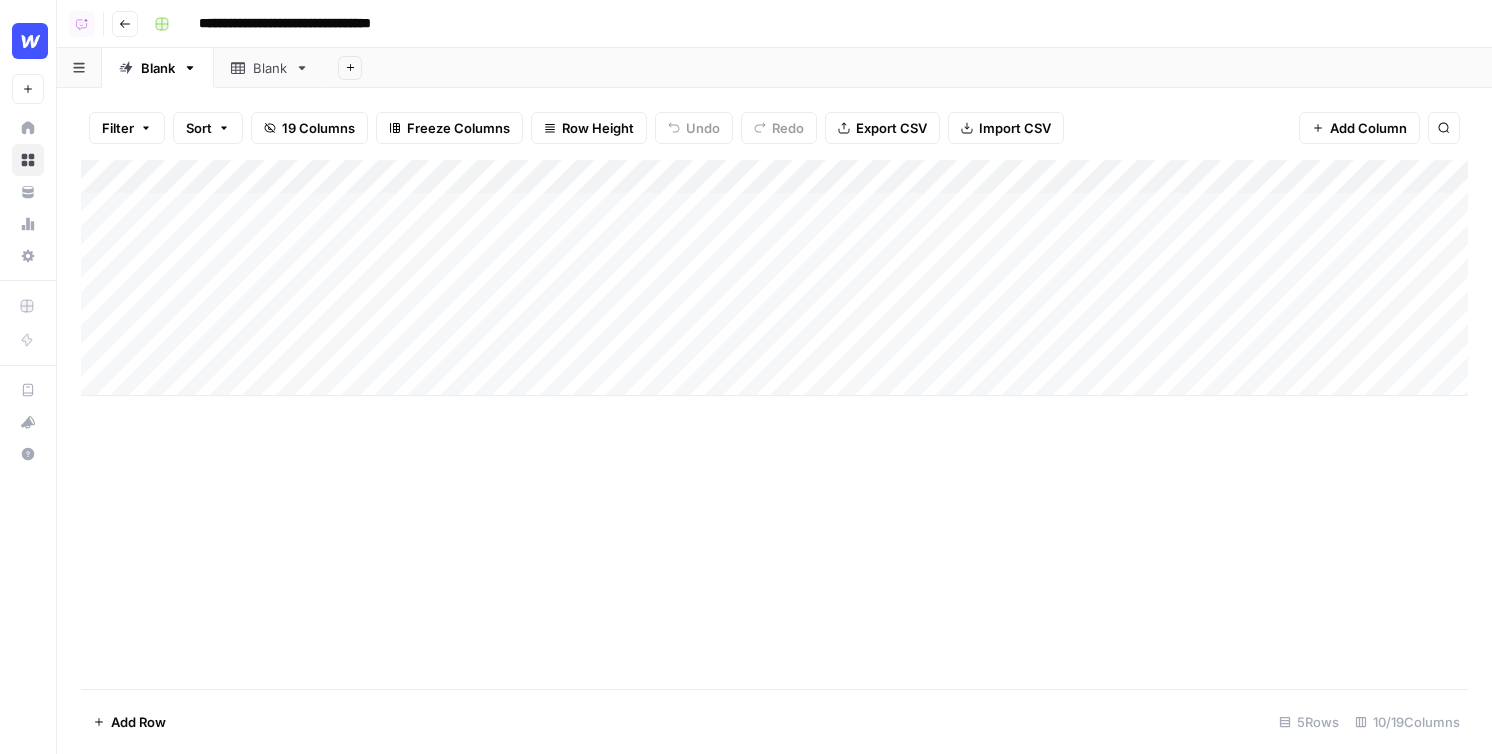 click on "Add Column" at bounding box center [1368, 128] 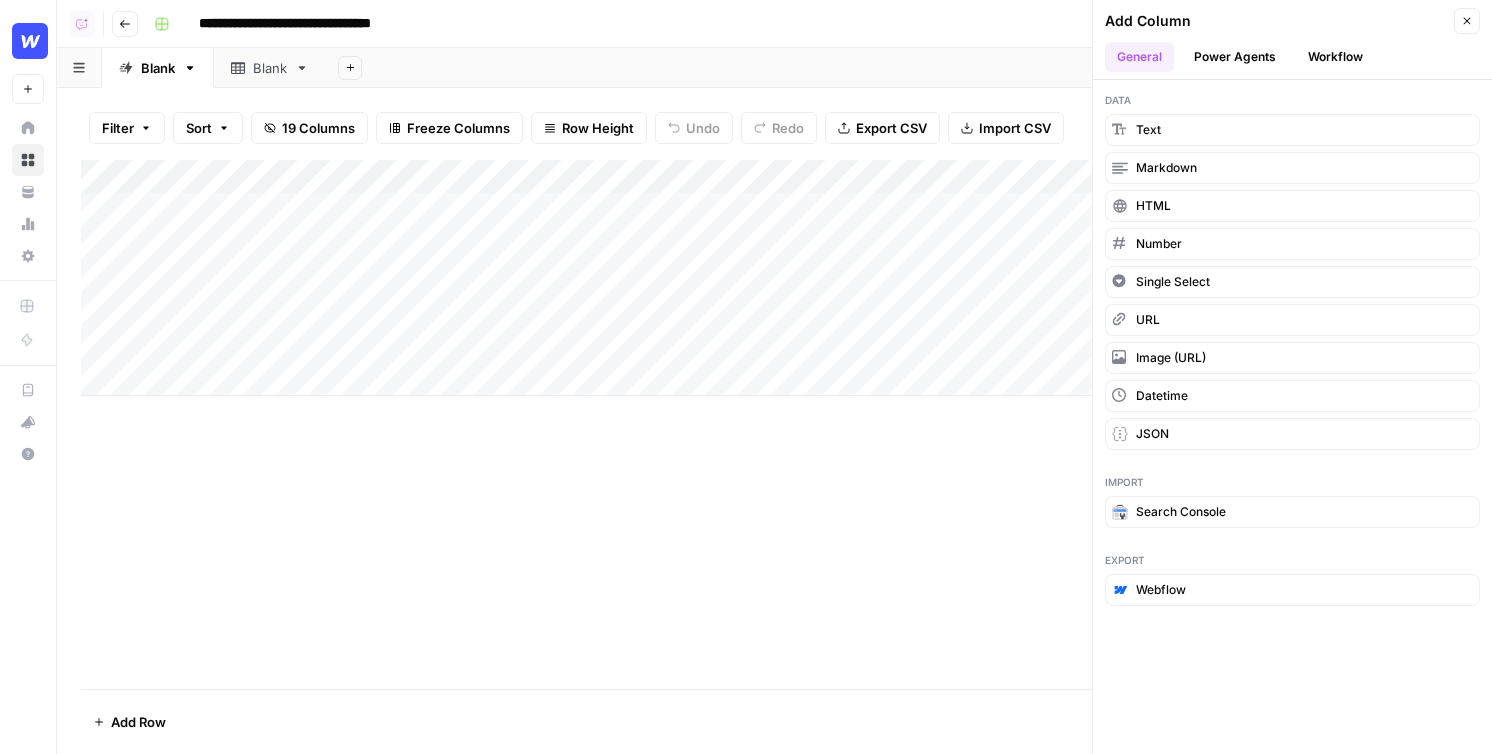 click on "Power Agents" at bounding box center [1235, 57] 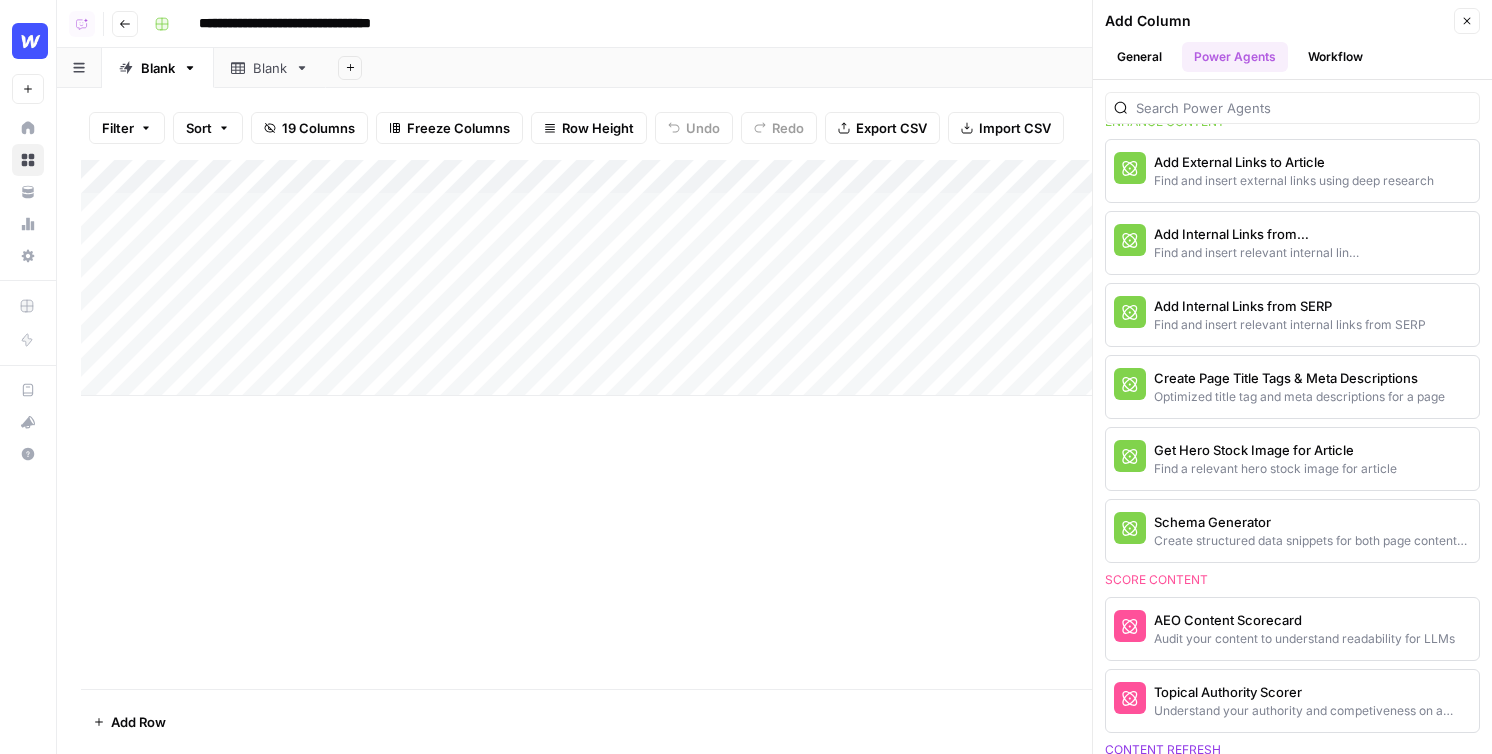 scroll, scrollTop: 507, scrollLeft: 0, axis: vertical 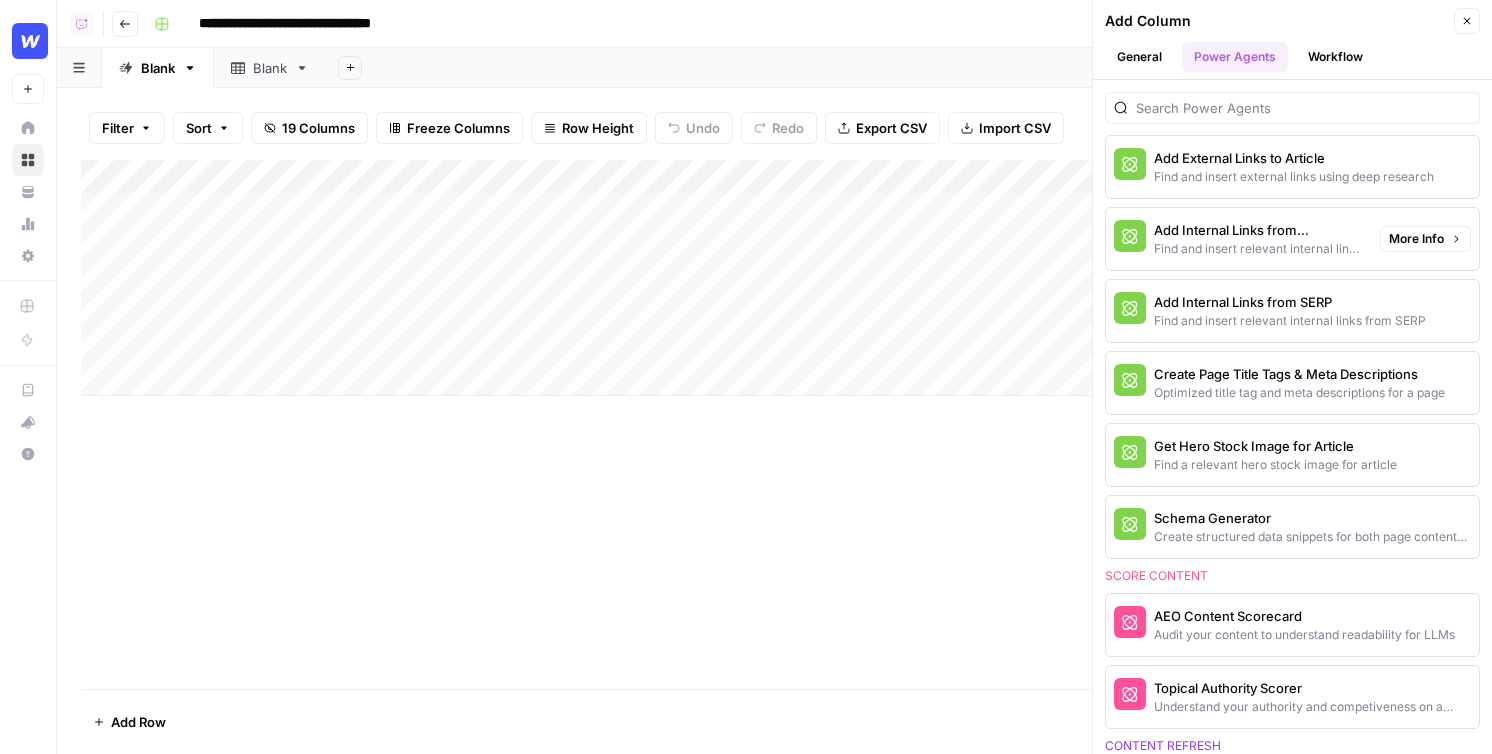click on "Add Internal Links from Knowledge Base" at bounding box center [1259, 230] 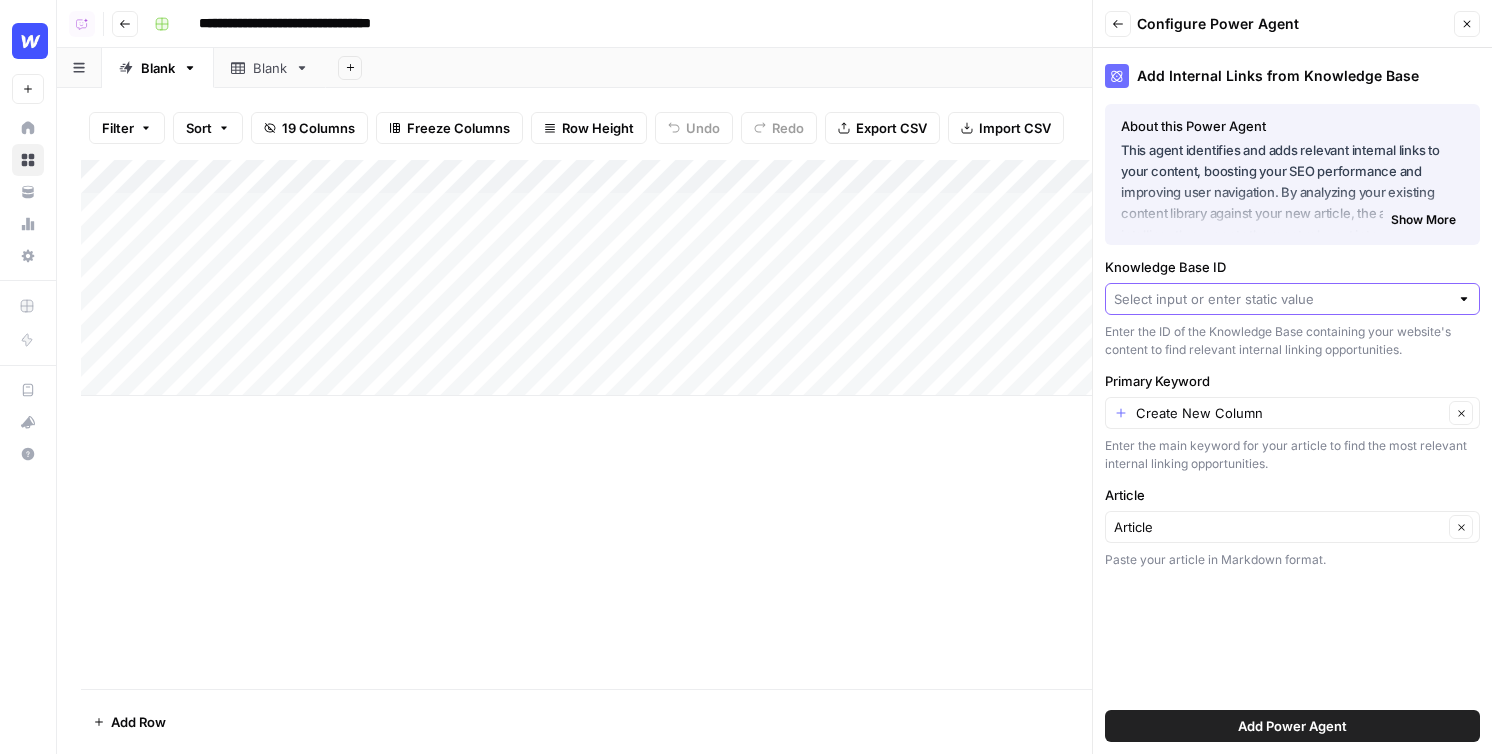 click on "Knowledge Base ID" at bounding box center [1281, 299] 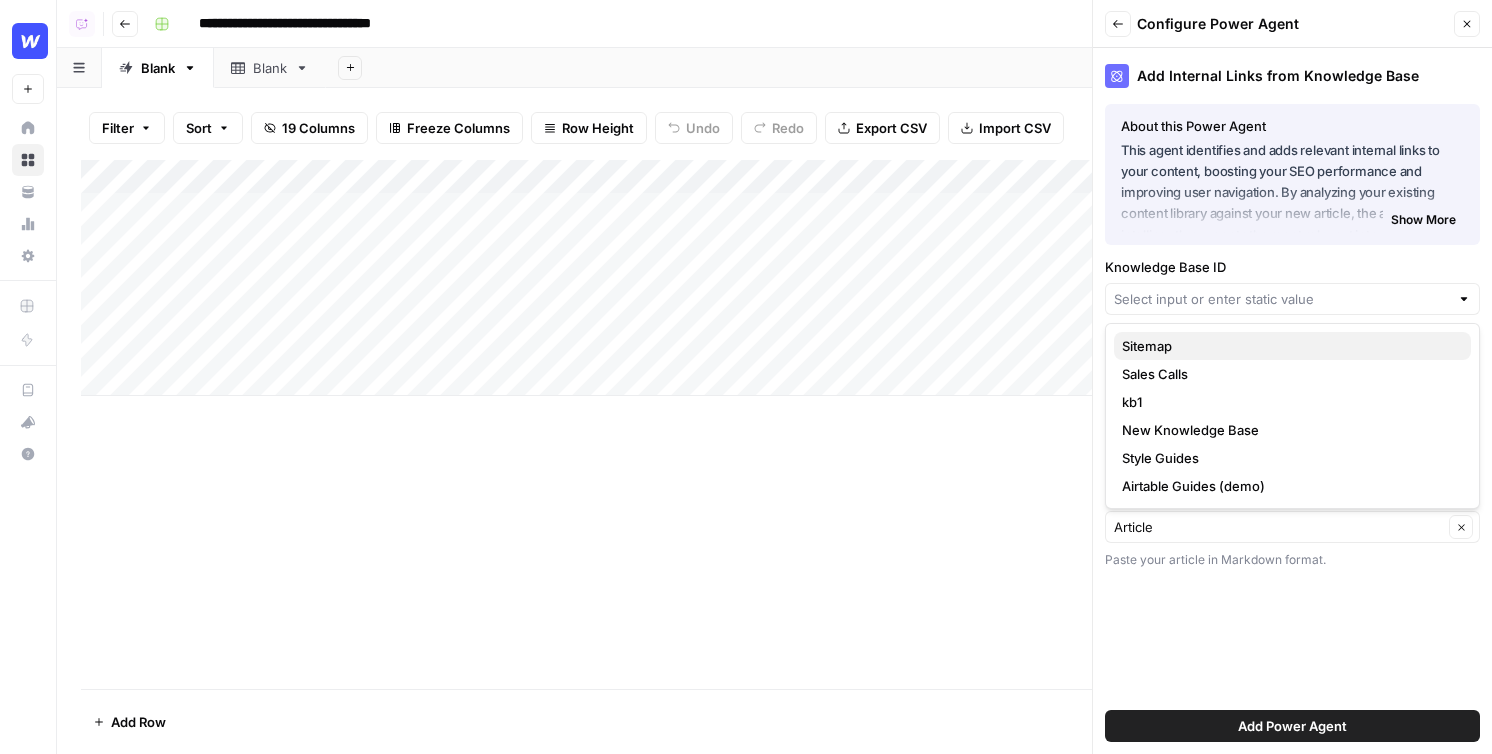click on "Sitemap" at bounding box center (1288, 346) 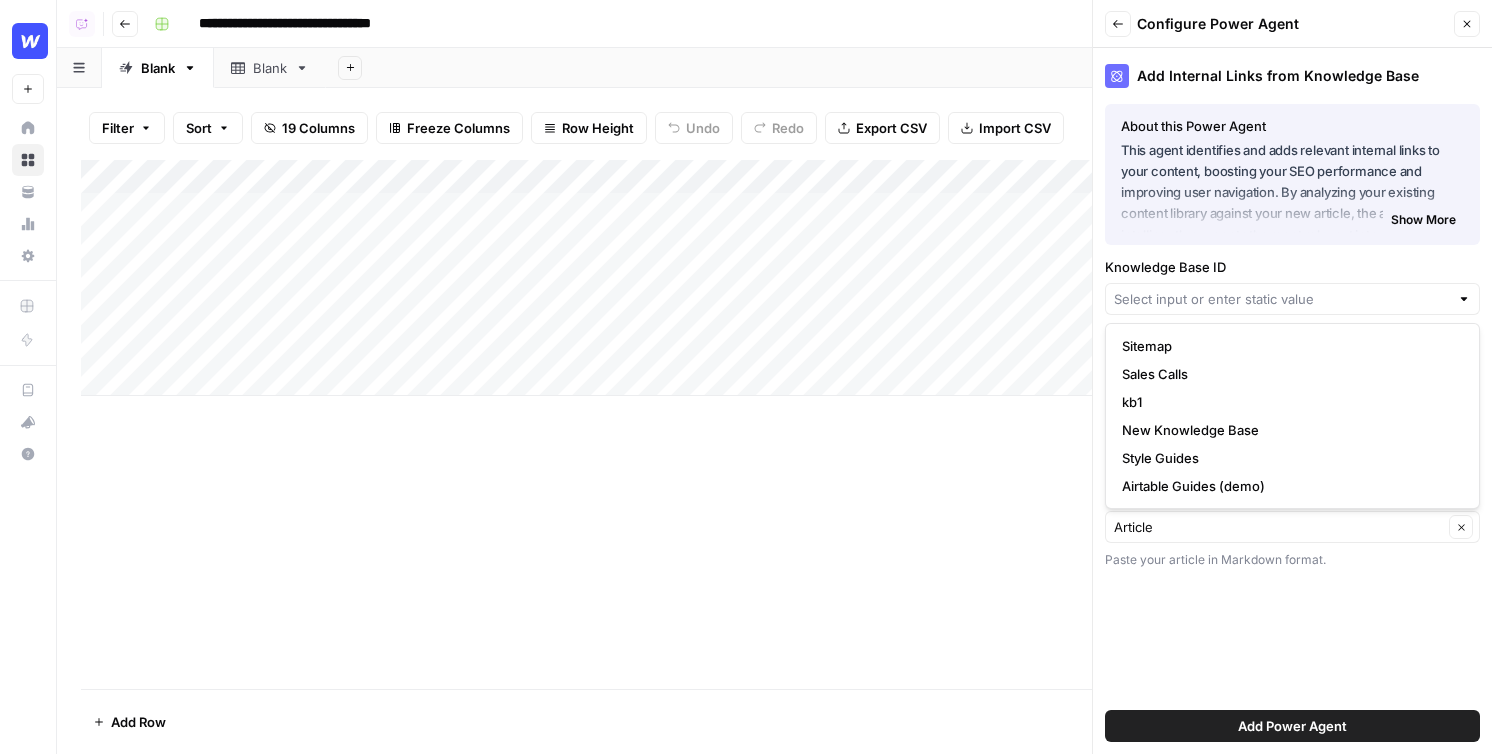 type on "Sitemap" 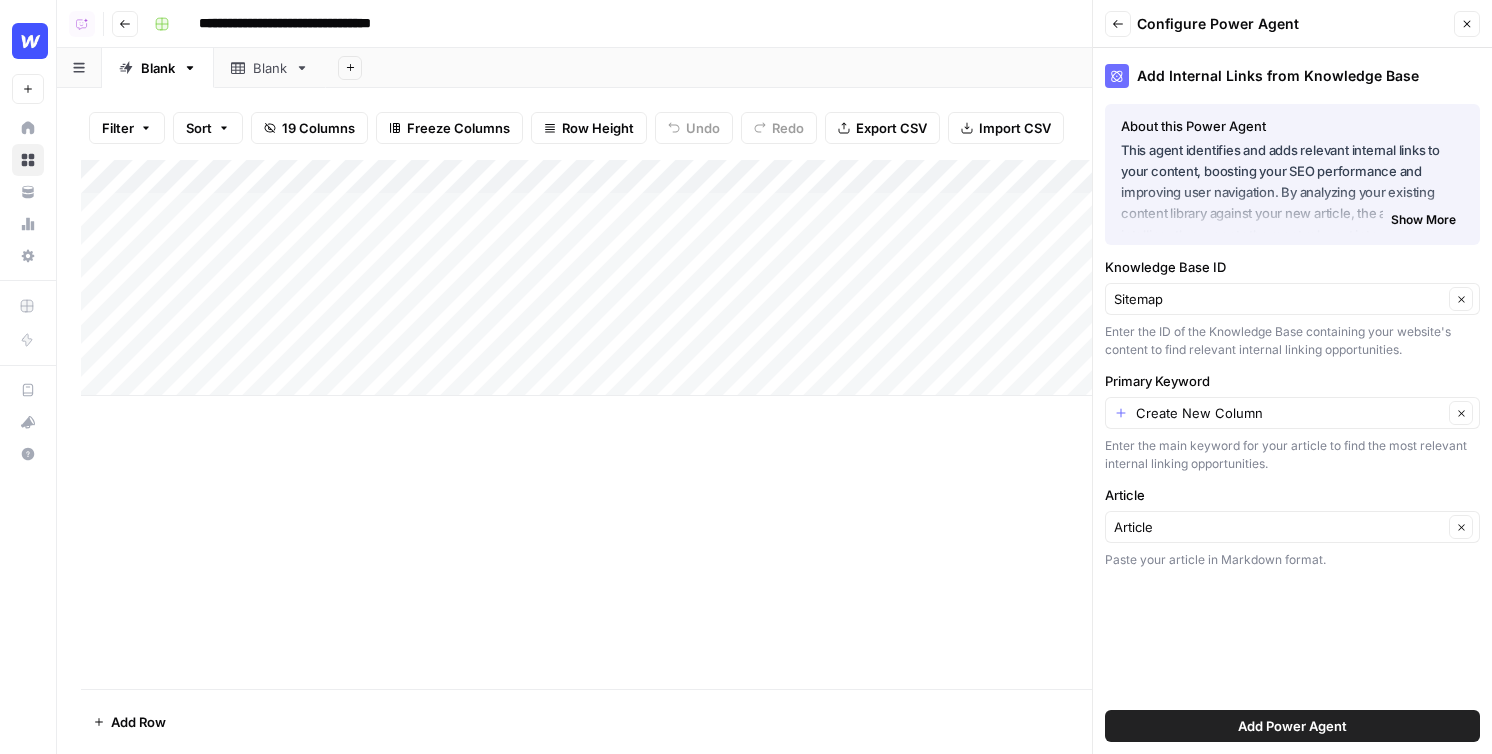 click on "Add Power Agent" at bounding box center (1292, 726) 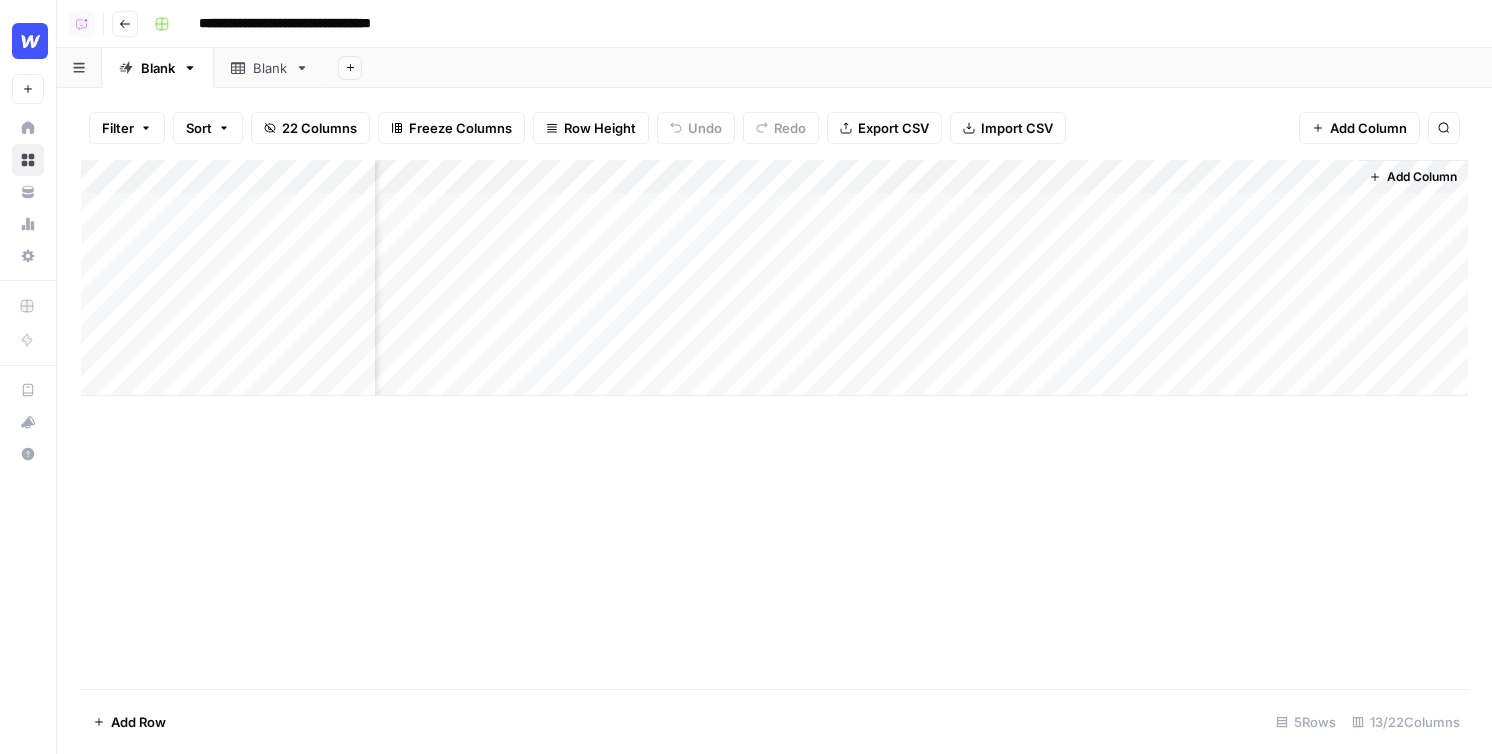 scroll, scrollTop: 0, scrollLeft: 1402, axis: horizontal 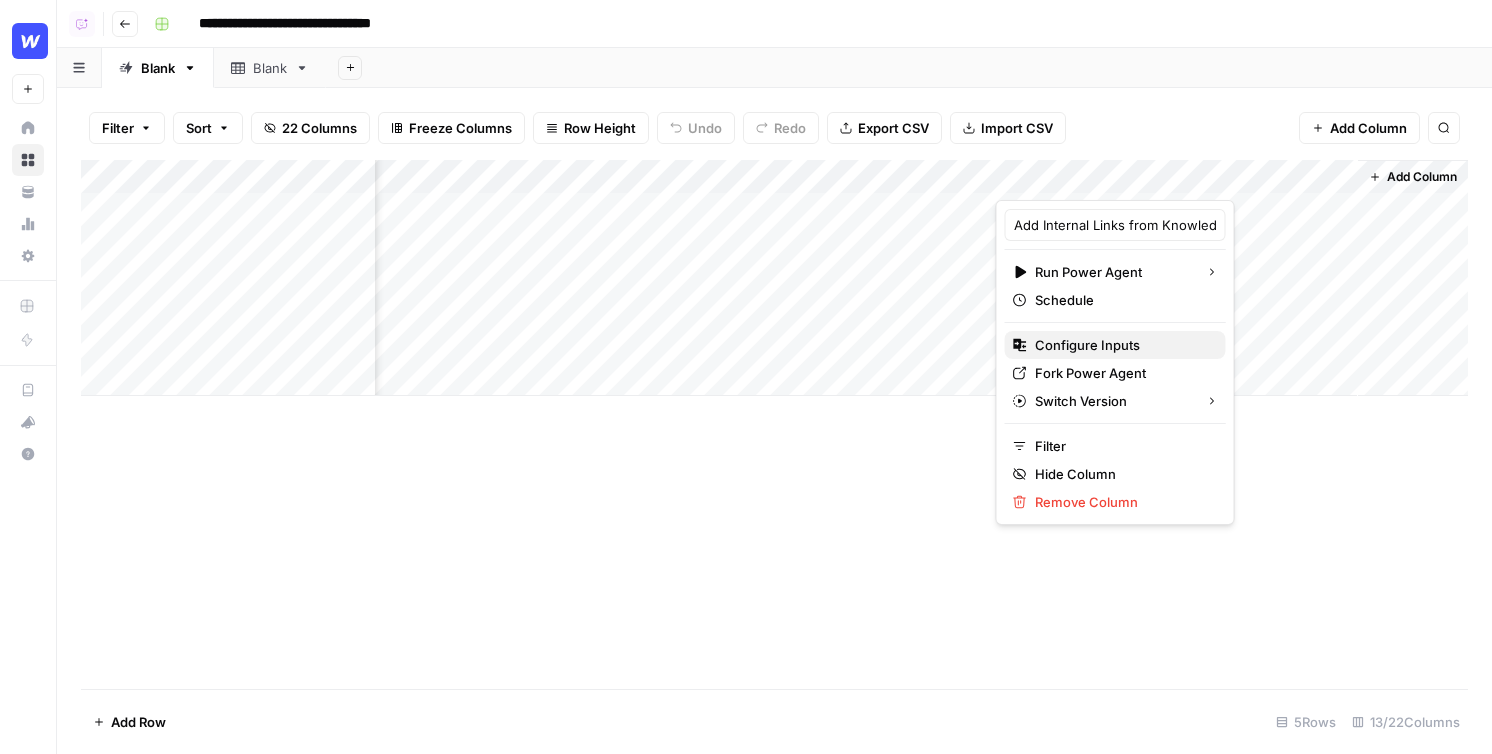 click on "Configure Inputs" at bounding box center [1122, 345] 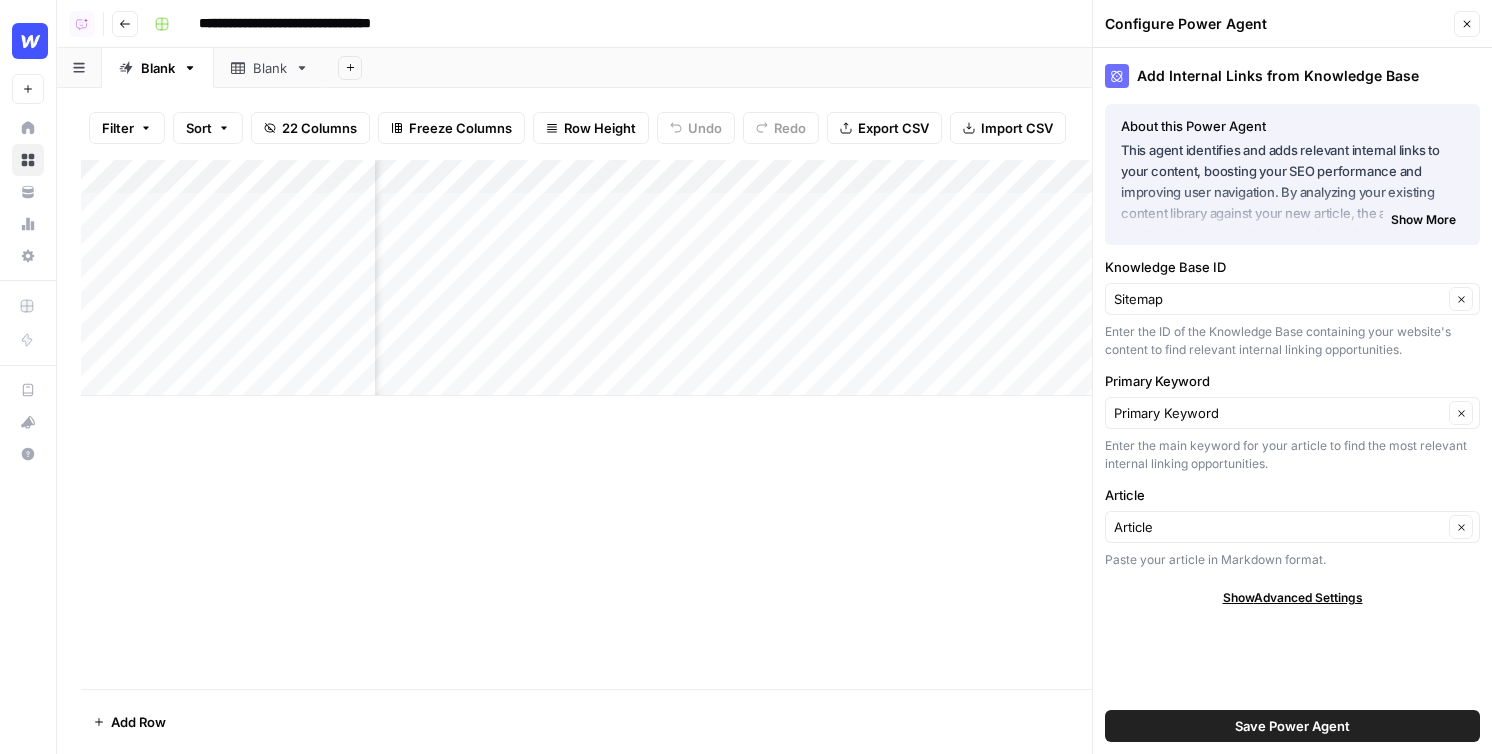 scroll, scrollTop: 0, scrollLeft: 1037, axis: horizontal 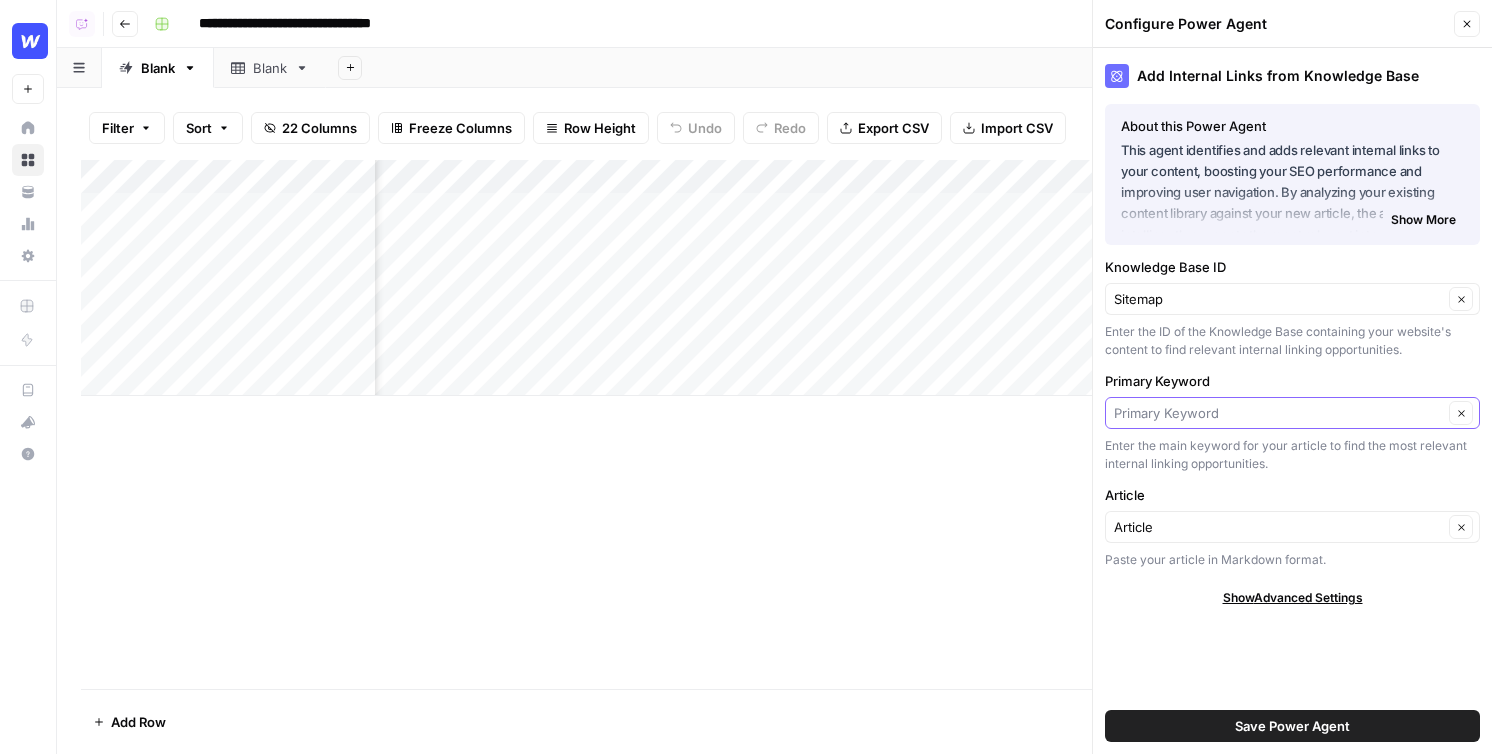 click on "Primary Keyword" at bounding box center [1278, 413] 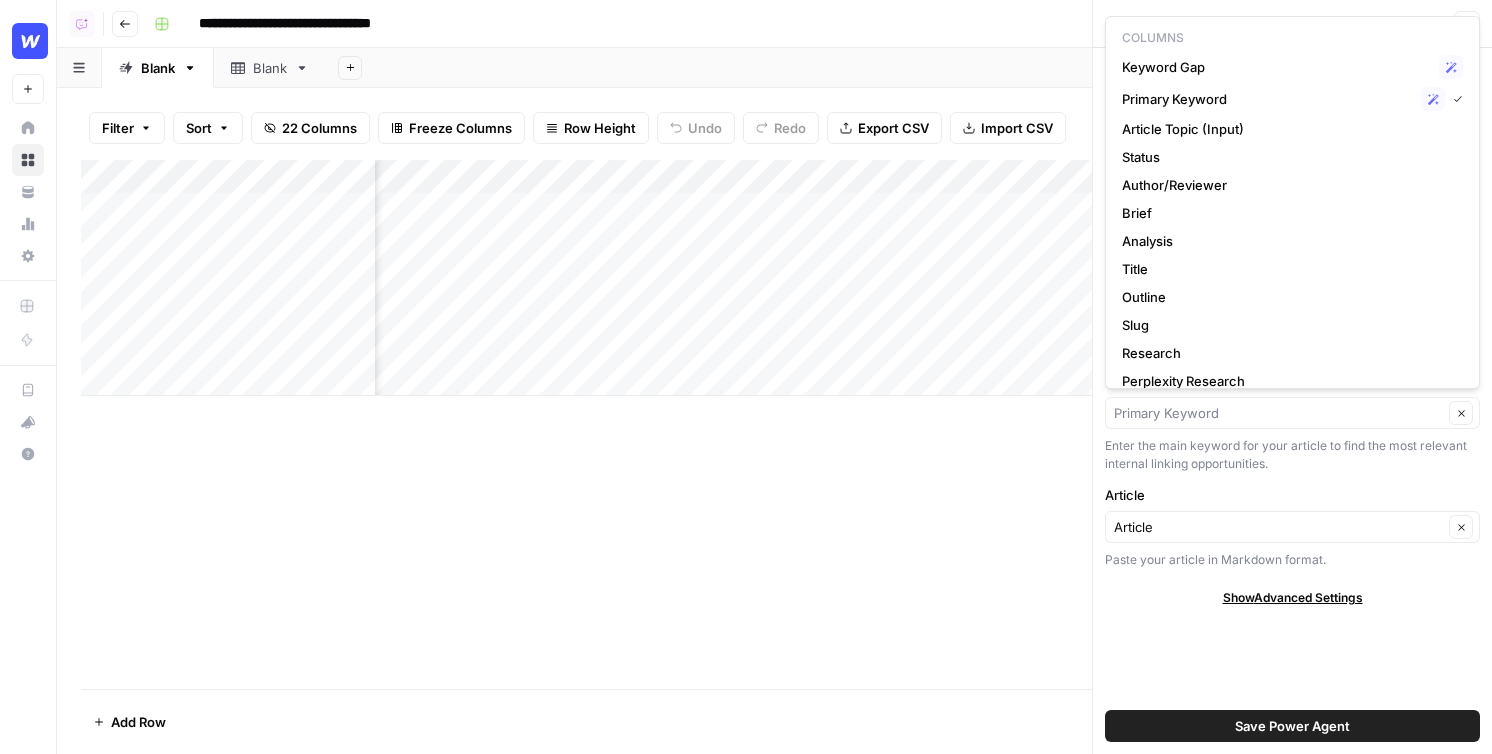 type on "Primary Keyword" 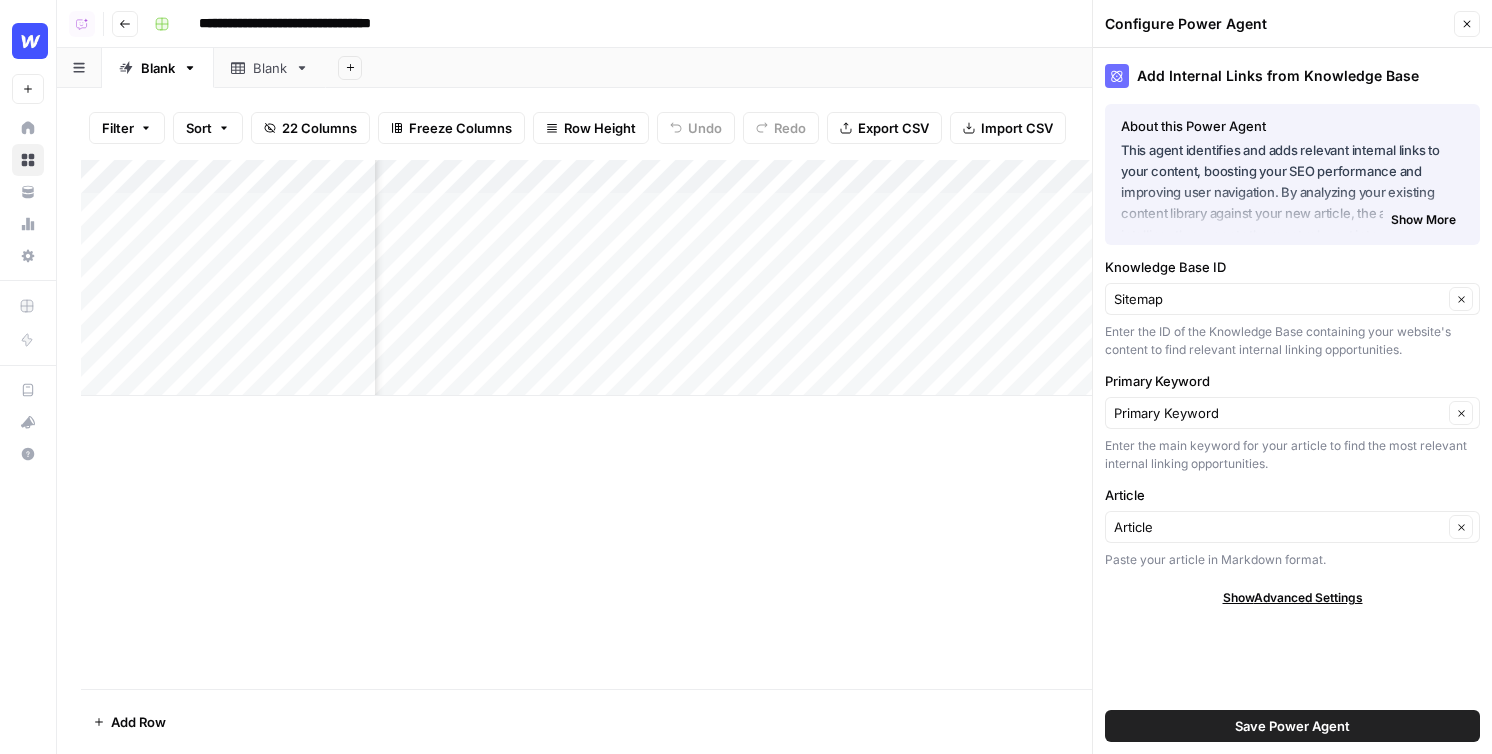 click on "Enter the main keyword for your article to find the most relevant internal linking opportunities." at bounding box center (1292, 455) 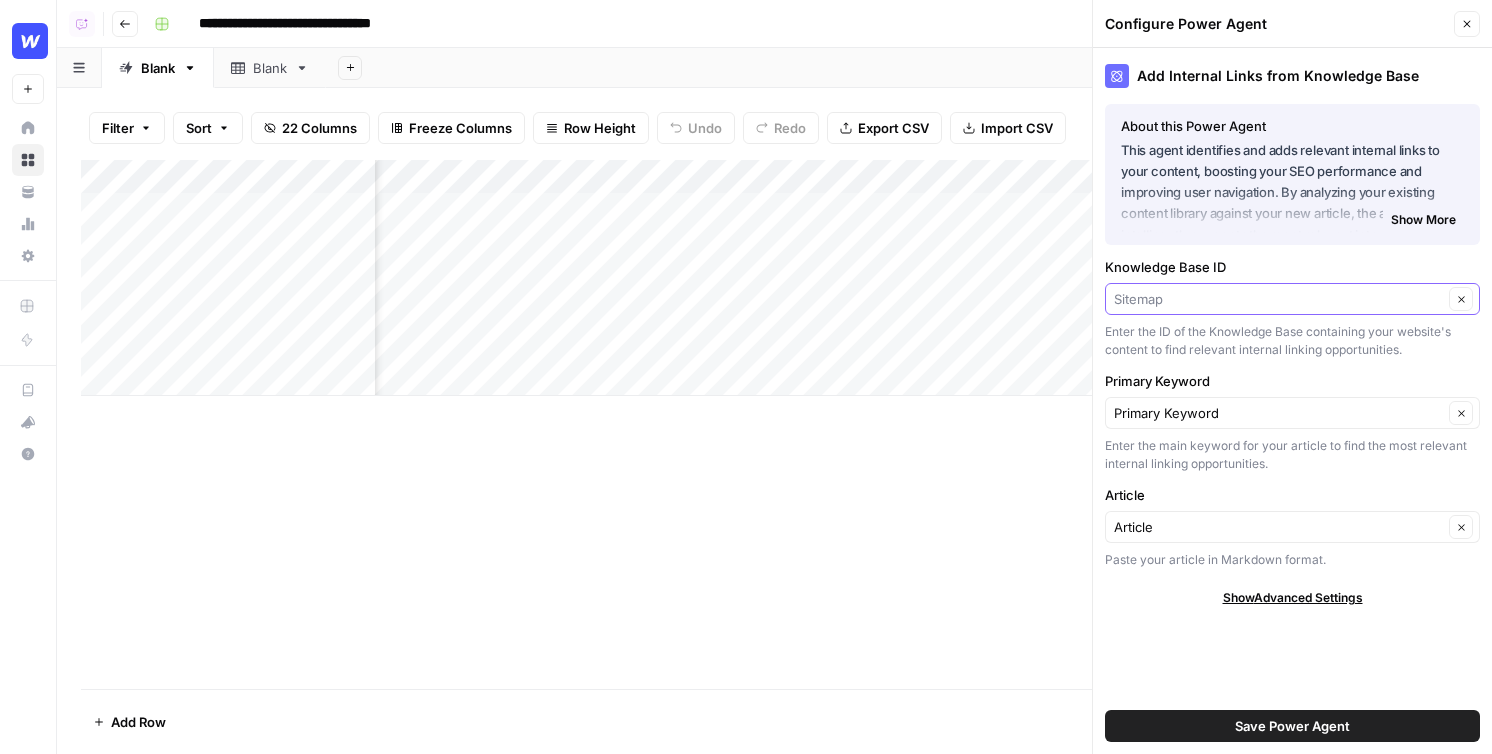 click on "Knowledge Base ID" at bounding box center [1278, 299] 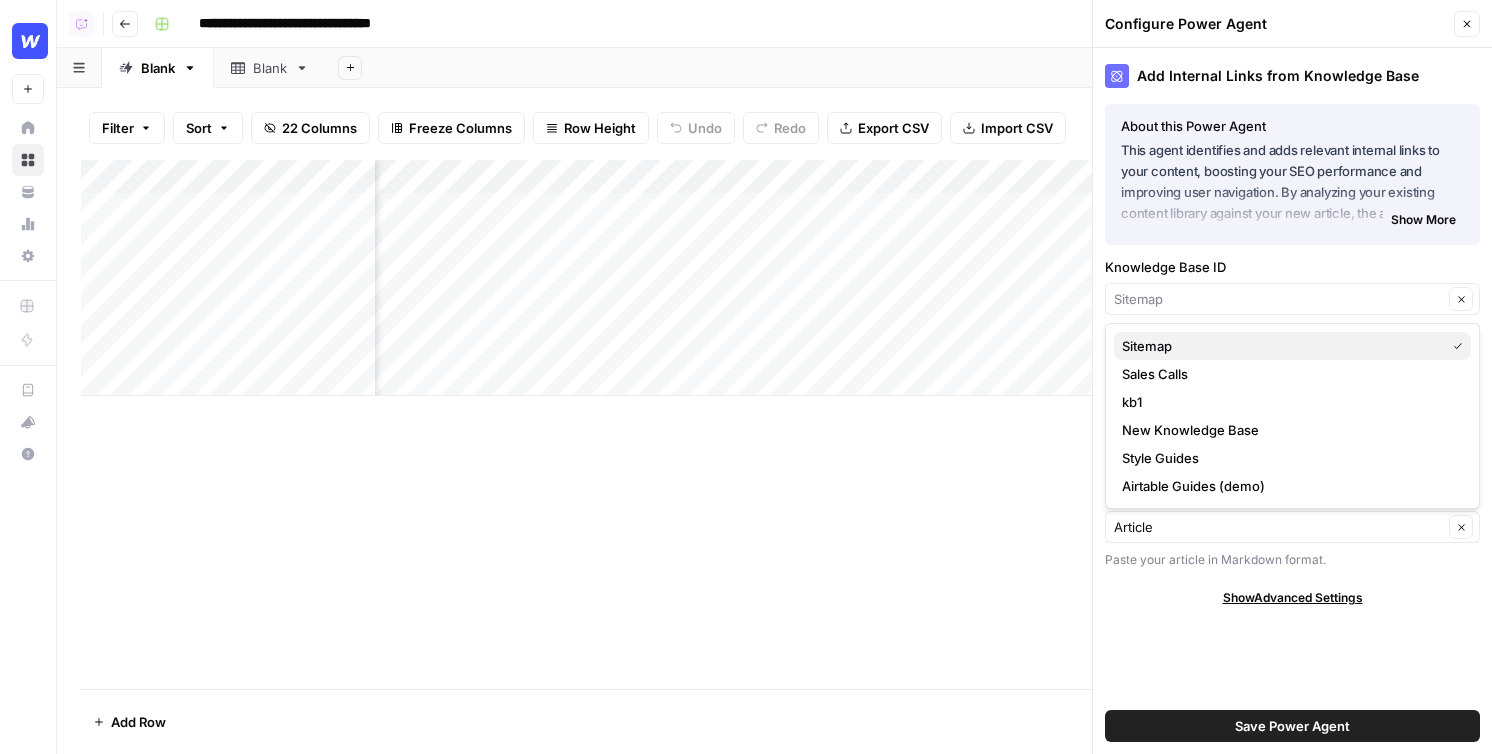 click on "Sitemap" at bounding box center (1279, 346) 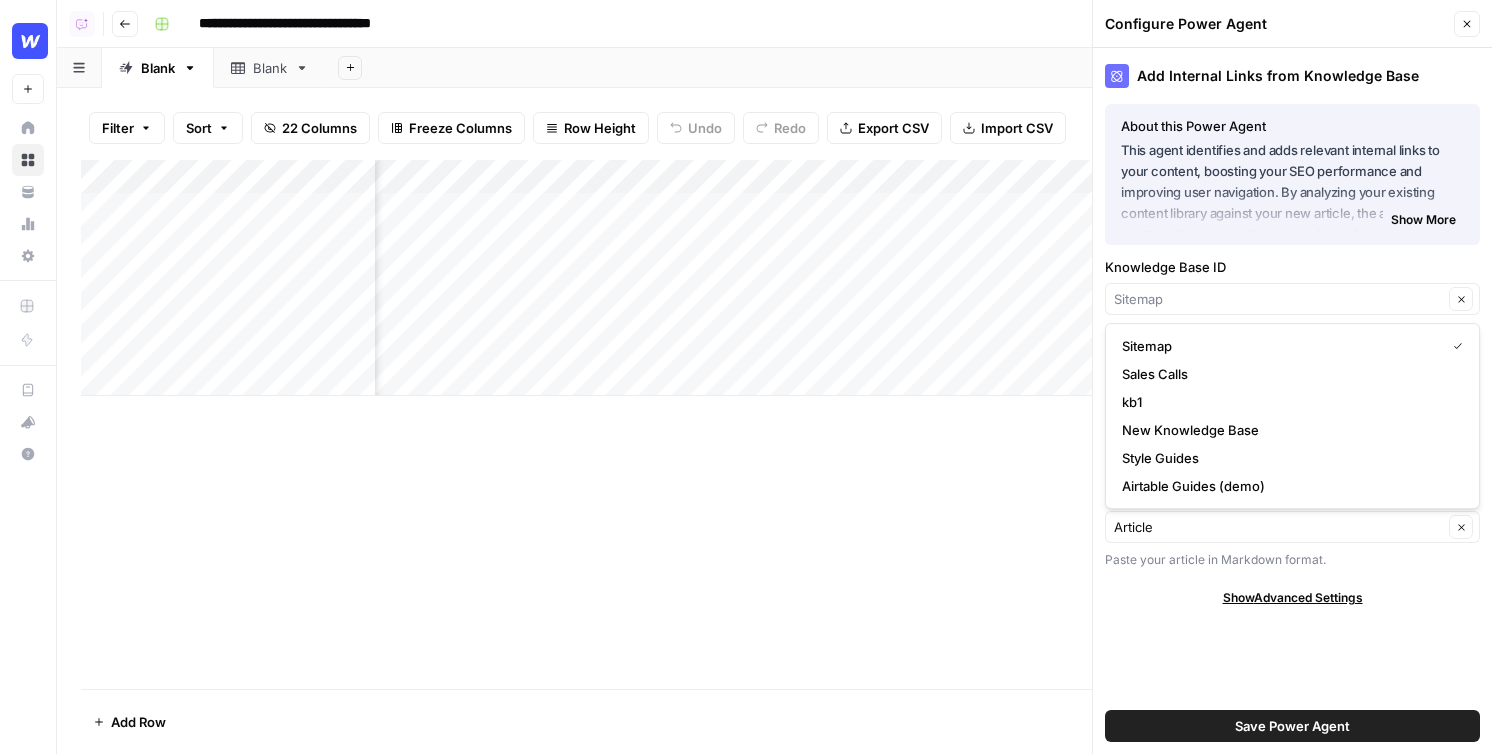 type on "Sitemap" 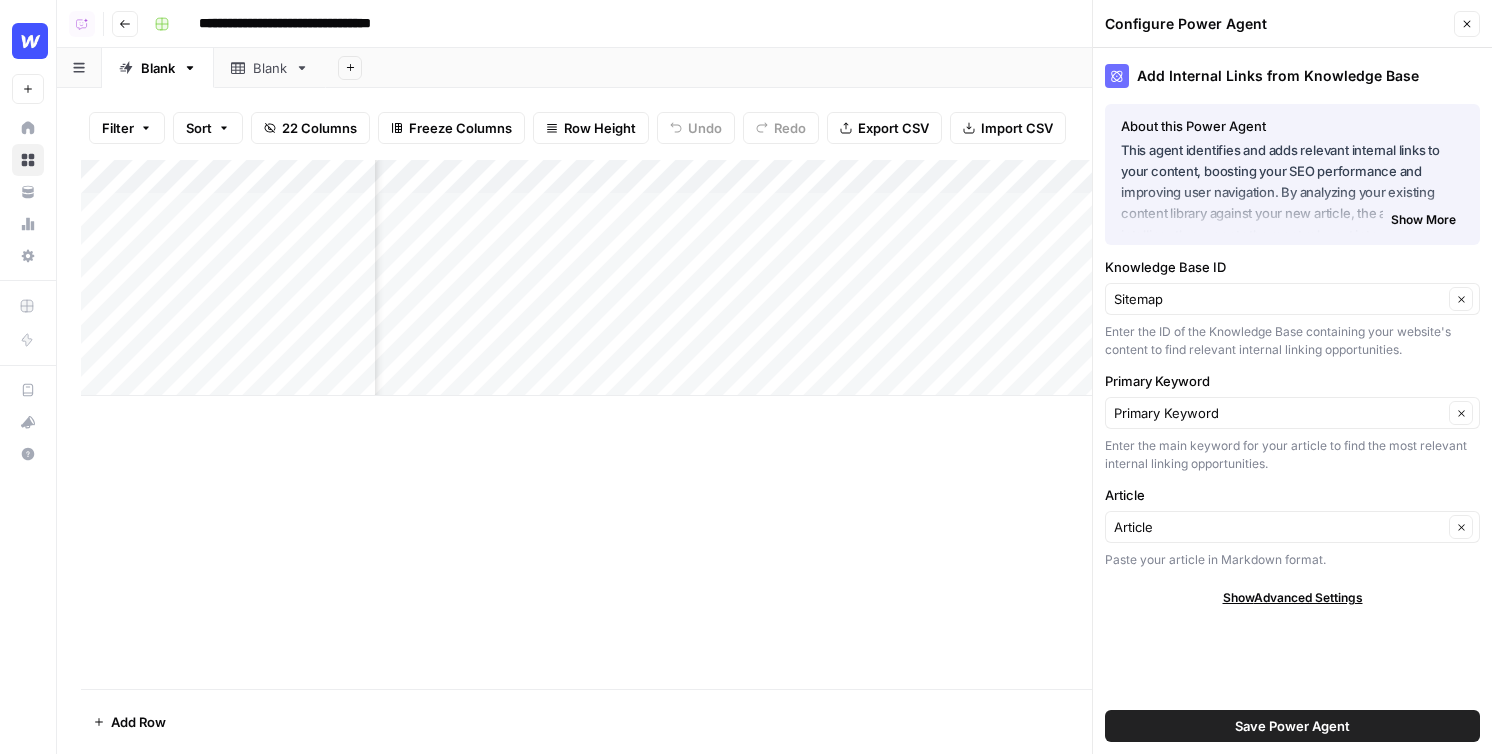 click 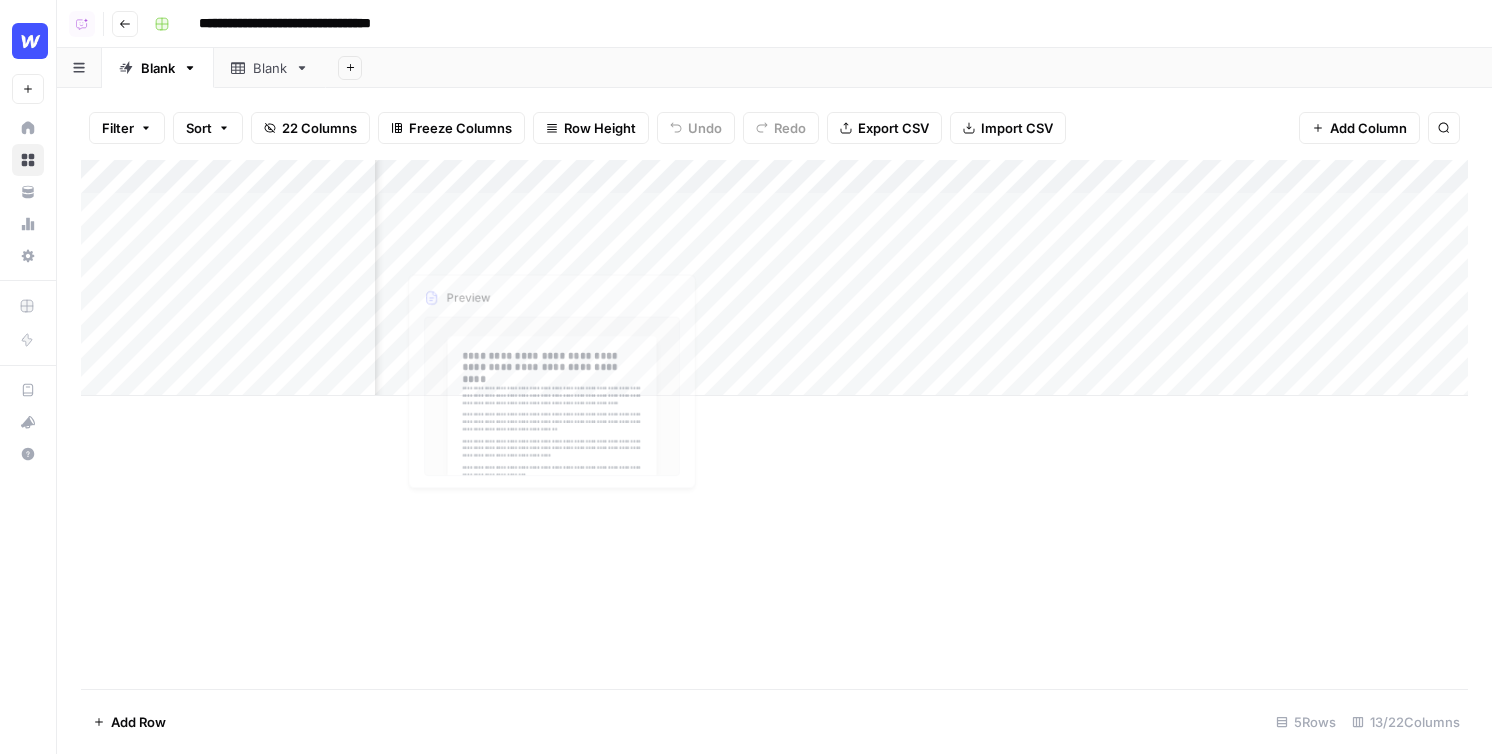 scroll, scrollTop: 0, scrollLeft: 187, axis: horizontal 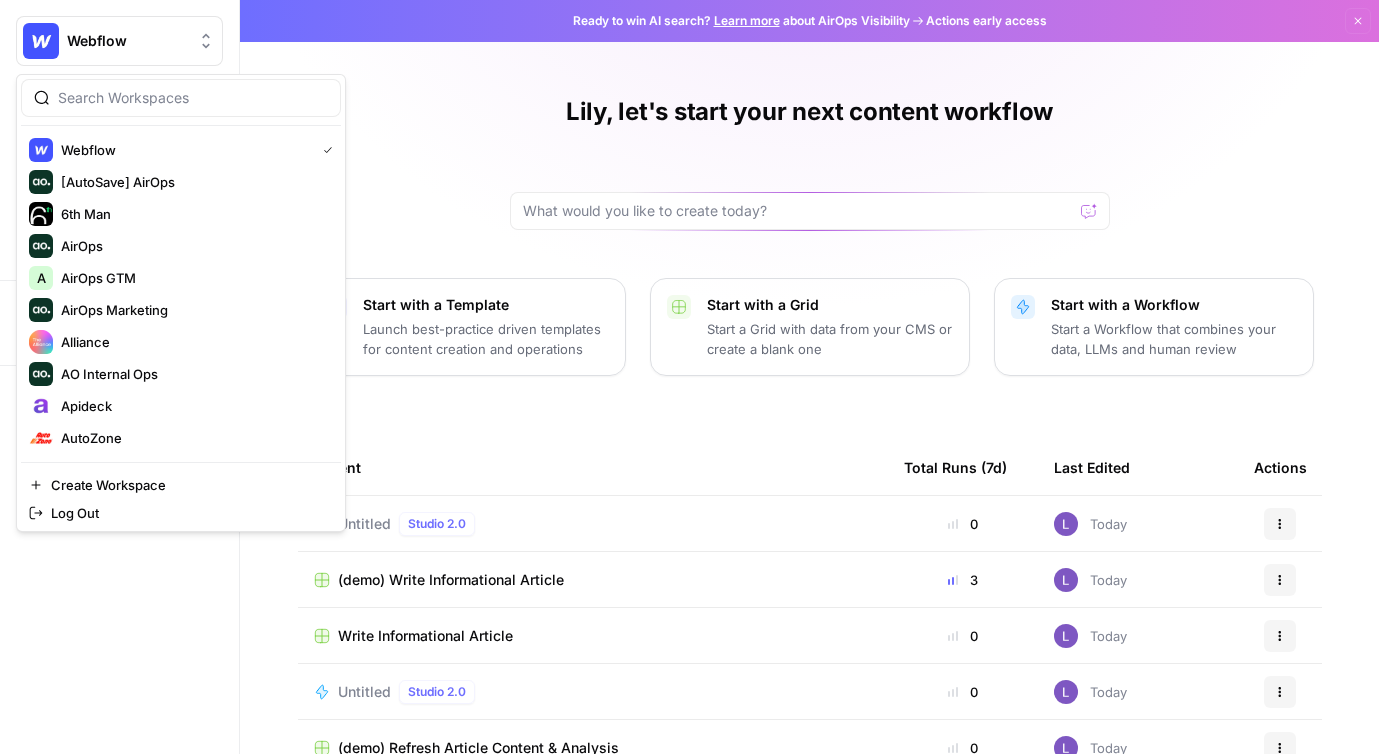 click on "Webflow" at bounding box center [119, 41] 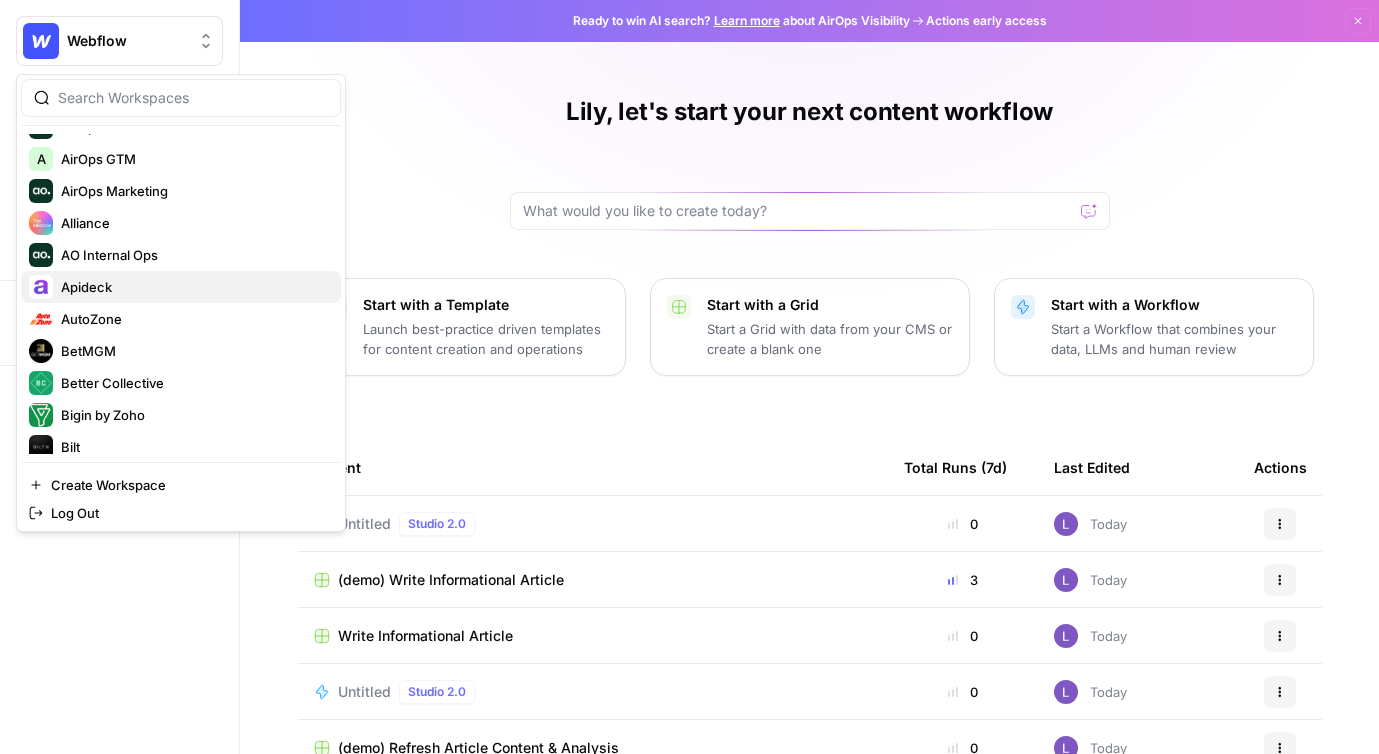 scroll, scrollTop: 114, scrollLeft: 0, axis: vertical 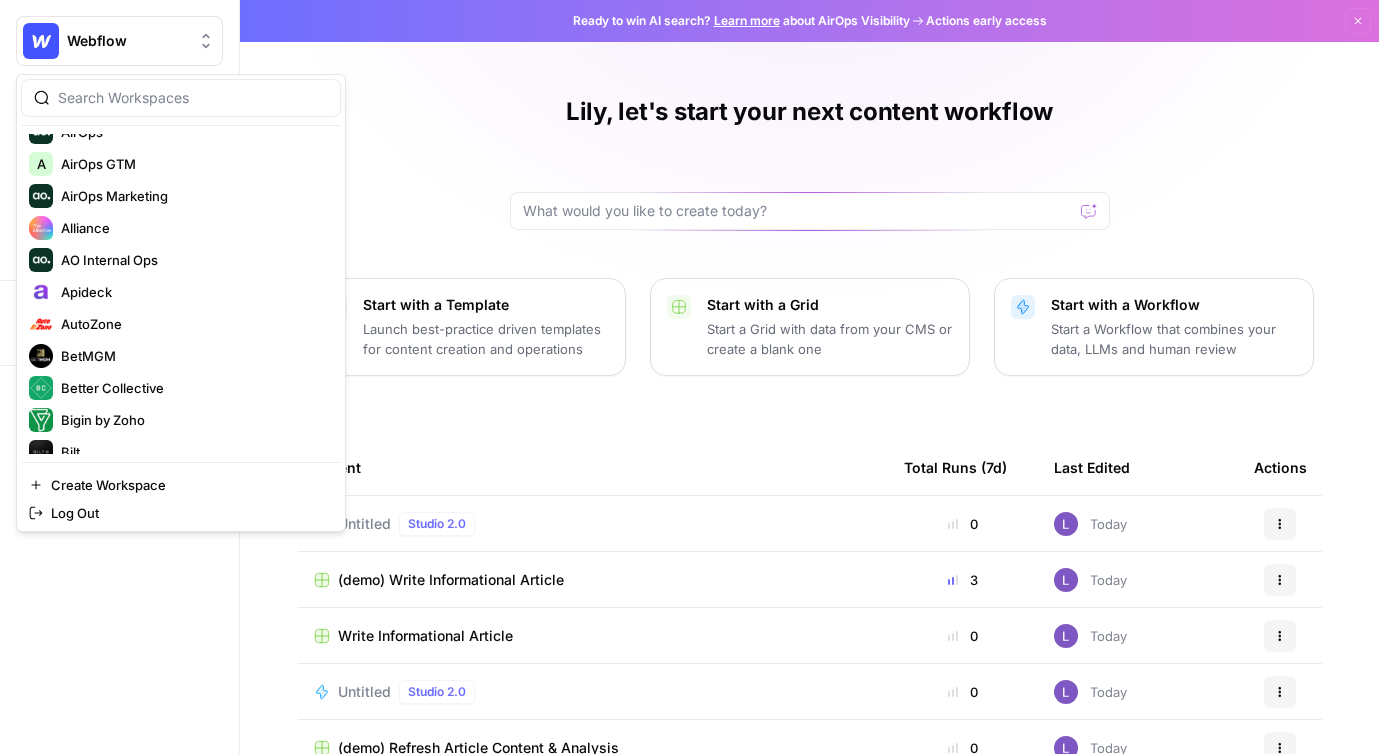 click on "Webflow [AutoSave] AirOps 6th Man AirOps A AirOps GTM AirOps Marketing Alliance AO Internal Ops Apideck AutoZone BetMGM Better Collective Bigin by Zoho Bilt Care.com Contentellect Contentful CourseCareers D Digital Position Digital Position Dillon Test Docebo Fever GetBuilt GitGuardian Gong HappyScribe Hightouch https://www.lumens.com/ Ironclad Jam7 James Edition Jenna Boister June20 Kayak L Lily's AirCraft lilybaker M MilkStraw AI Monday.com Mortgage.com Patagonia P Power Digital Pylon SimpleTiger Simply Coach Simply.Coach SonderMind Spotify Sunday Lawn Care Toma Tombras Vanta Veeam WHP Global XYPN Zebra BI Create Workspace Log Out" at bounding box center (181, 303) 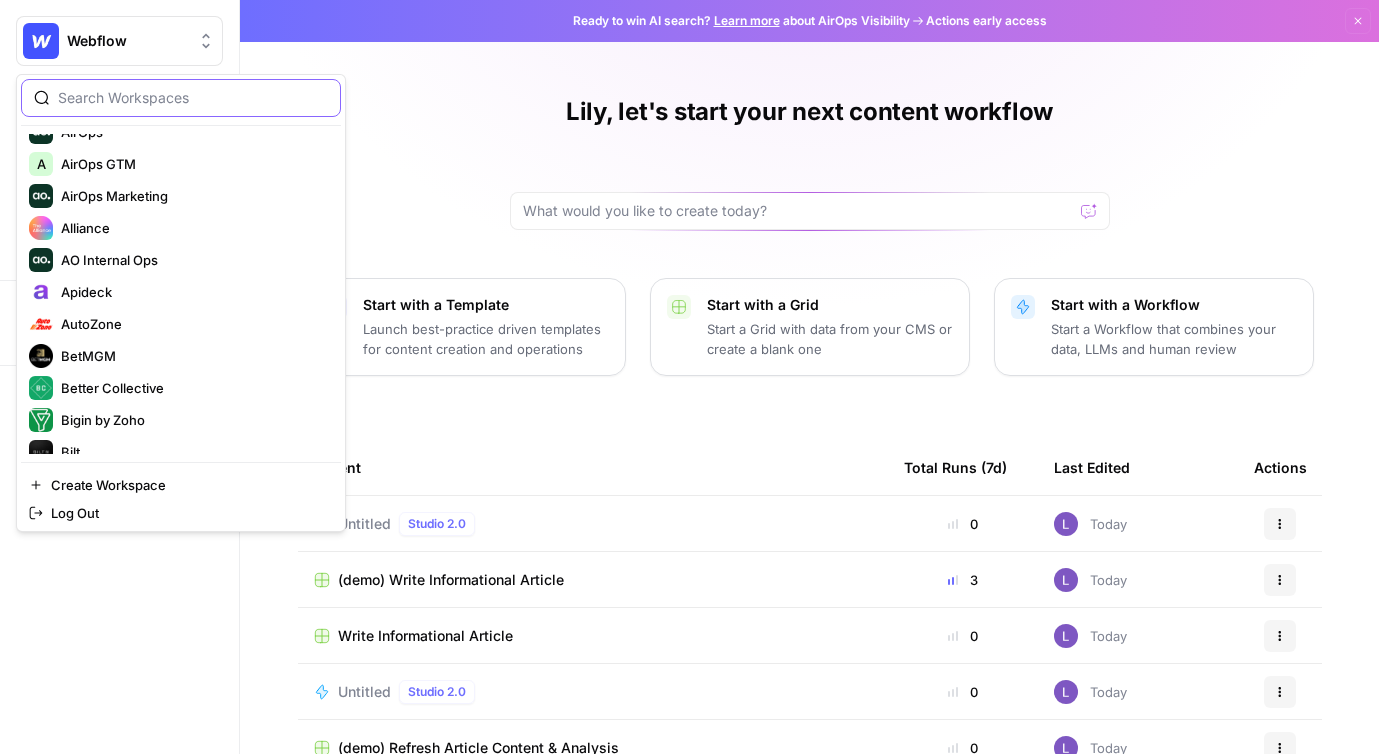 click at bounding box center [193, 98] 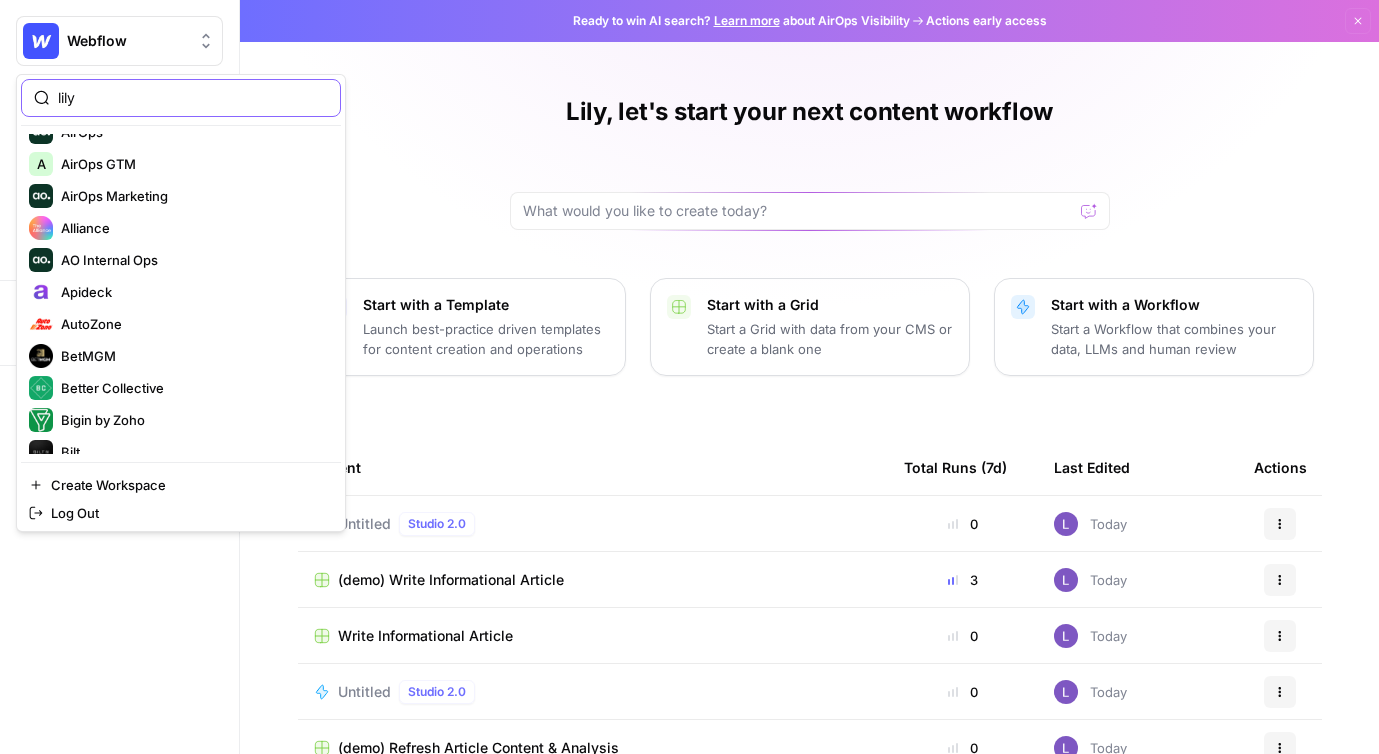 type on "lily" 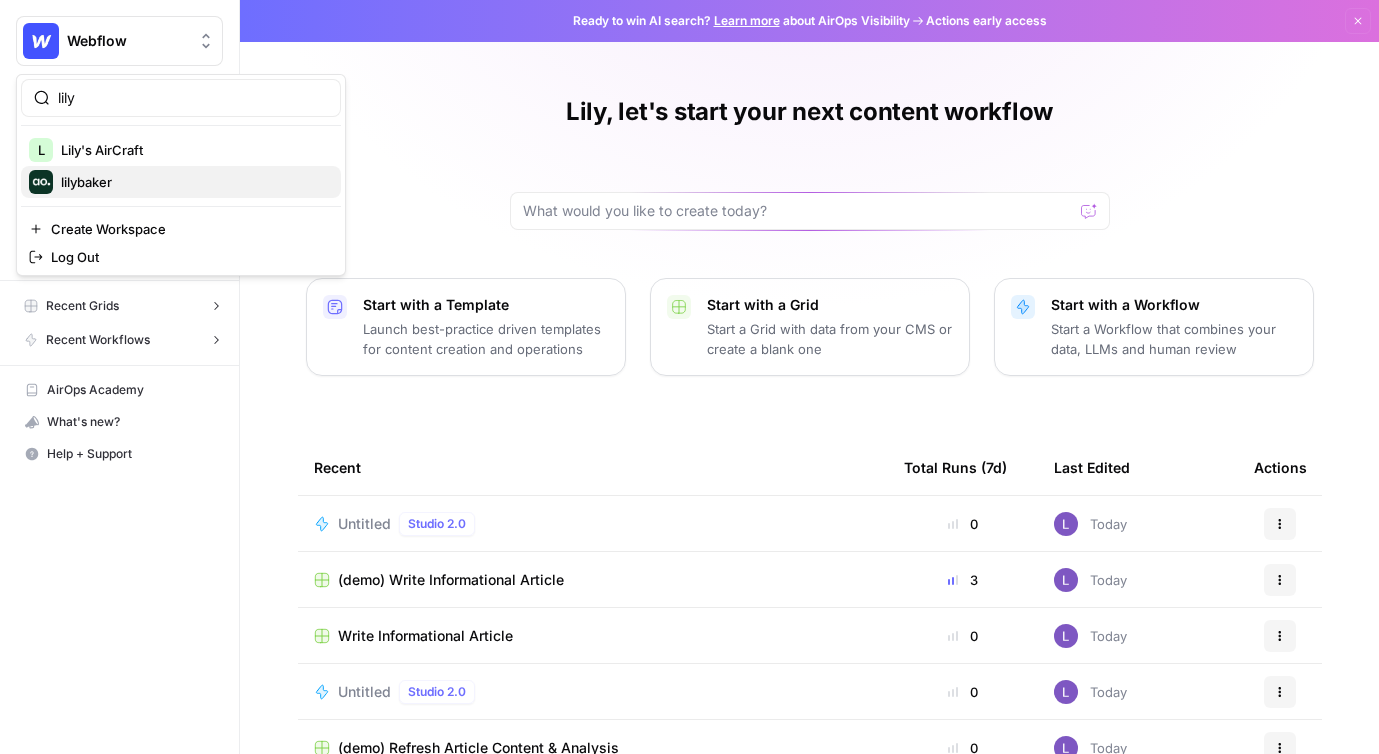 click on "lilybaker" at bounding box center (193, 182) 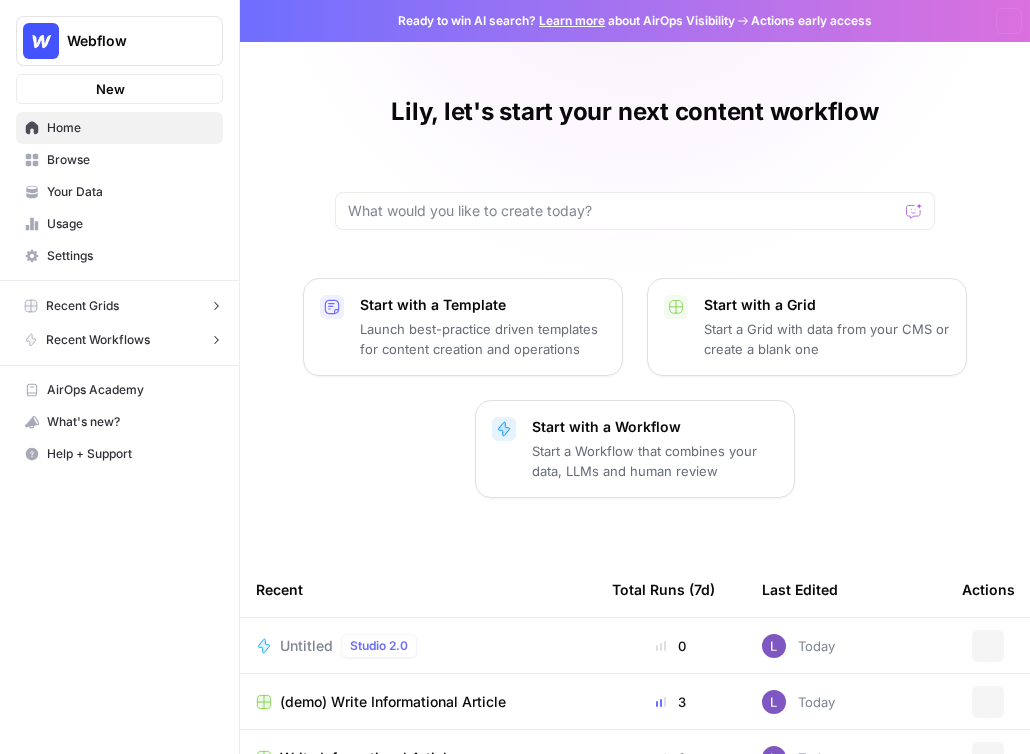 scroll, scrollTop: 0, scrollLeft: 0, axis: both 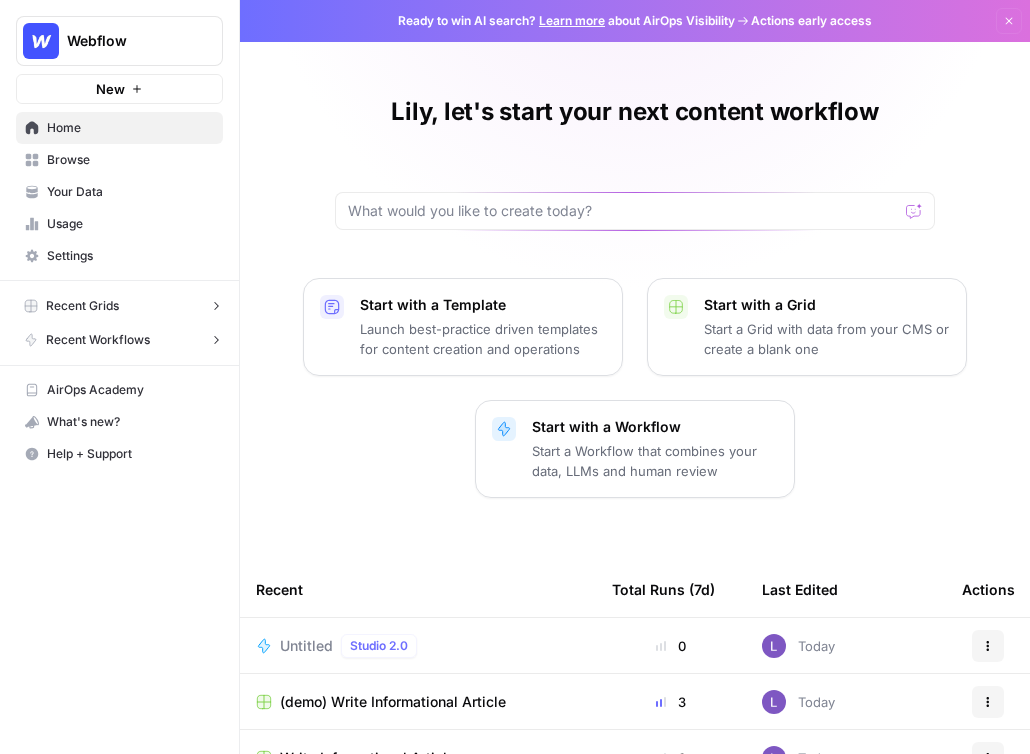 click on "Webflow" at bounding box center (127, 41) 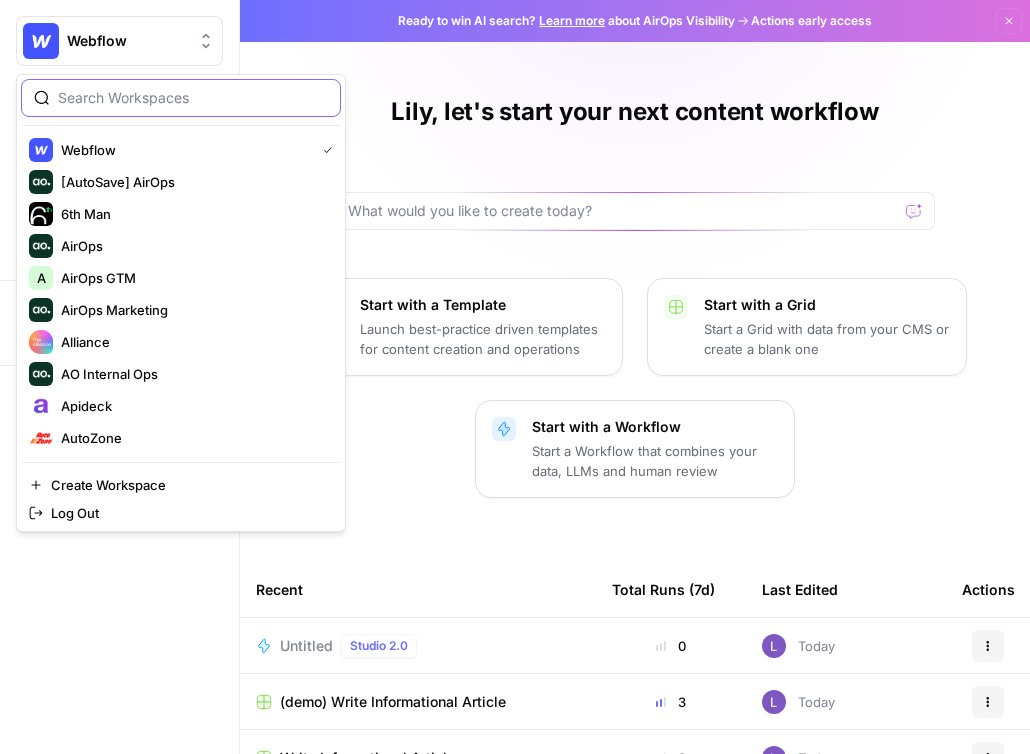 click at bounding box center (193, 98) 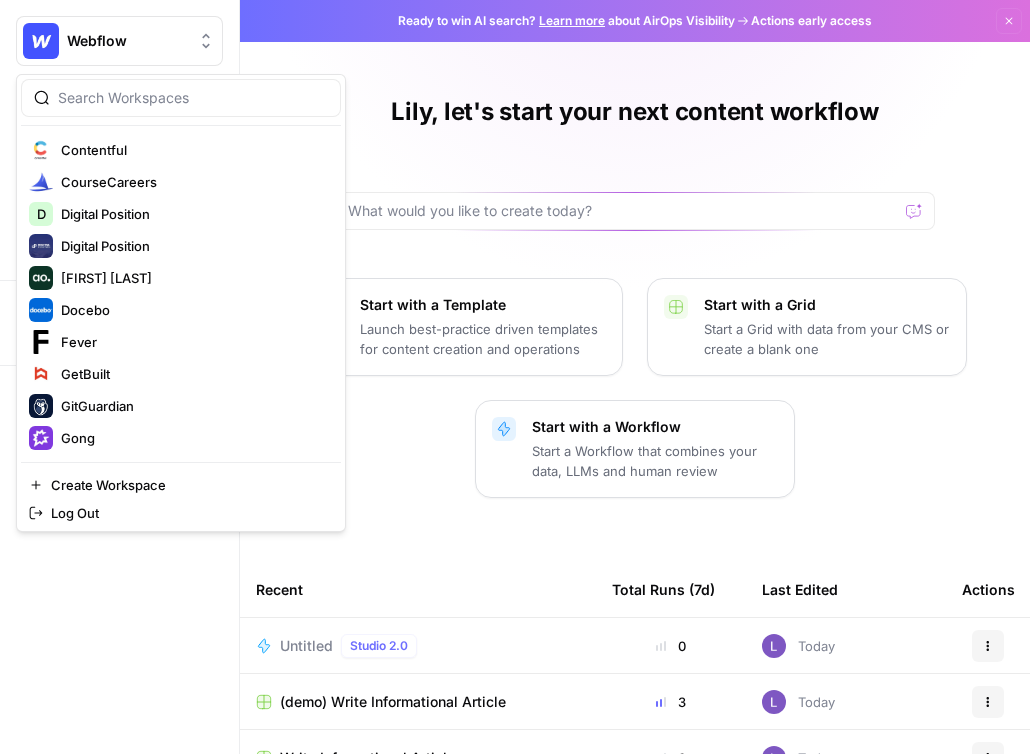 scroll, scrollTop: 516, scrollLeft: 0, axis: vertical 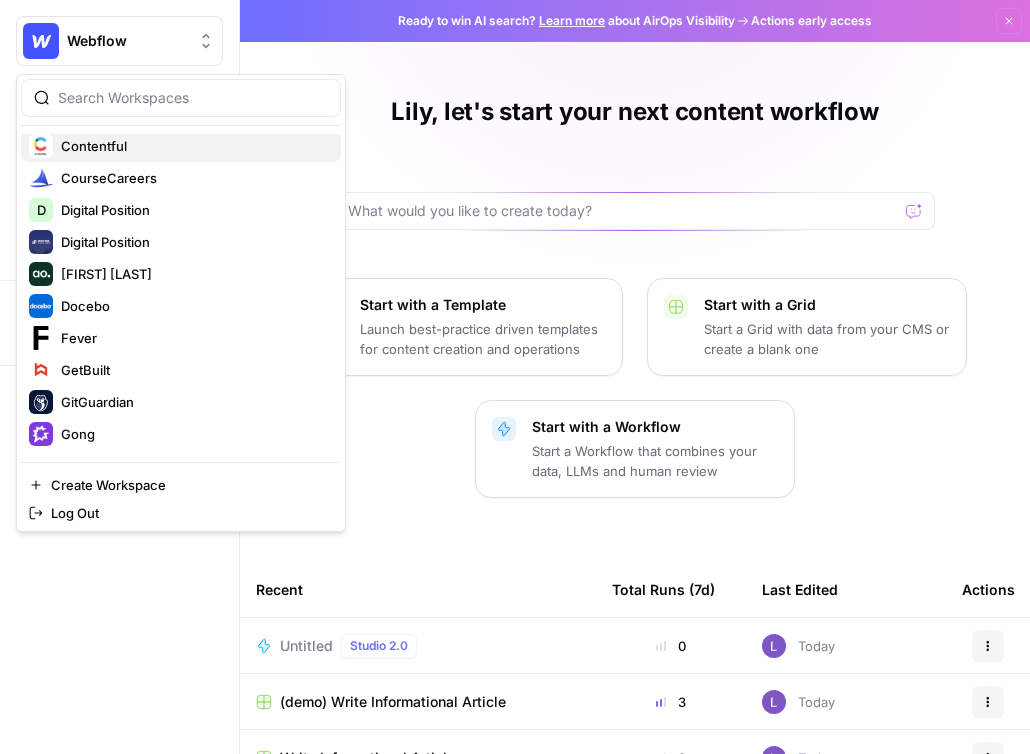 click on "Contentful" at bounding box center [181, 146] 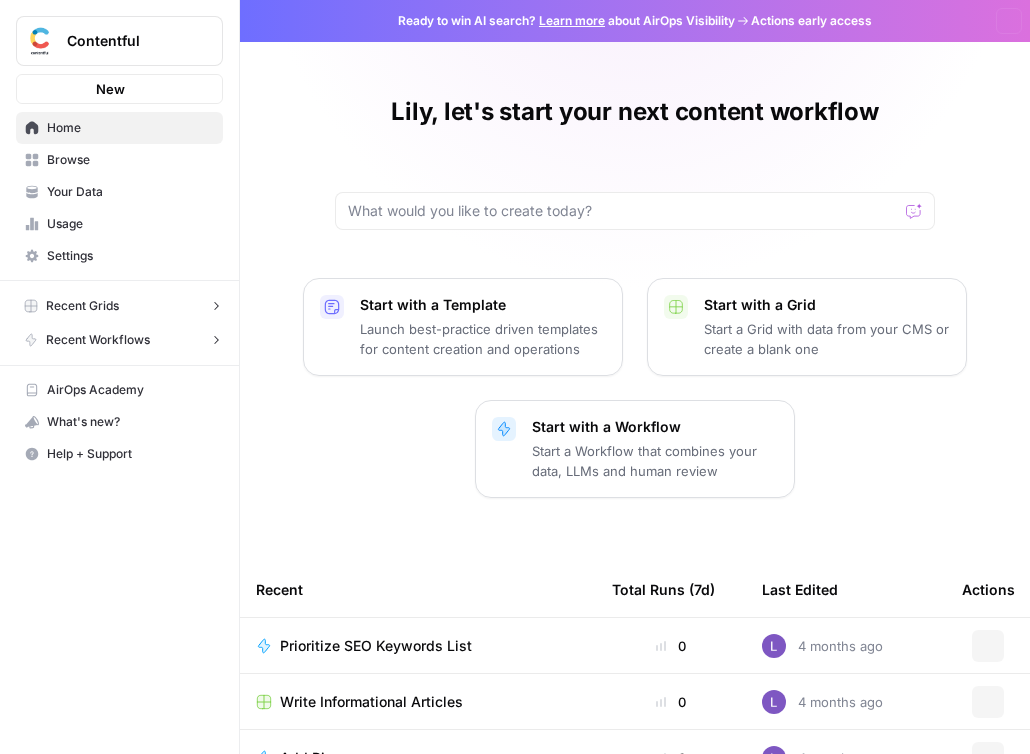 scroll, scrollTop: 0, scrollLeft: 0, axis: both 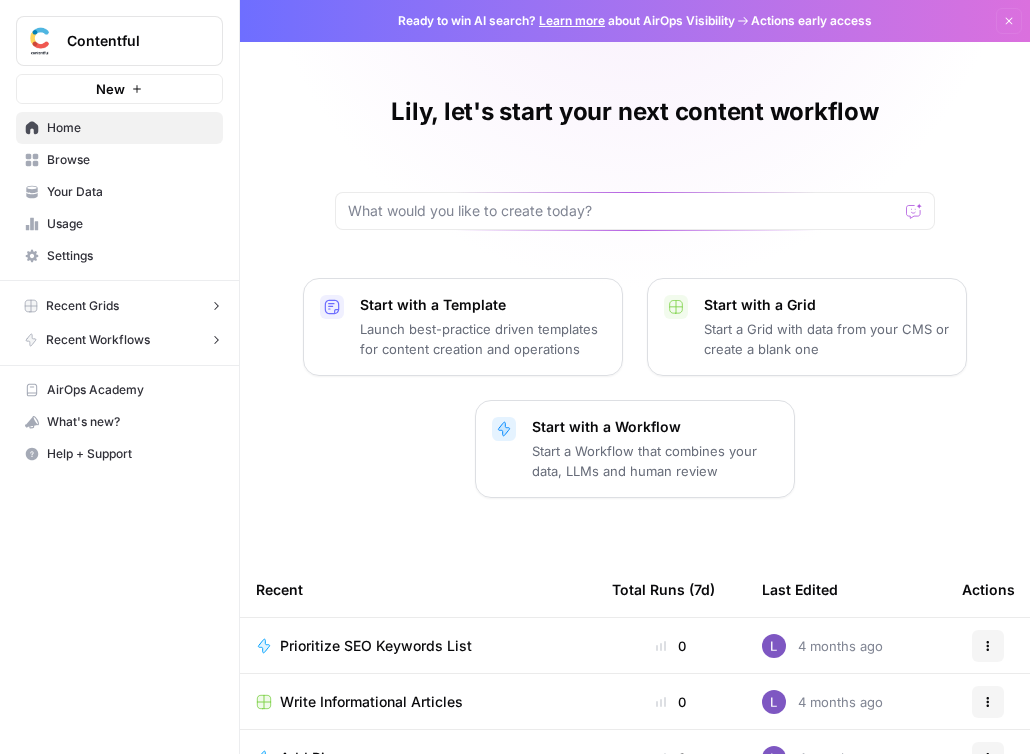 click on "Browse" at bounding box center (119, 160) 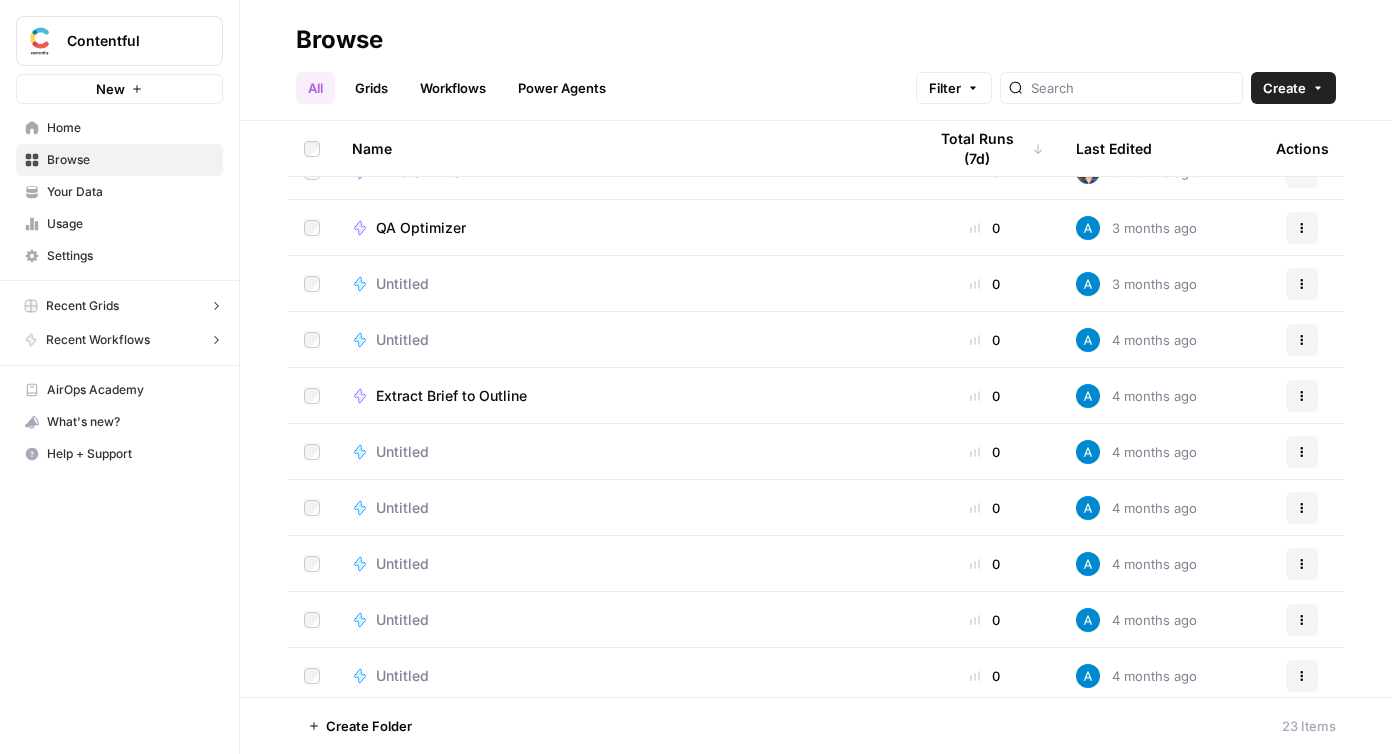 scroll, scrollTop: 768, scrollLeft: 0, axis: vertical 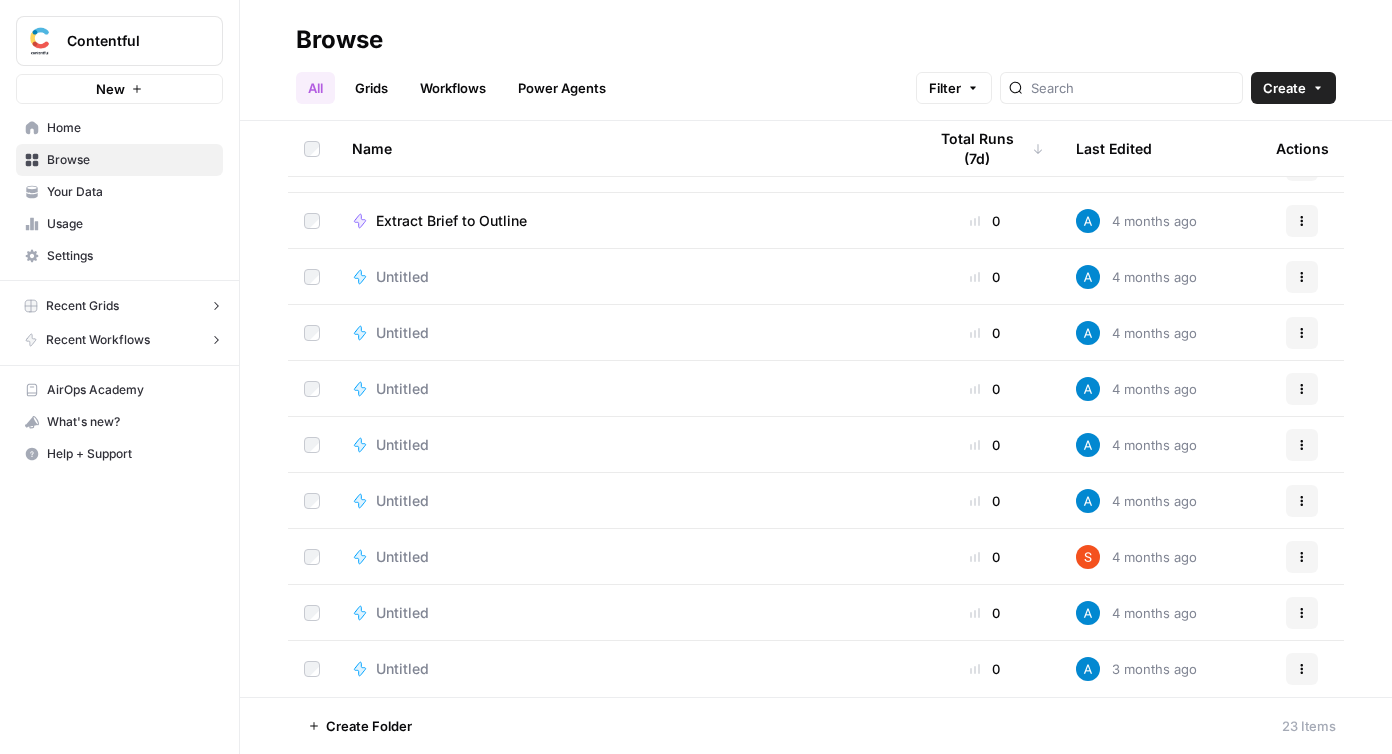 click on "Workflows" at bounding box center (453, 88) 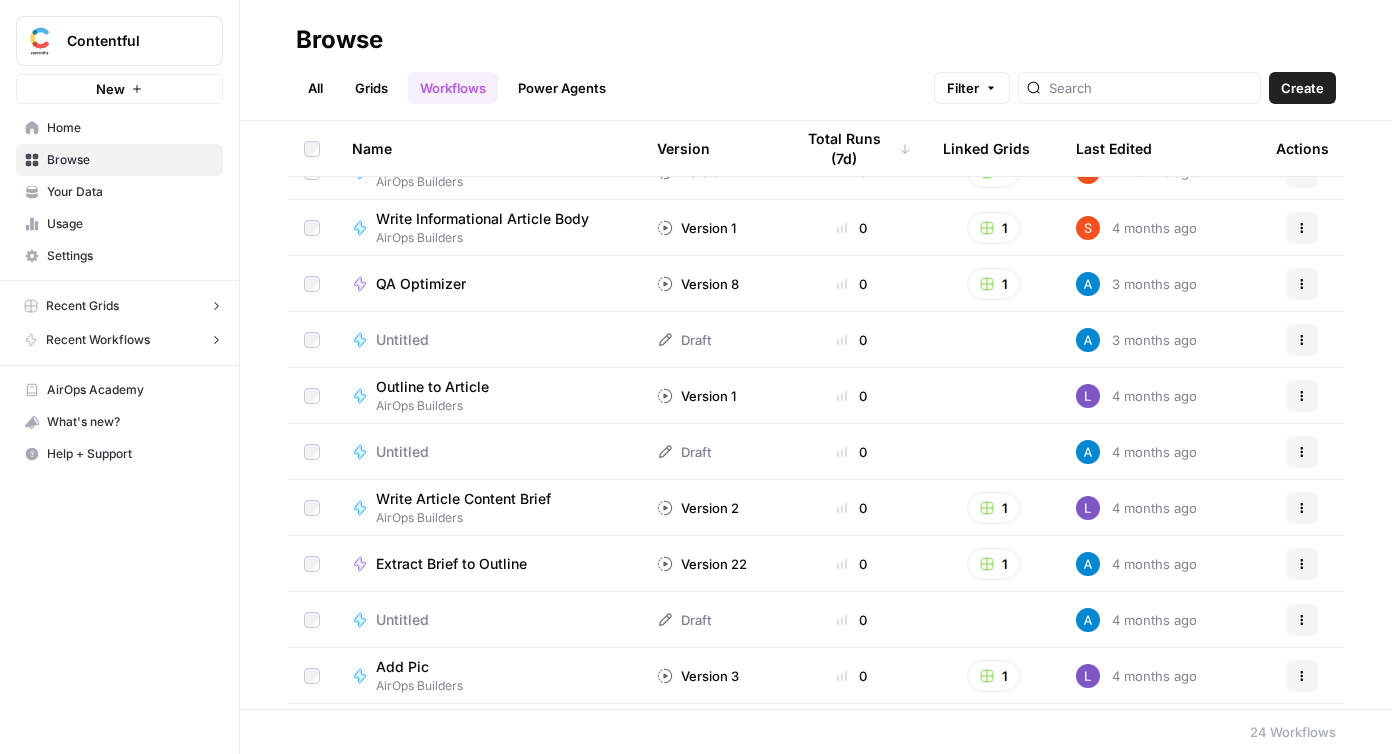 scroll, scrollTop: 357, scrollLeft: 0, axis: vertical 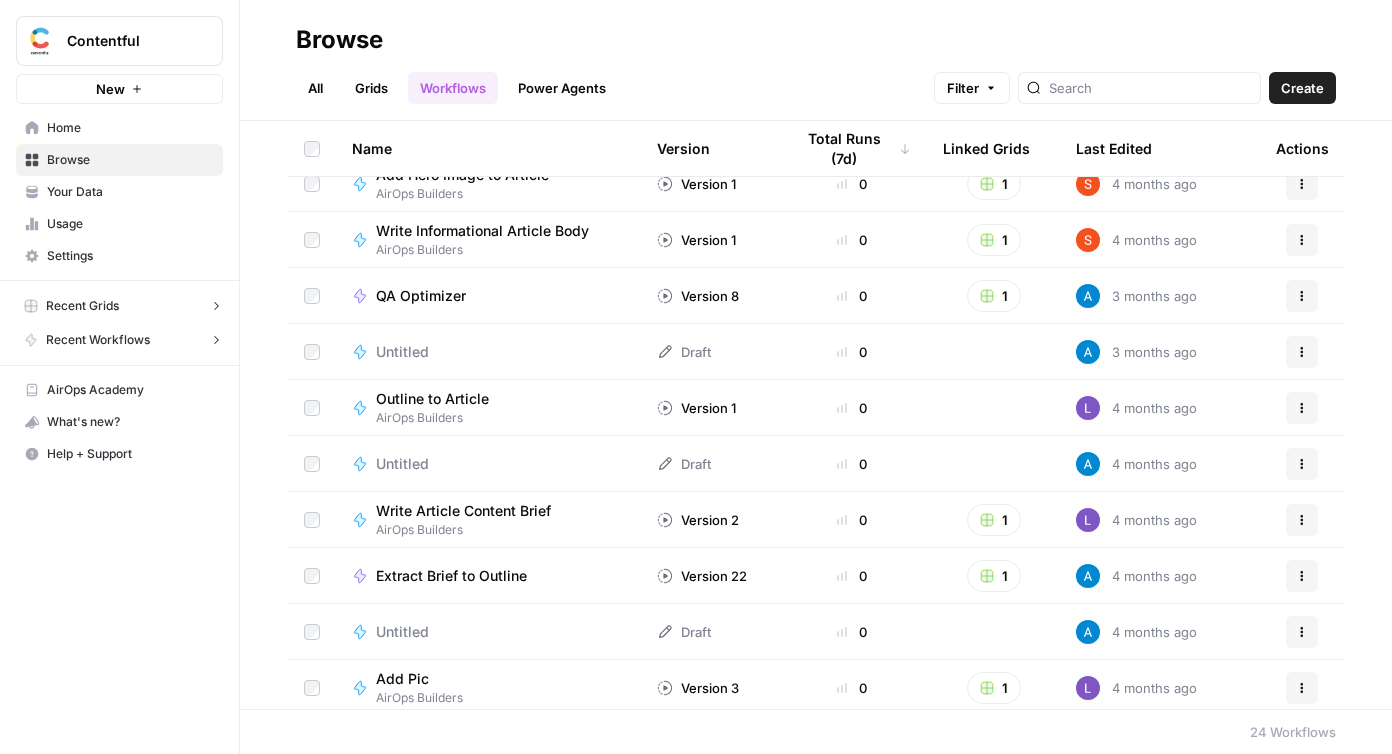 click on "QA Optimizer" at bounding box center [488, 295] 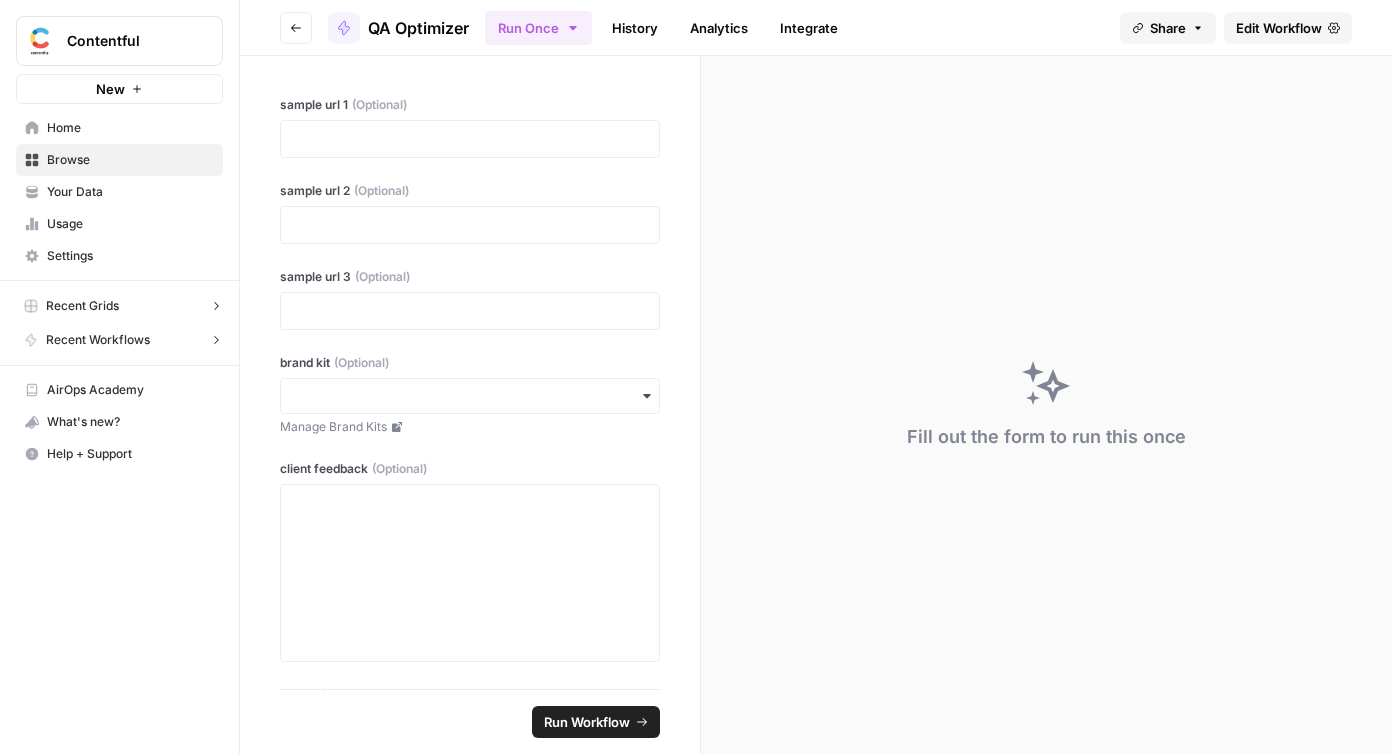 click on "Go back QA Optimizer Run Once History Analytics Integrate Share Edit Workflow" at bounding box center [816, 28] 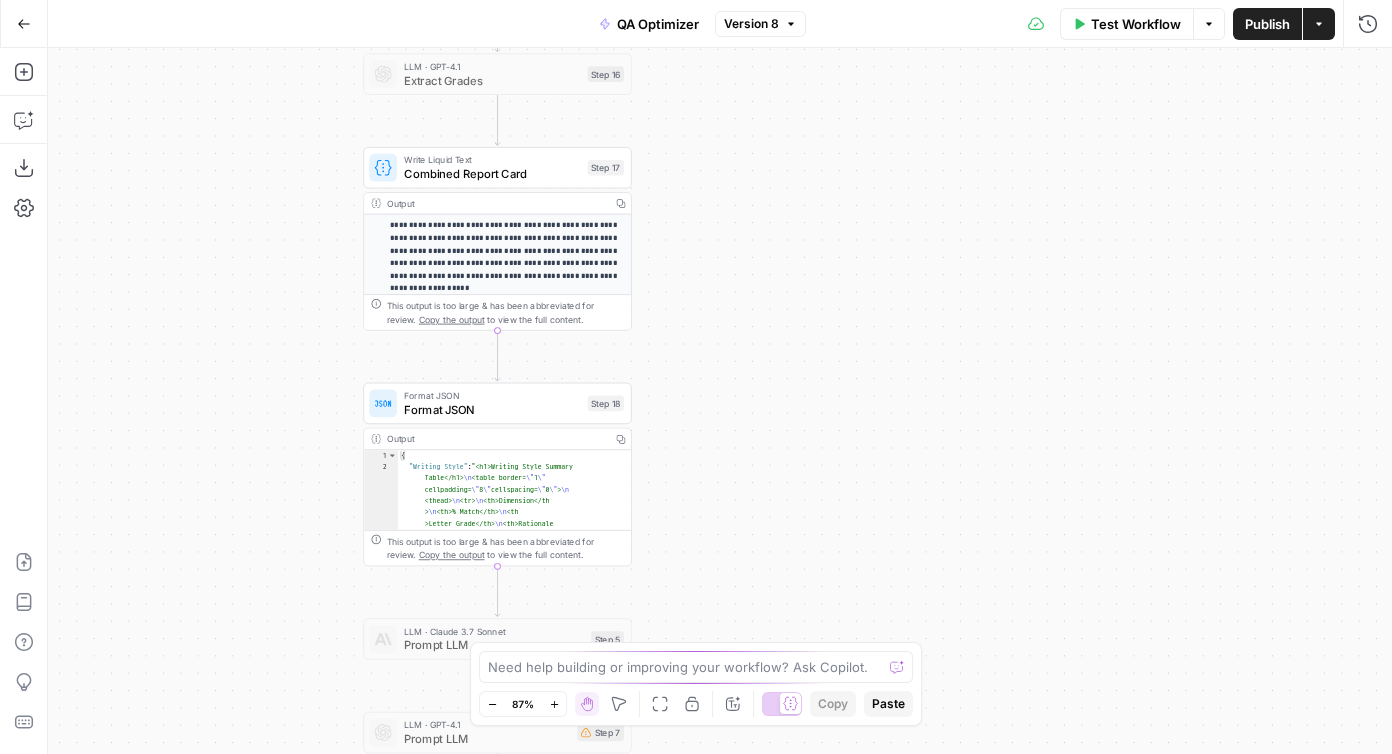 scroll, scrollTop: 304, scrollLeft: 0, axis: vertical 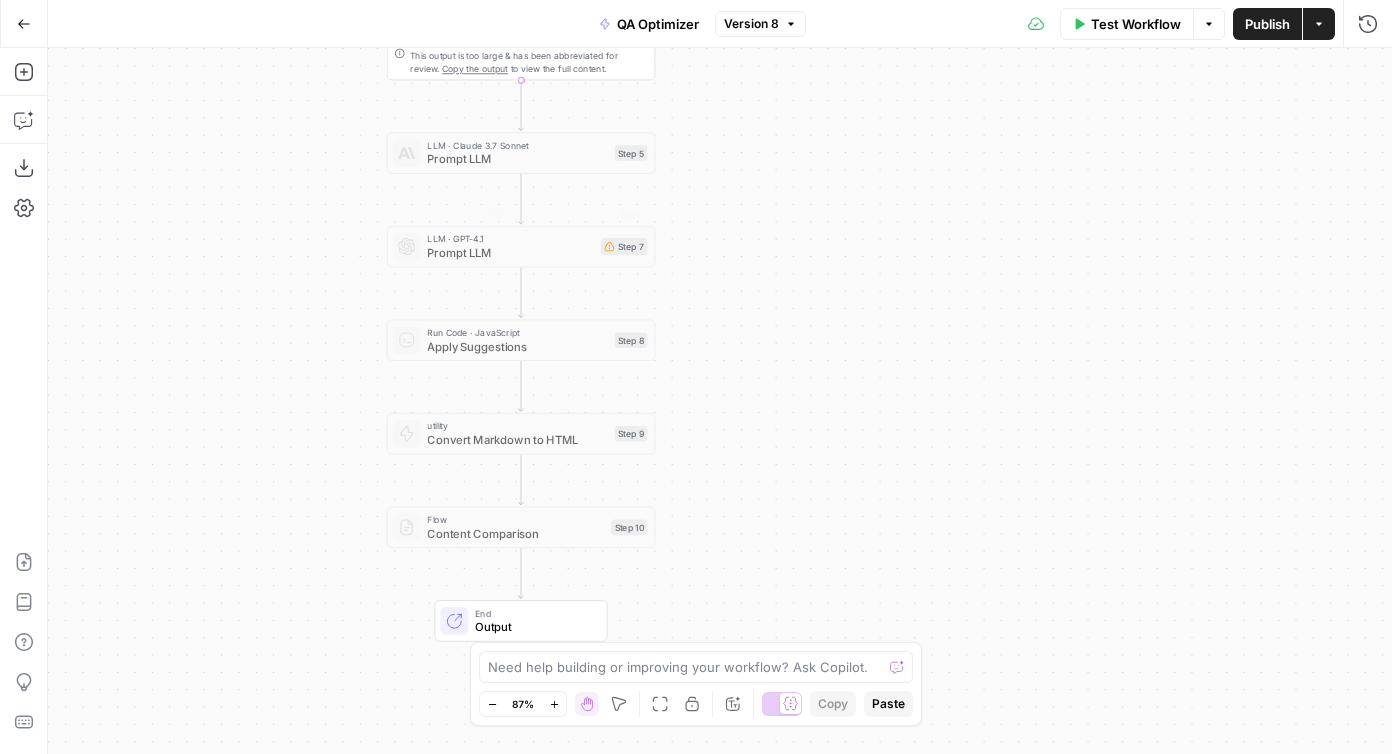 click at bounding box center [407, 153] 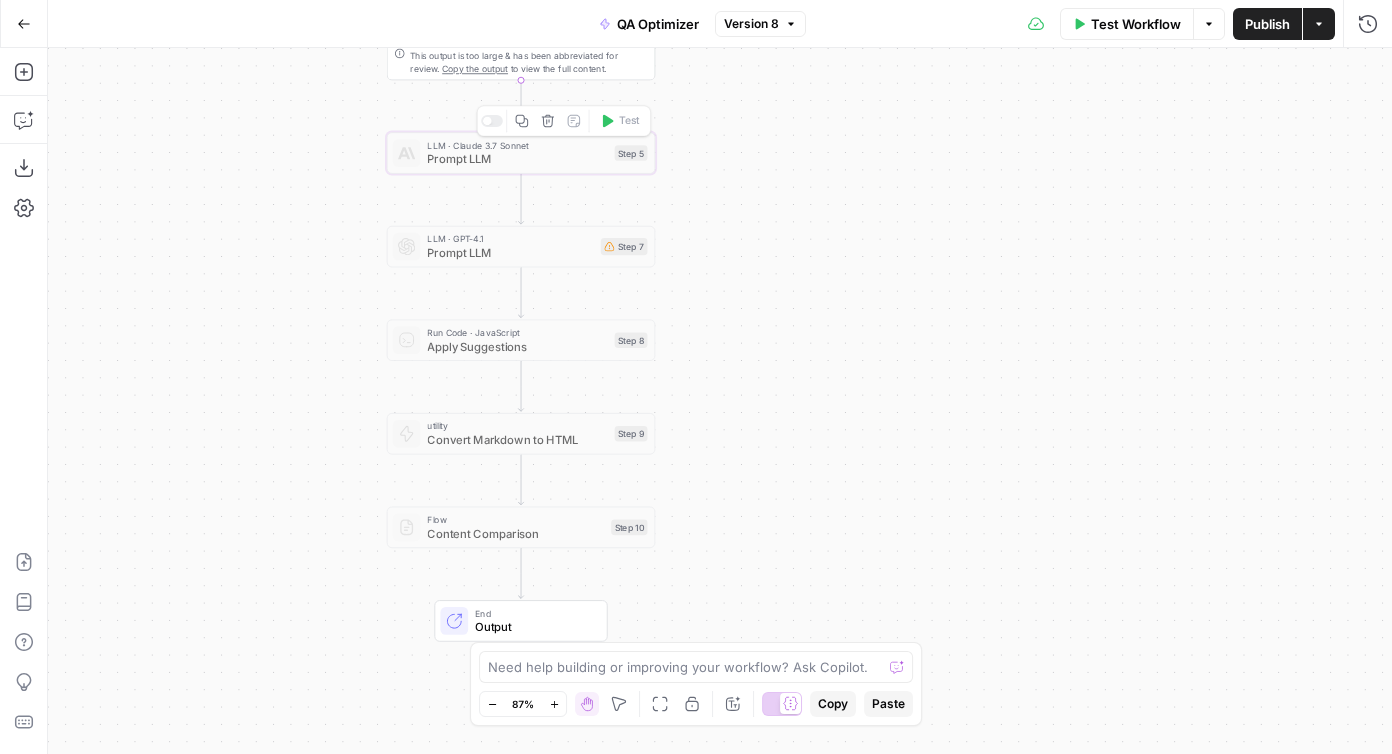 click on "LLM · Claude 3.7 Sonnet Prompt LLM Step 5 Copy step Delete step Add Note Test" at bounding box center [521, 153] 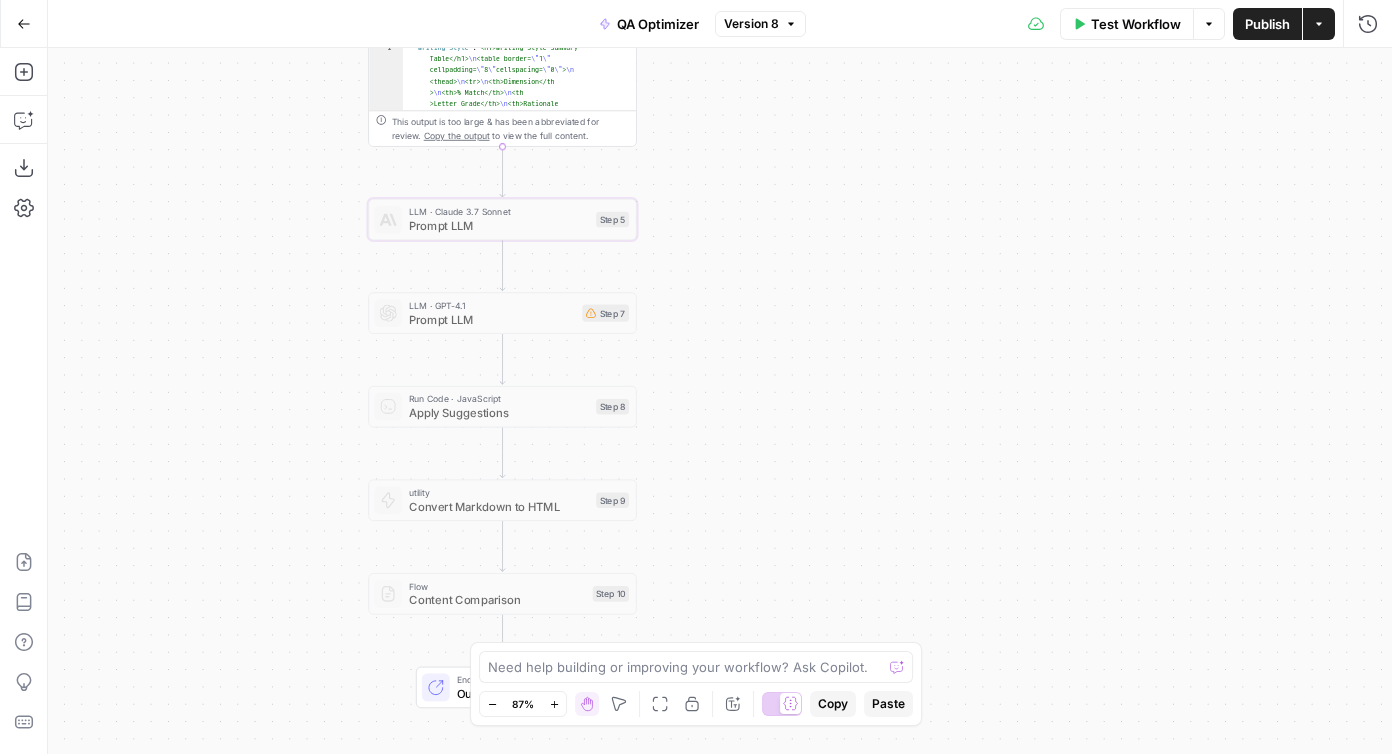 click on "Go Back" at bounding box center [24, 24] 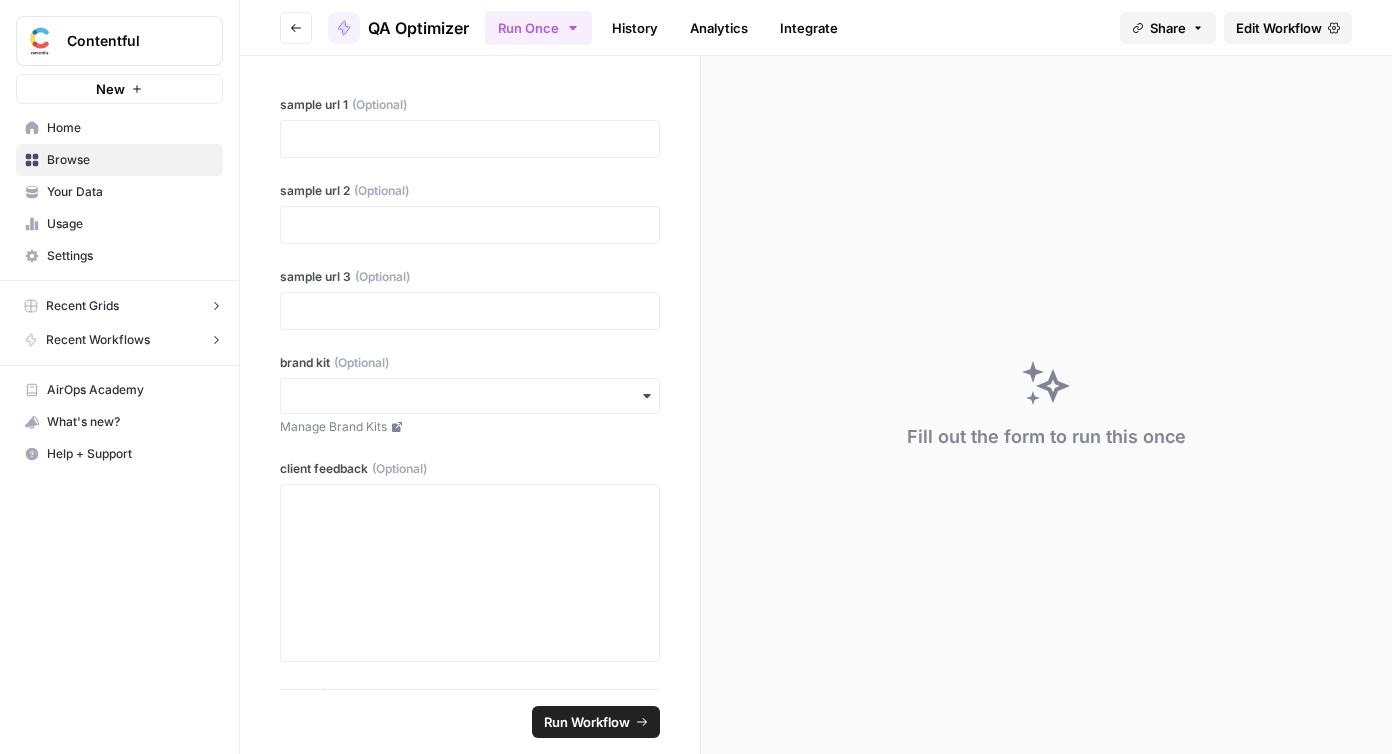 click on "Go back" at bounding box center [296, 28] 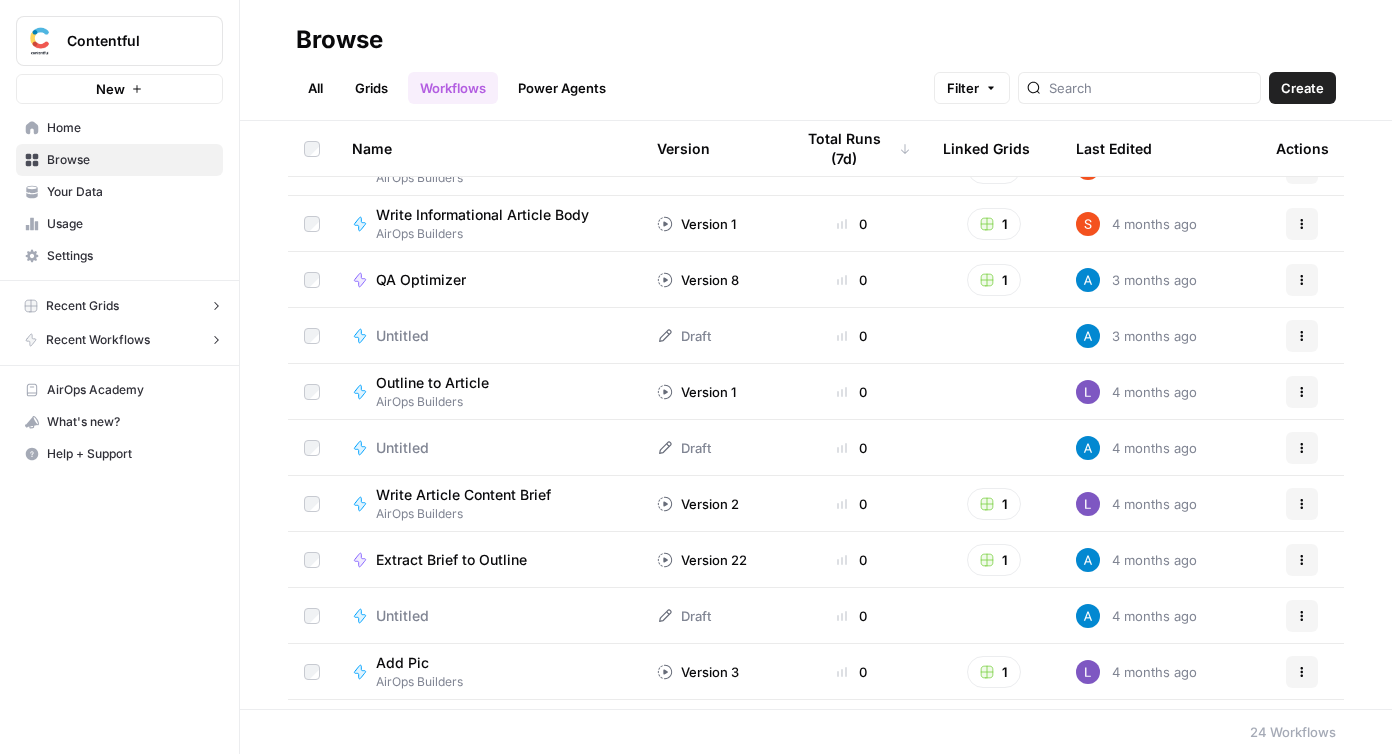 scroll, scrollTop: 374, scrollLeft: 0, axis: vertical 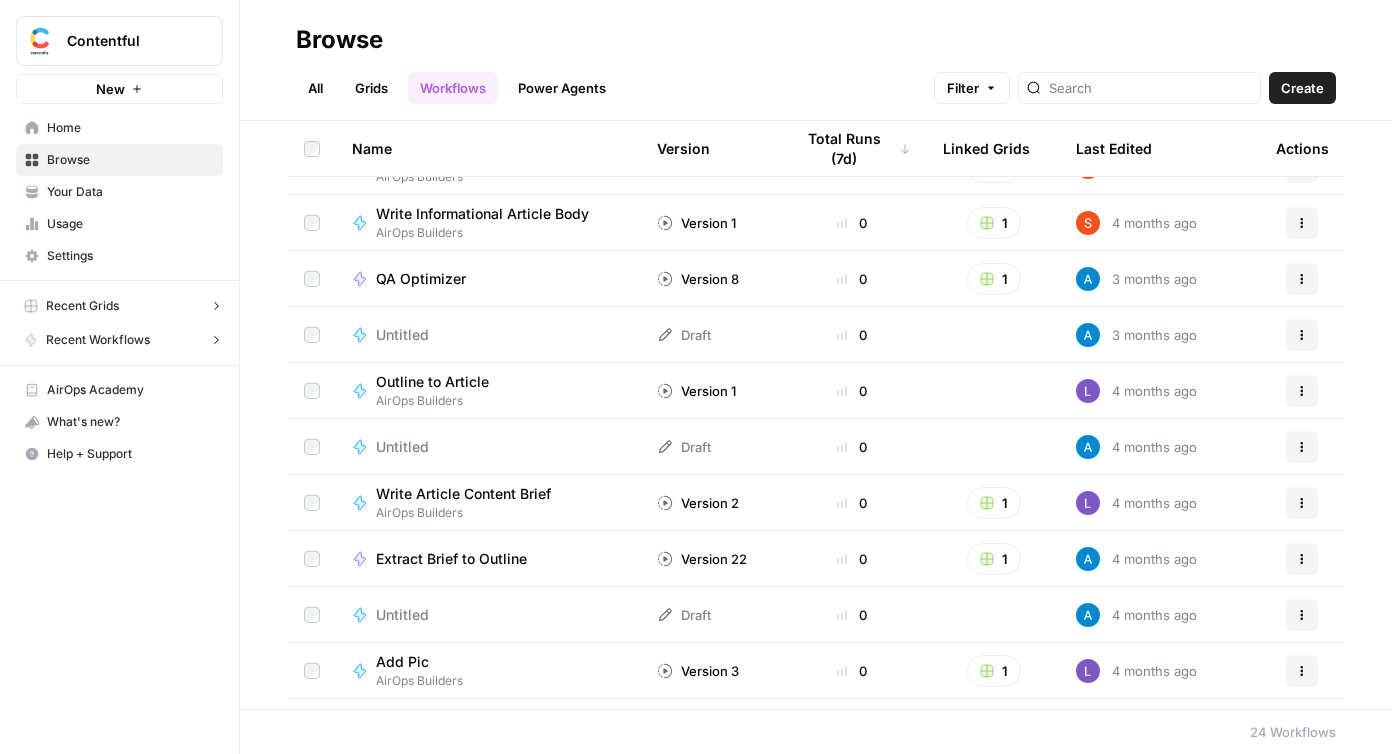 click on "Contentful" at bounding box center (127, 41) 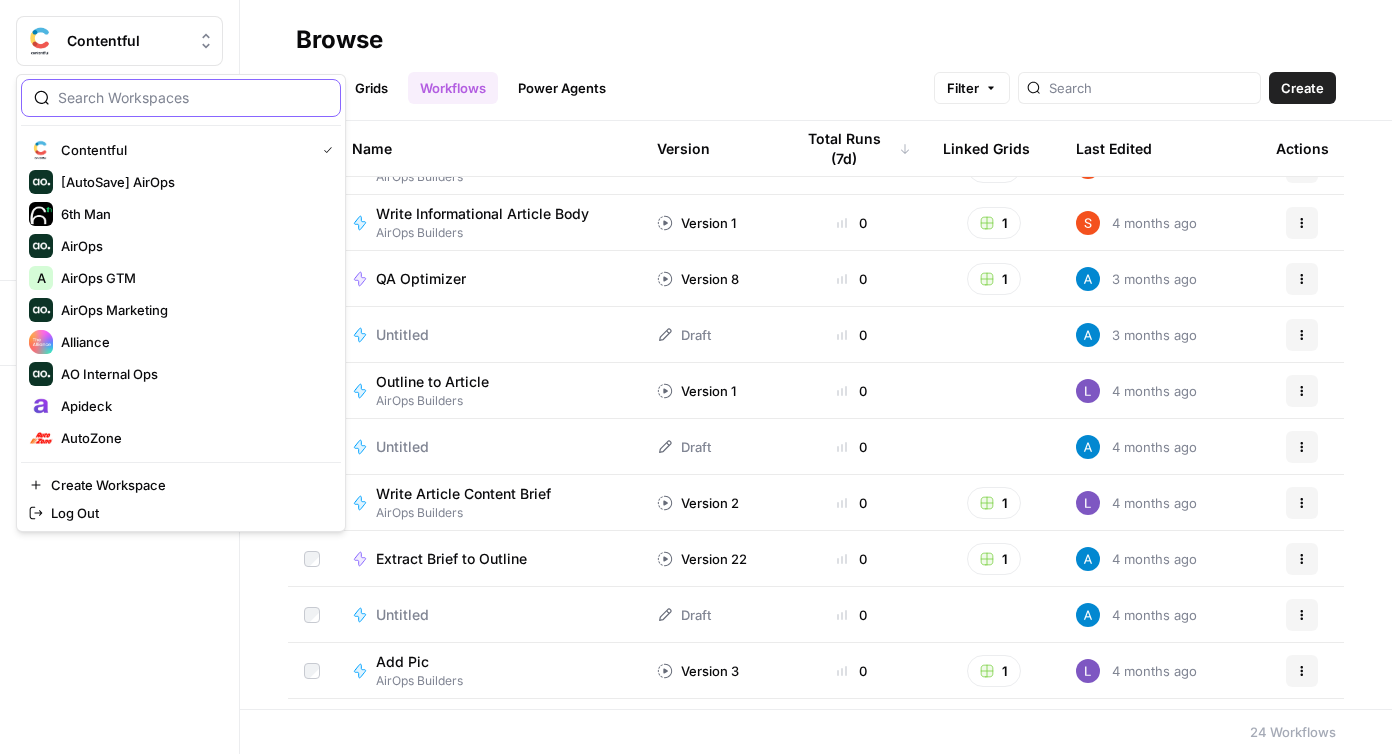 click at bounding box center [193, 98] 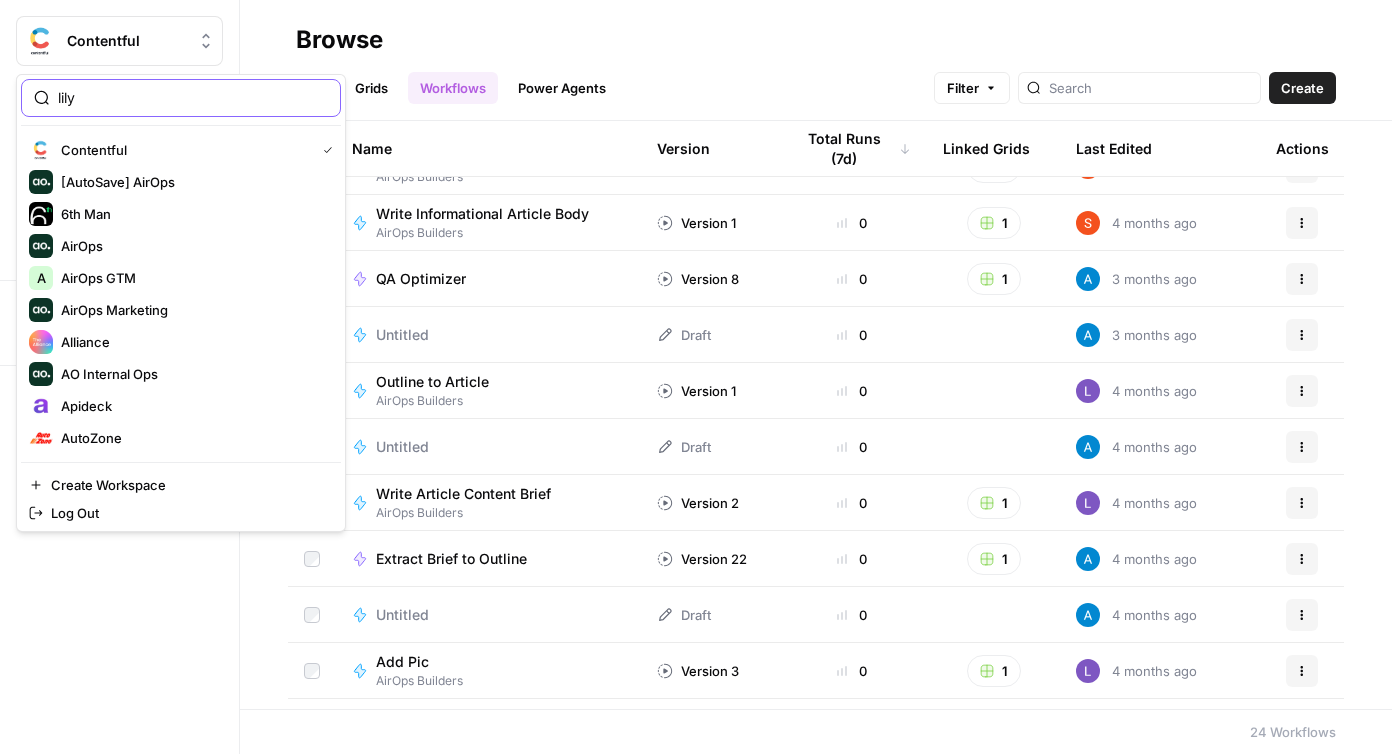type on "lily" 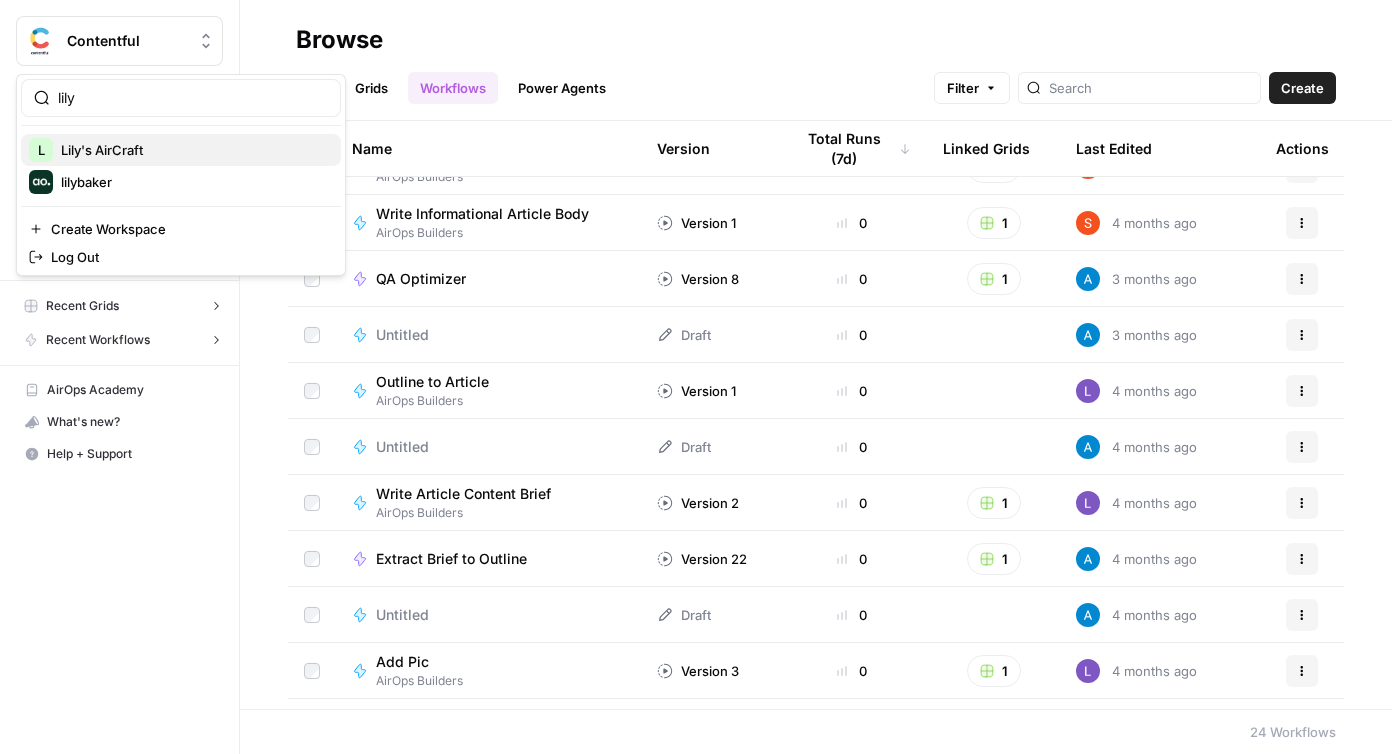 click on "Lily's AirCraft" at bounding box center [193, 150] 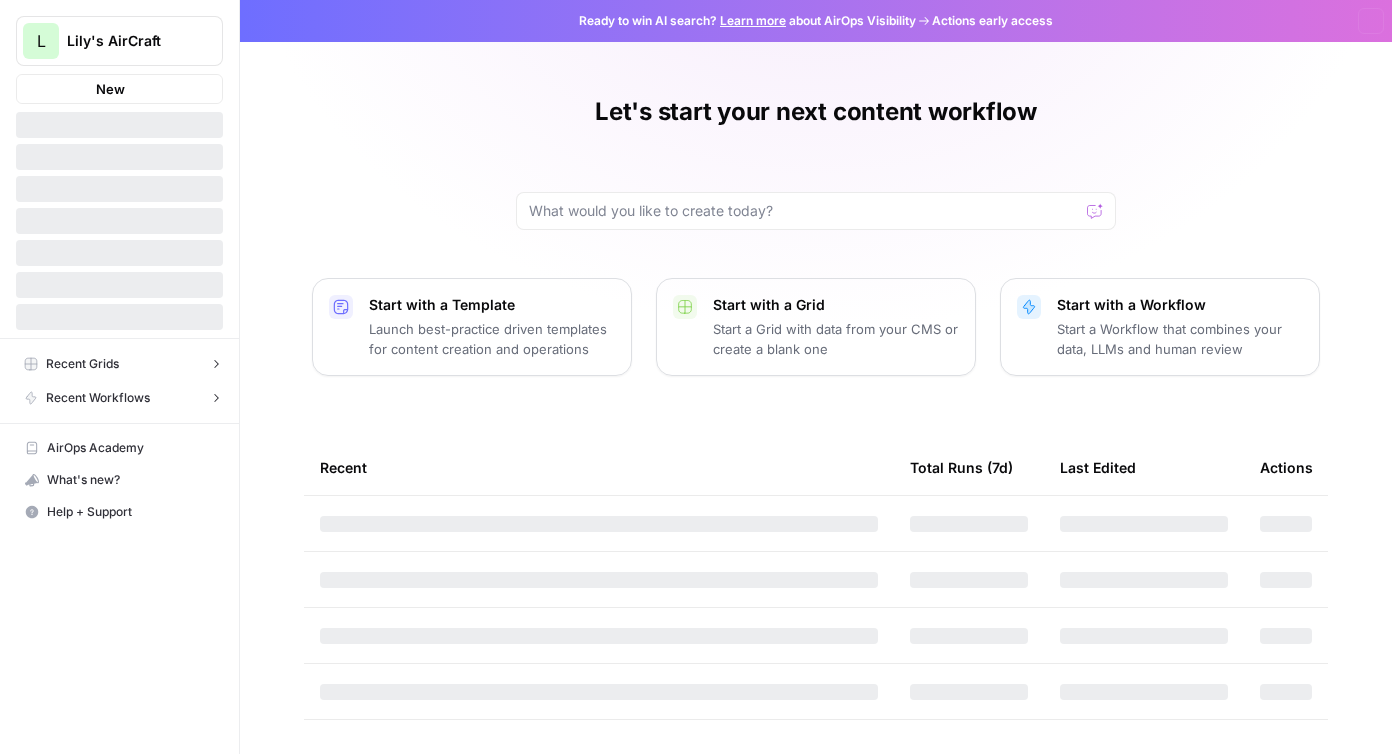 scroll, scrollTop: 0, scrollLeft: 0, axis: both 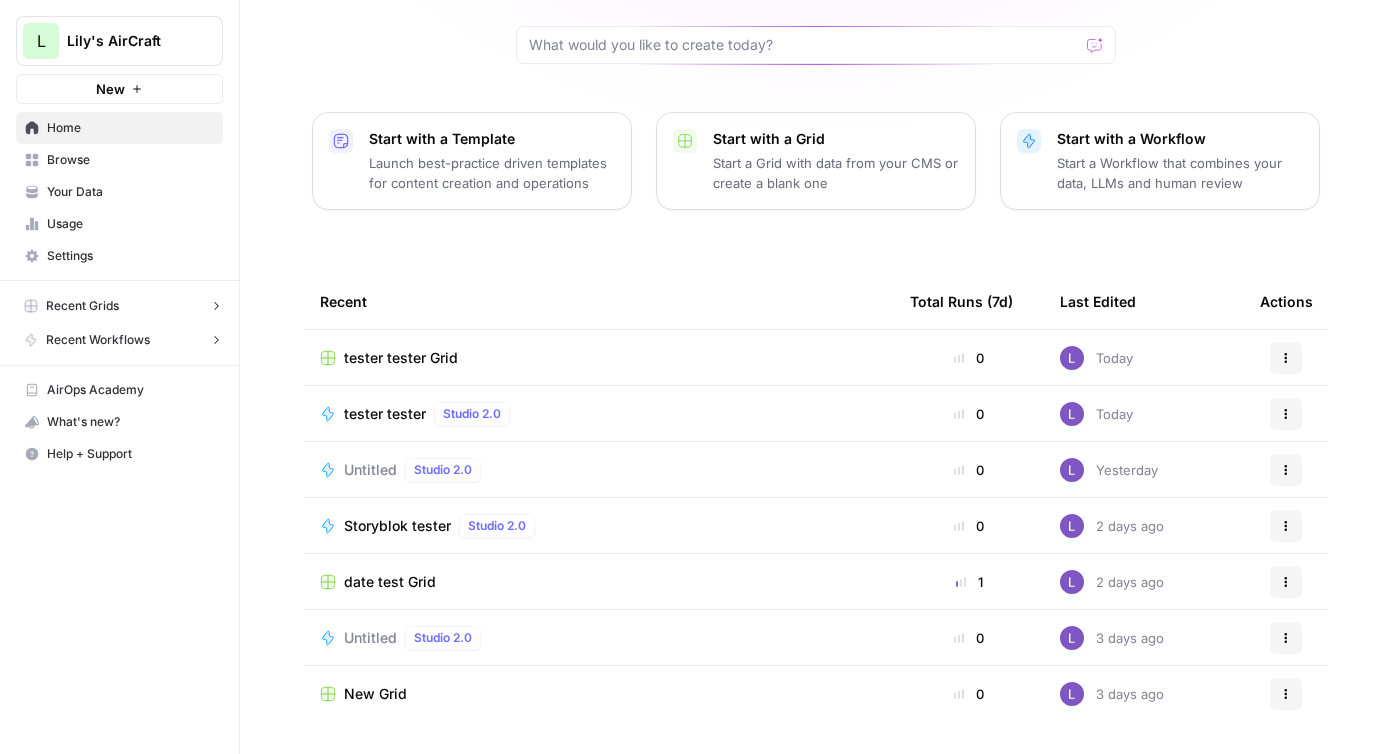 click on "tester tester Grid" at bounding box center (599, 357) 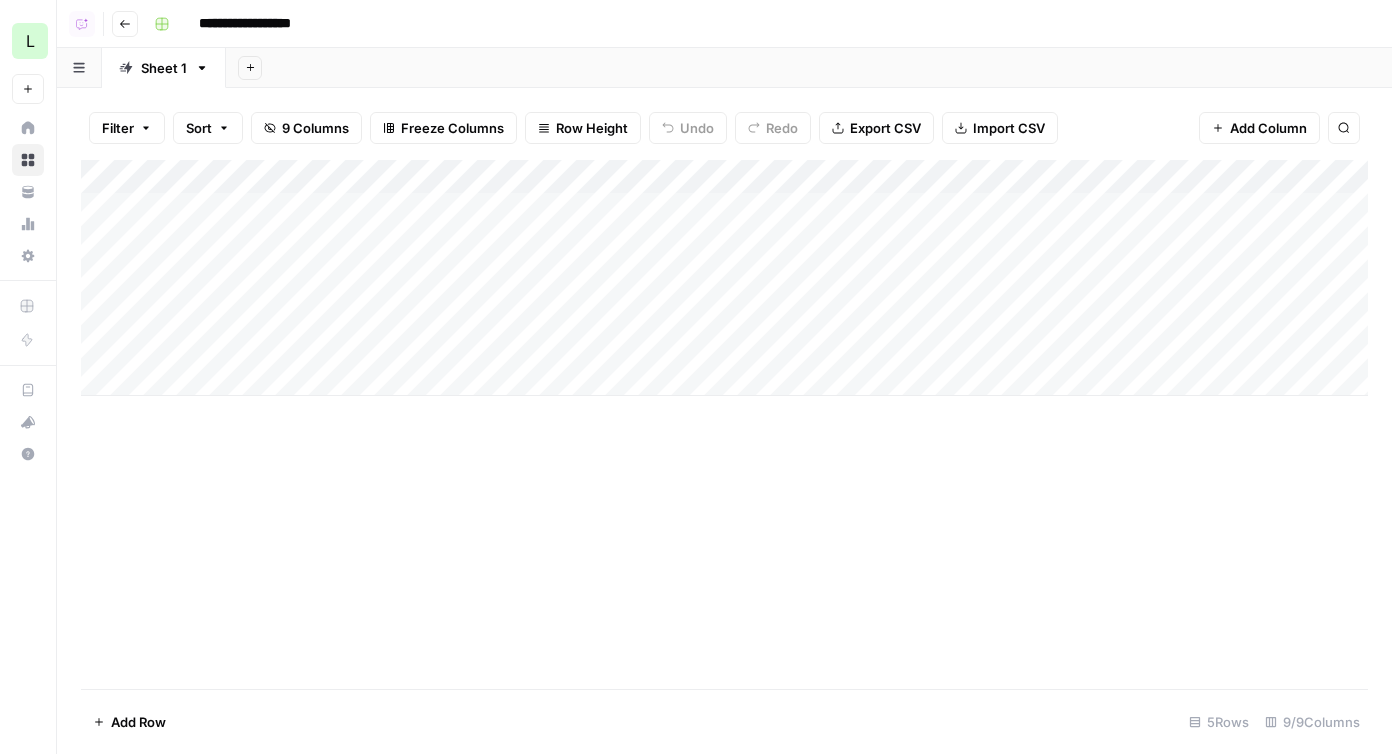 click on "Add Sheet" at bounding box center (809, 68) 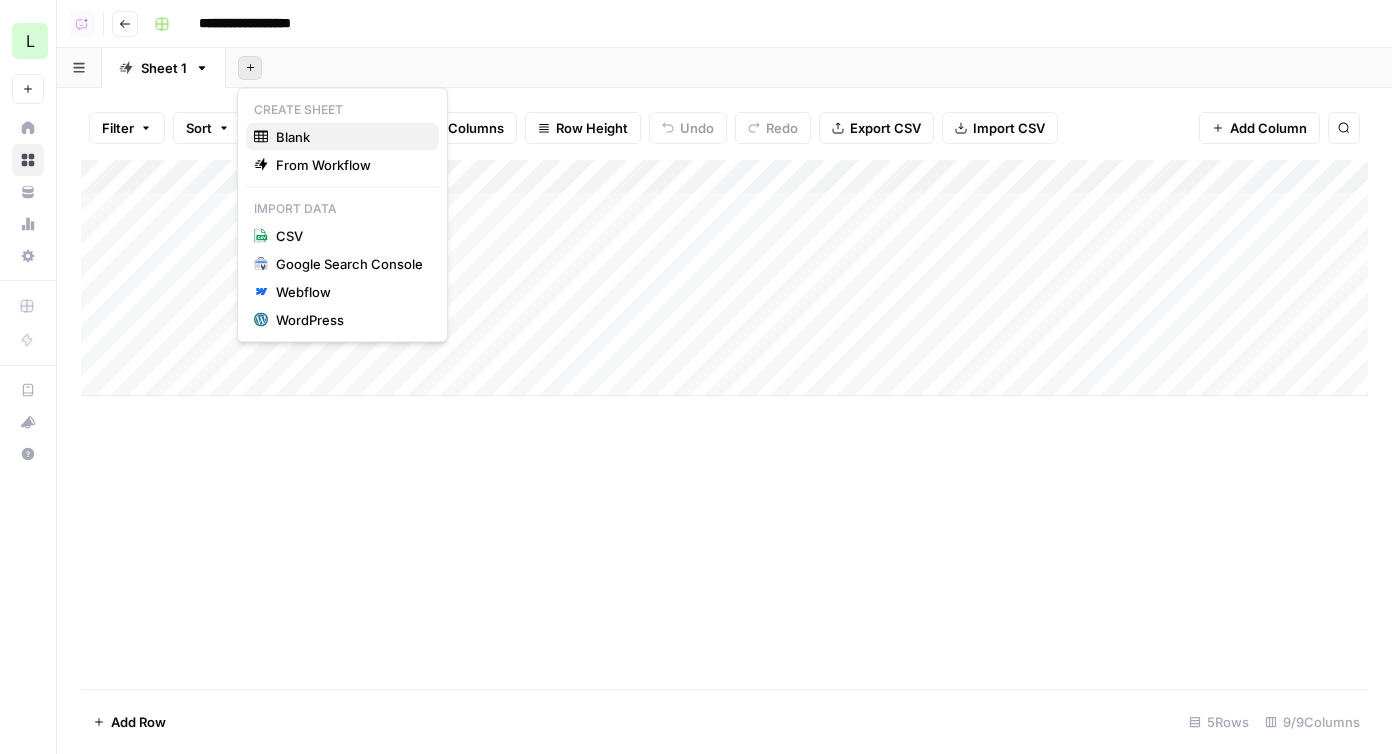 click on "Blank" at bounding box center (342, 137) 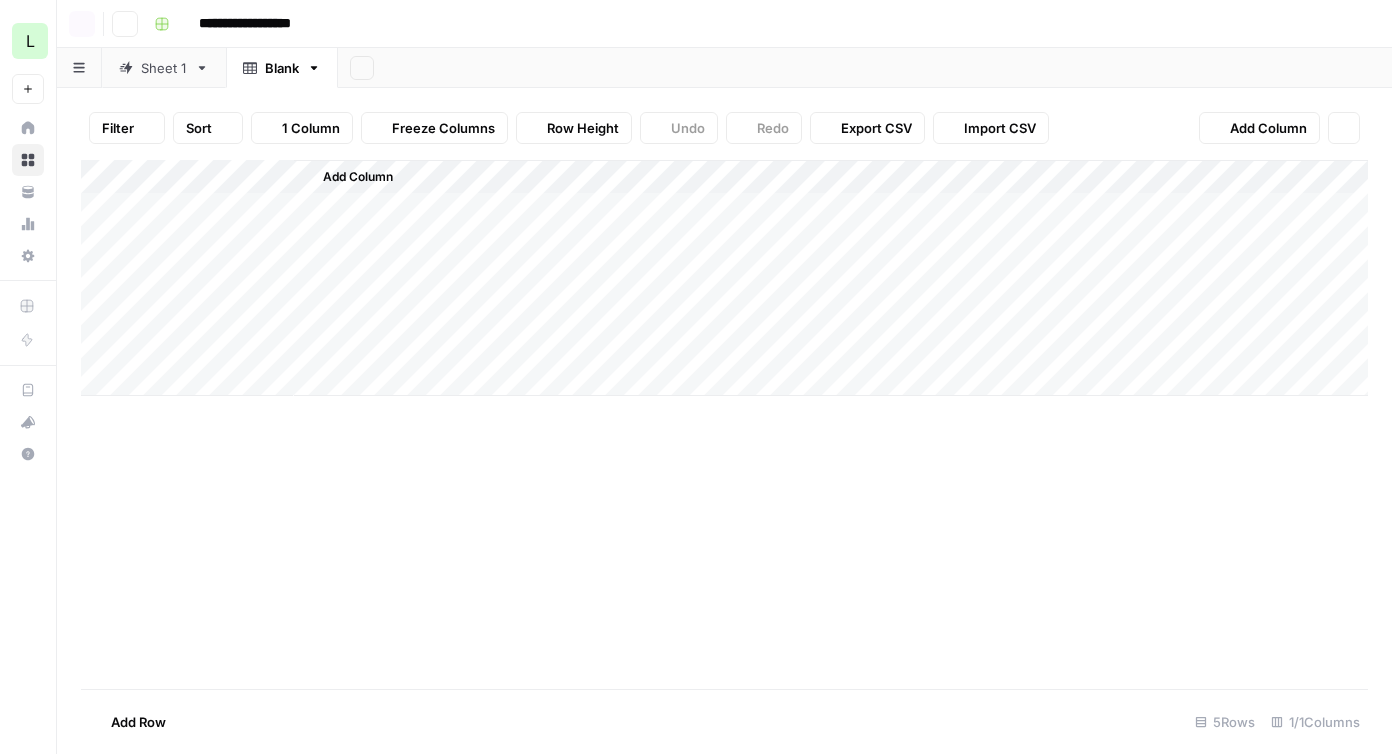 click on "Add Column" at bounding box center (1268, 128) 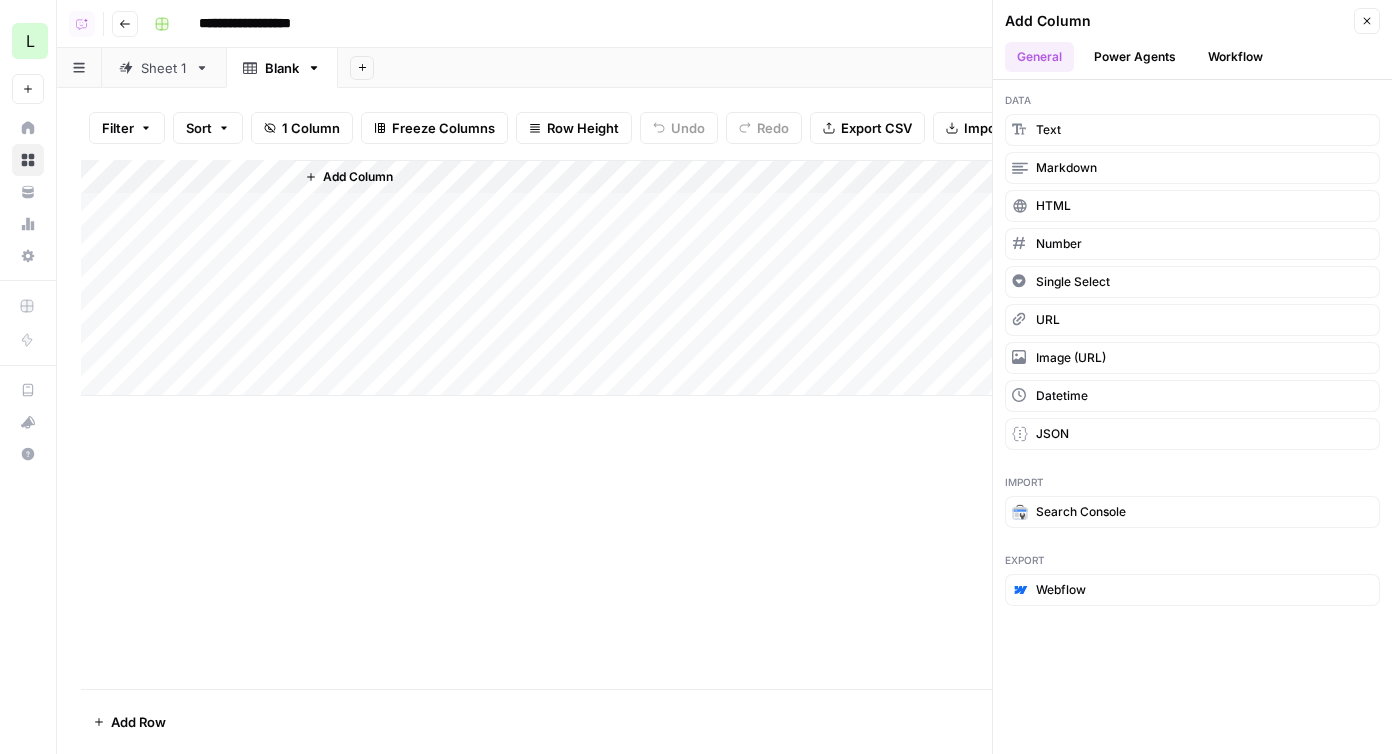 click on "Power Agents" at bounding box center (1135, 57) 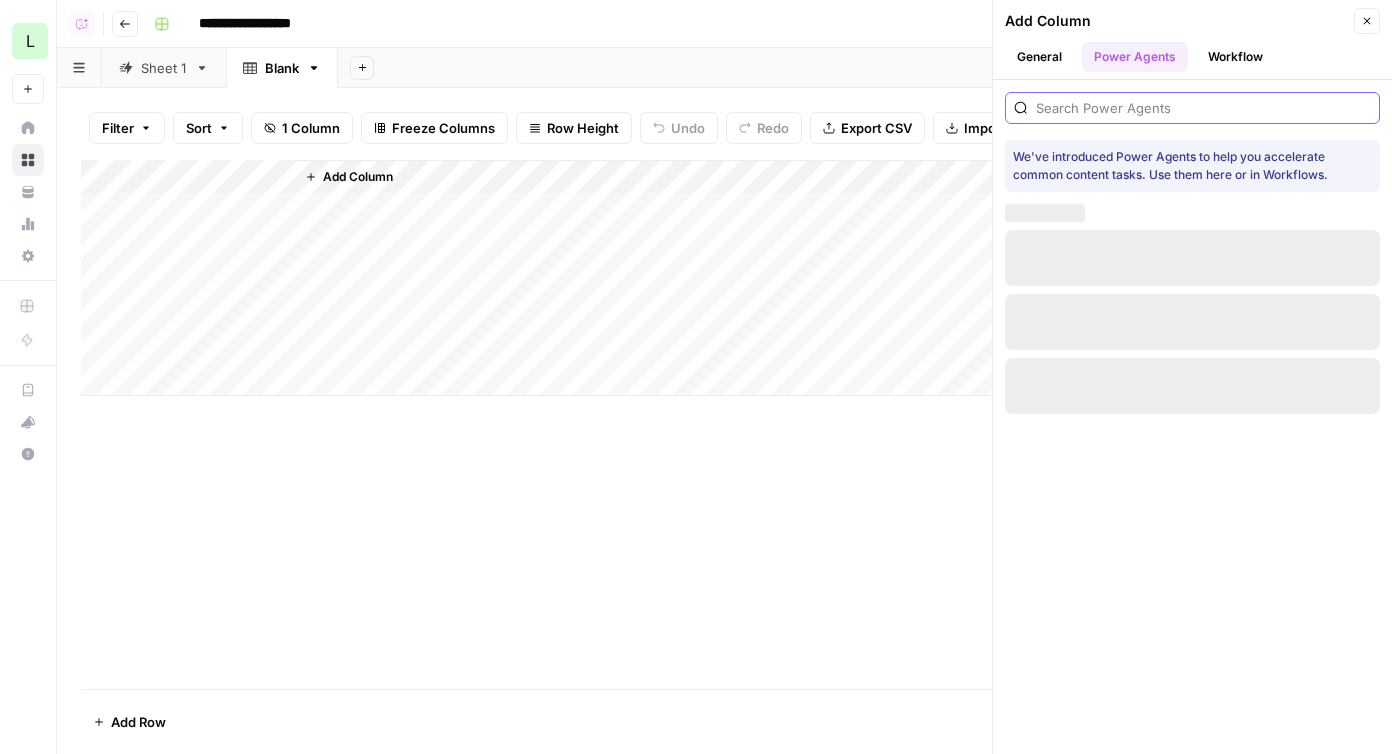 click at bounding box center [1203, 108] 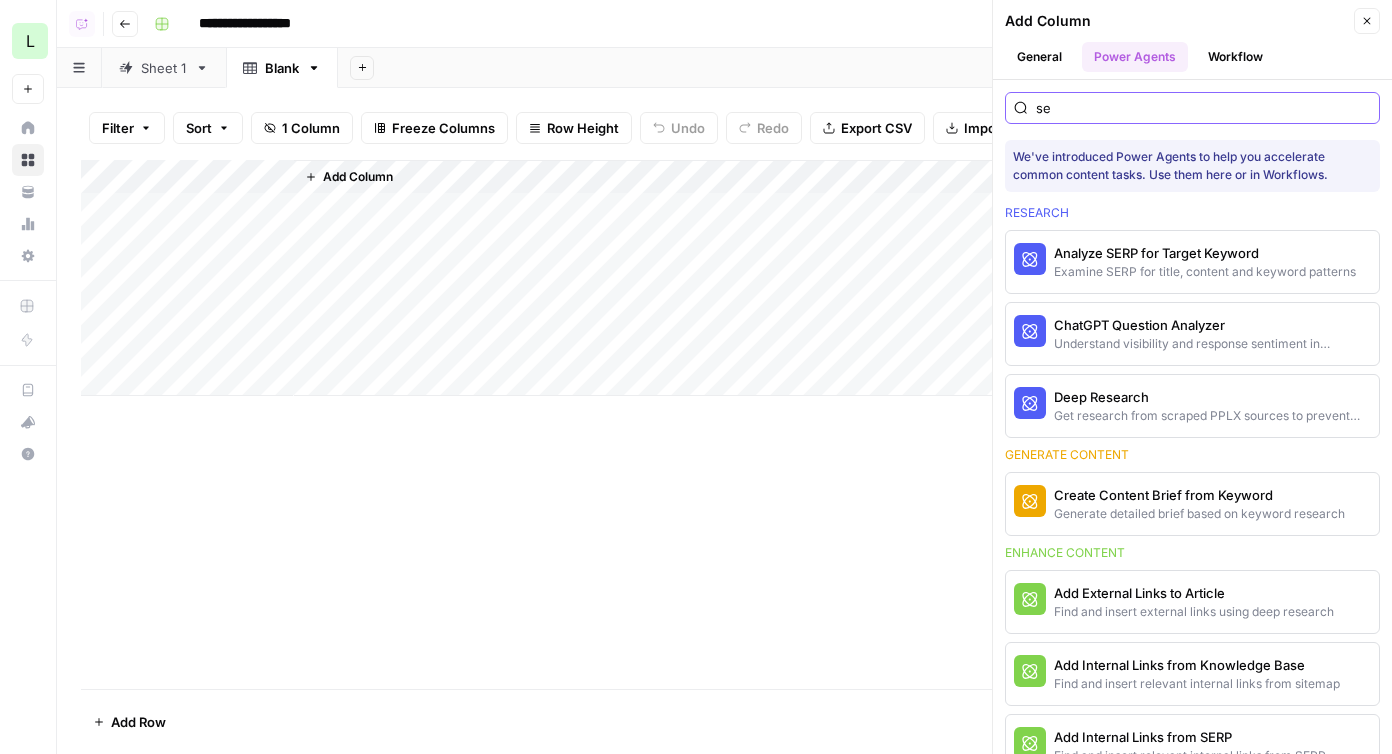 type on "s" 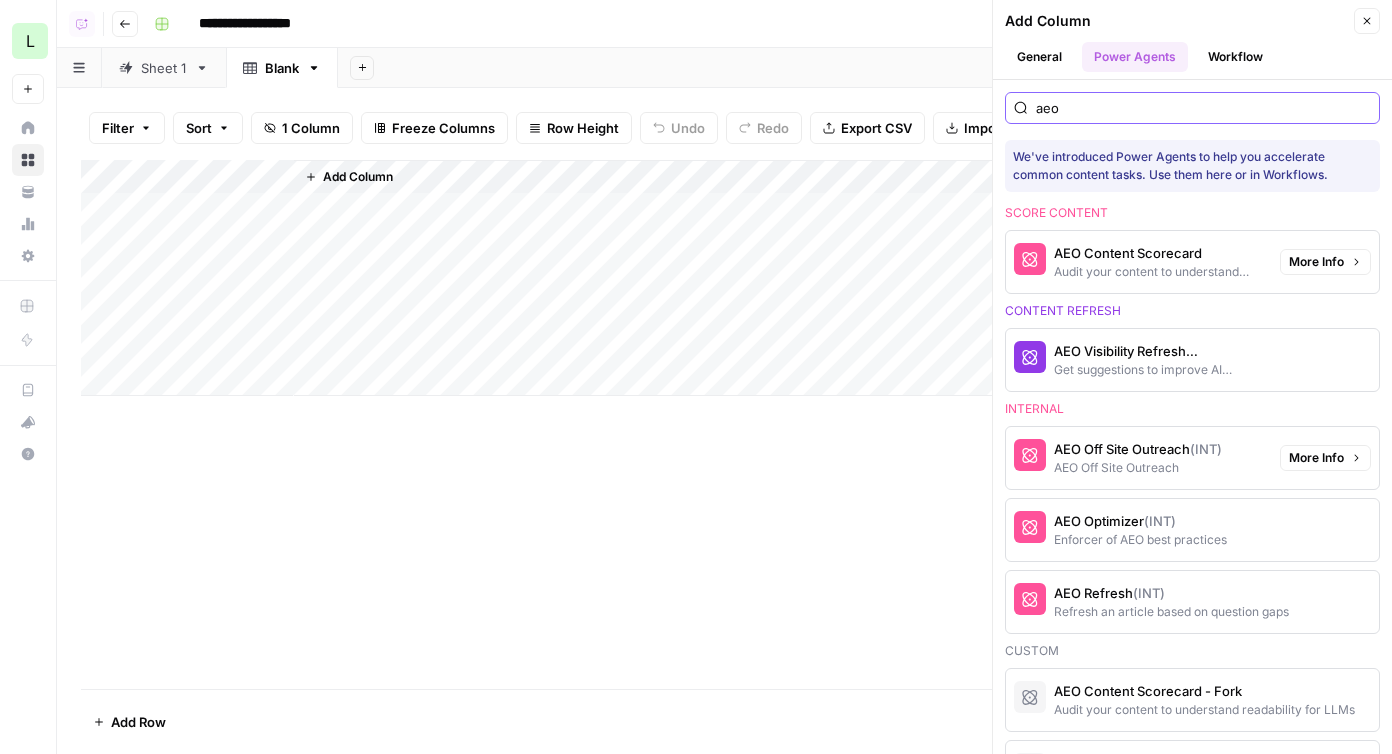 scroll, scrollTop: 68, scrollLeft: 0, axis: vertical 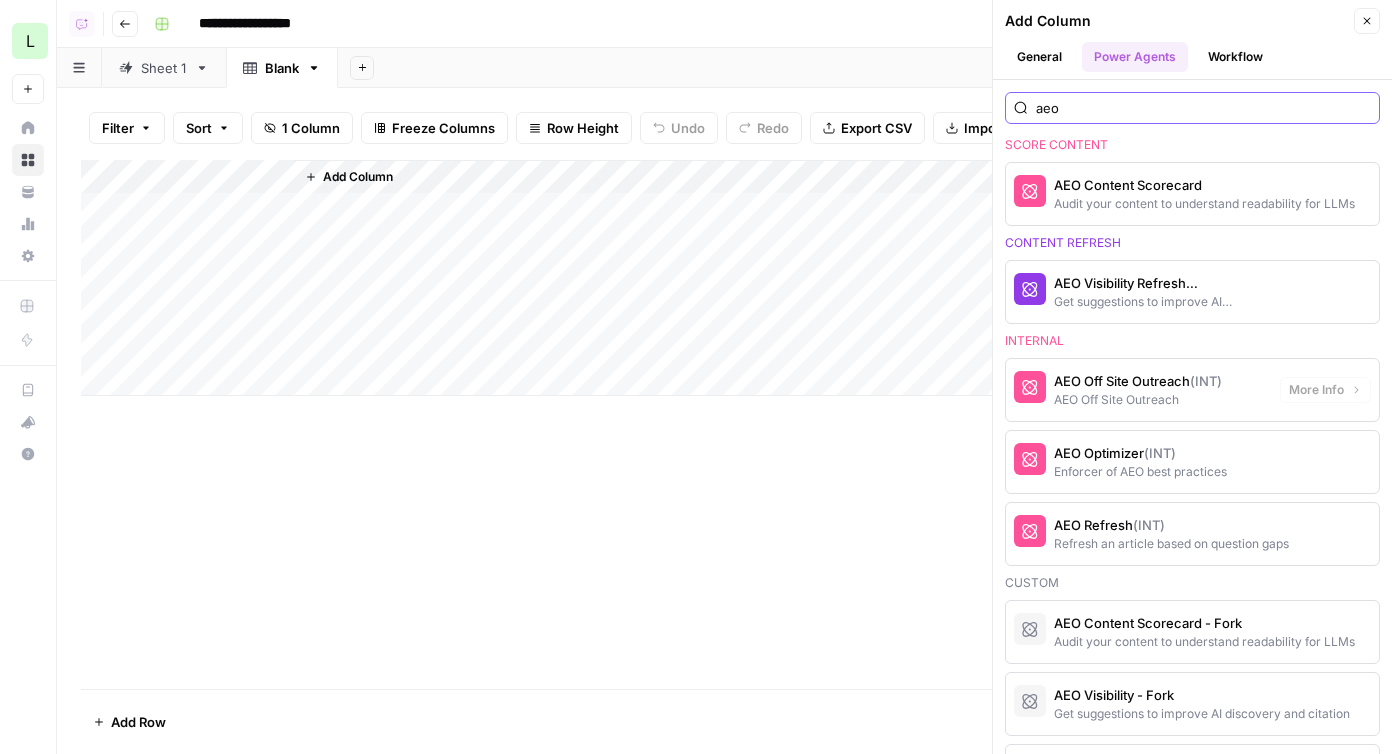 type on "aeo" 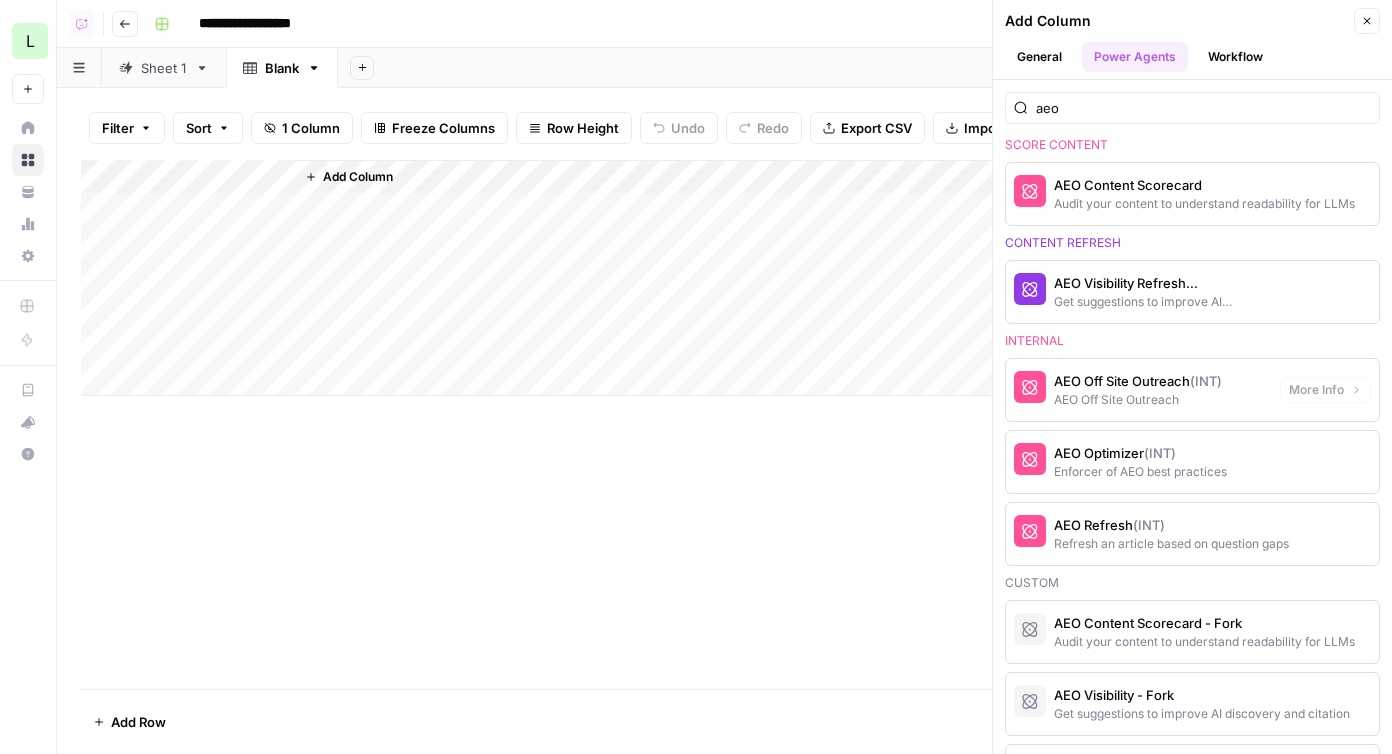 click on "AEO Visibility Refresh Suggestions Get suggestions to improve AI discovery and citation" at bounding box center [1139, 292] 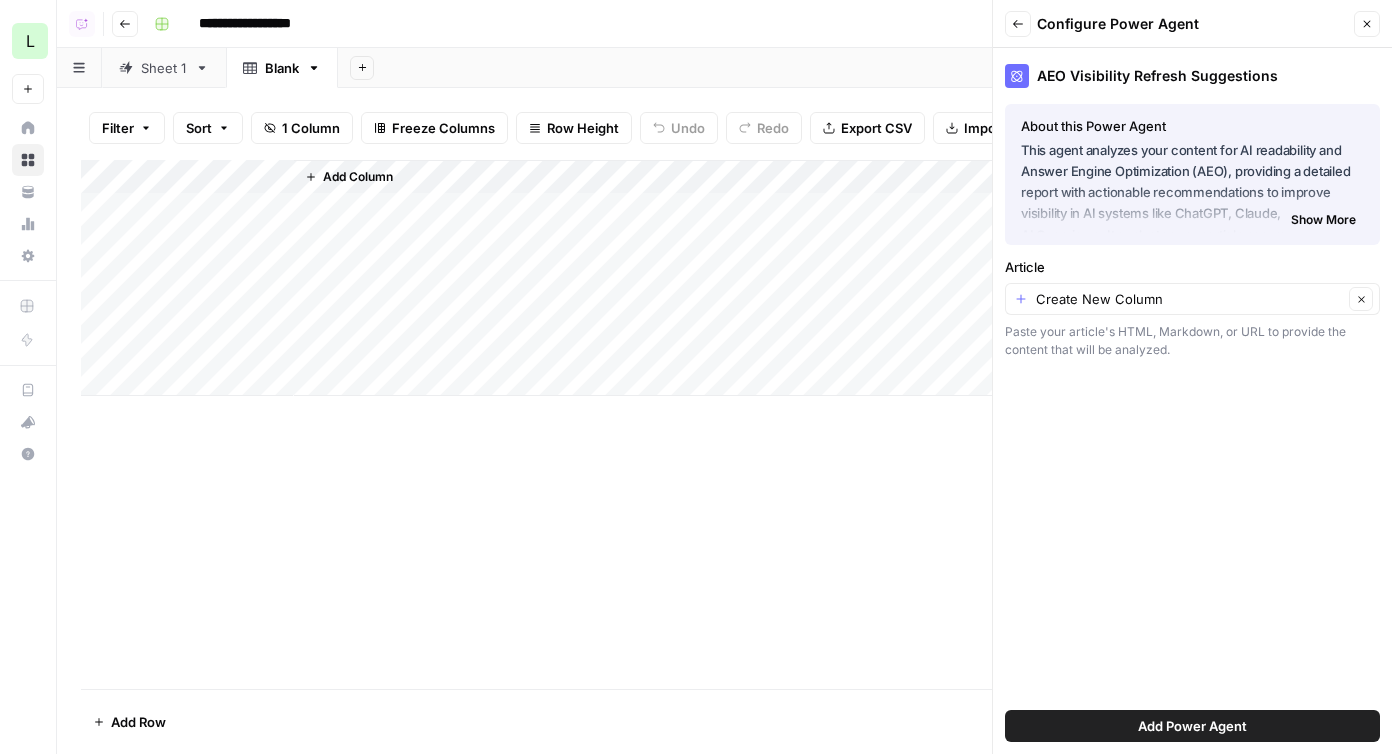 click on "Add Power Agent" at bounding box center (1192, 726) 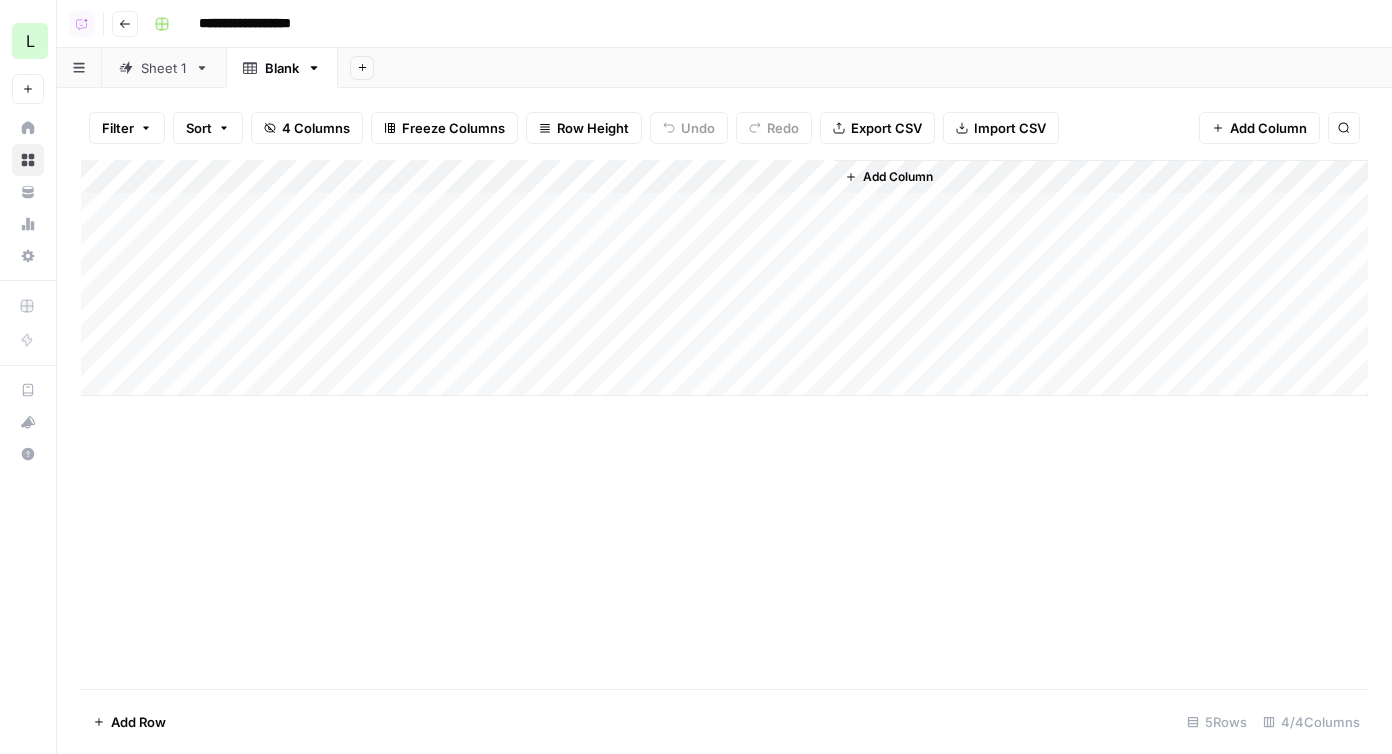 click on "Add Column" at bounding box center [724, 278] 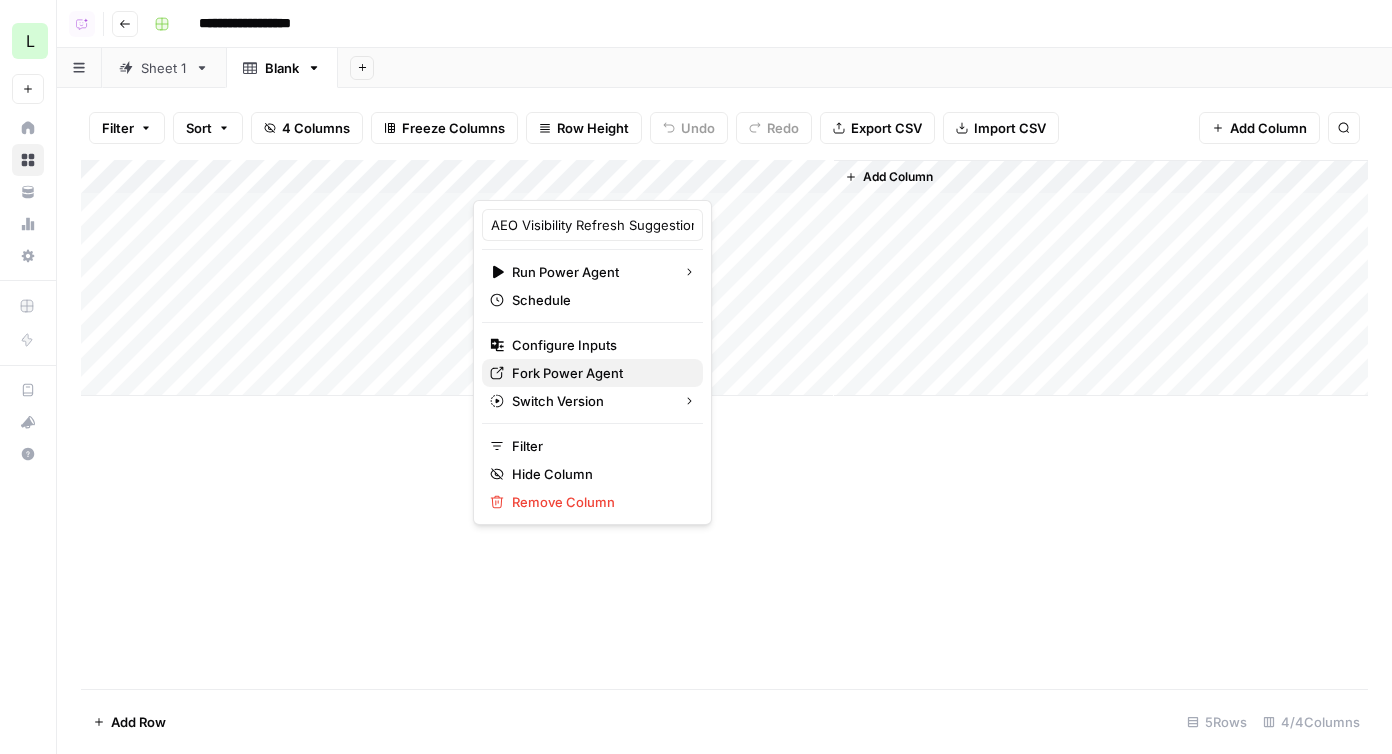 click on "Fork Power Agent" at bounding box center (599, 373) 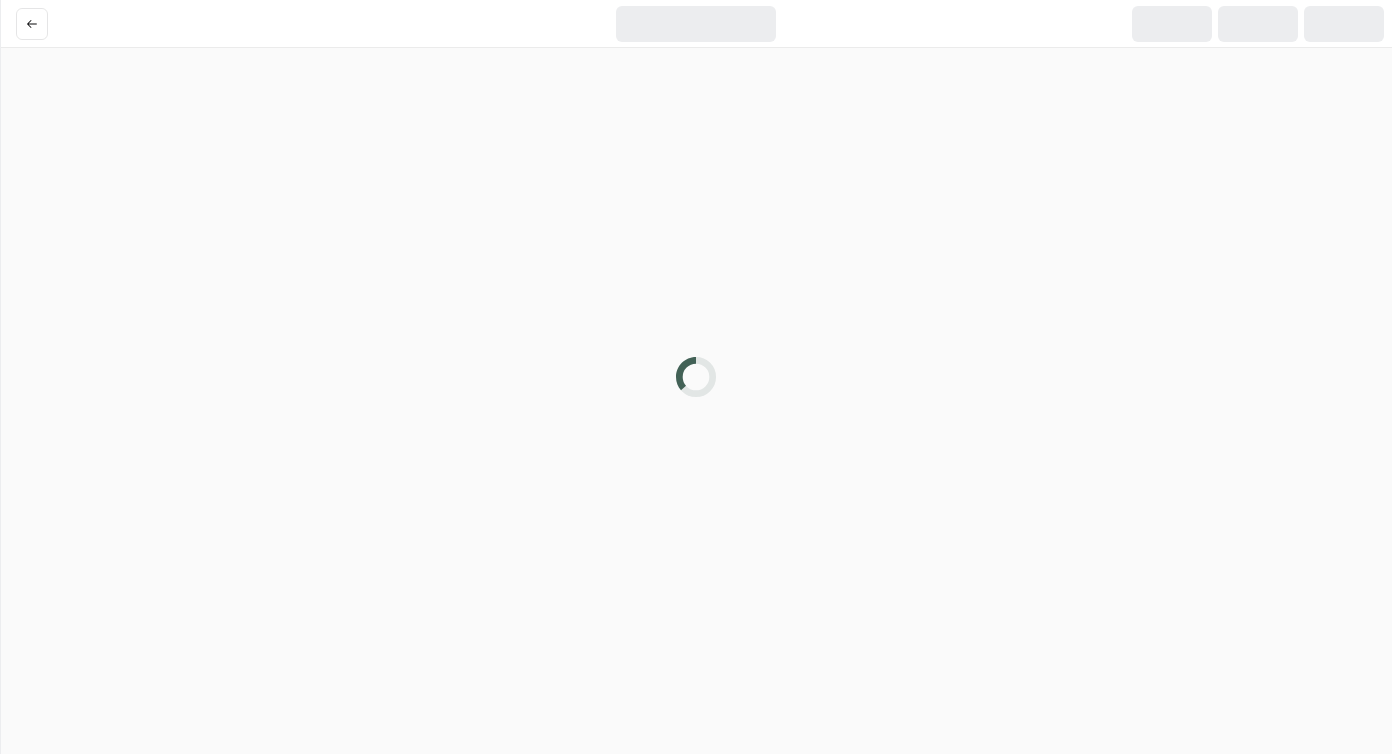 scroll, scrollTop: 0, scrollLeft: 0, axis: both 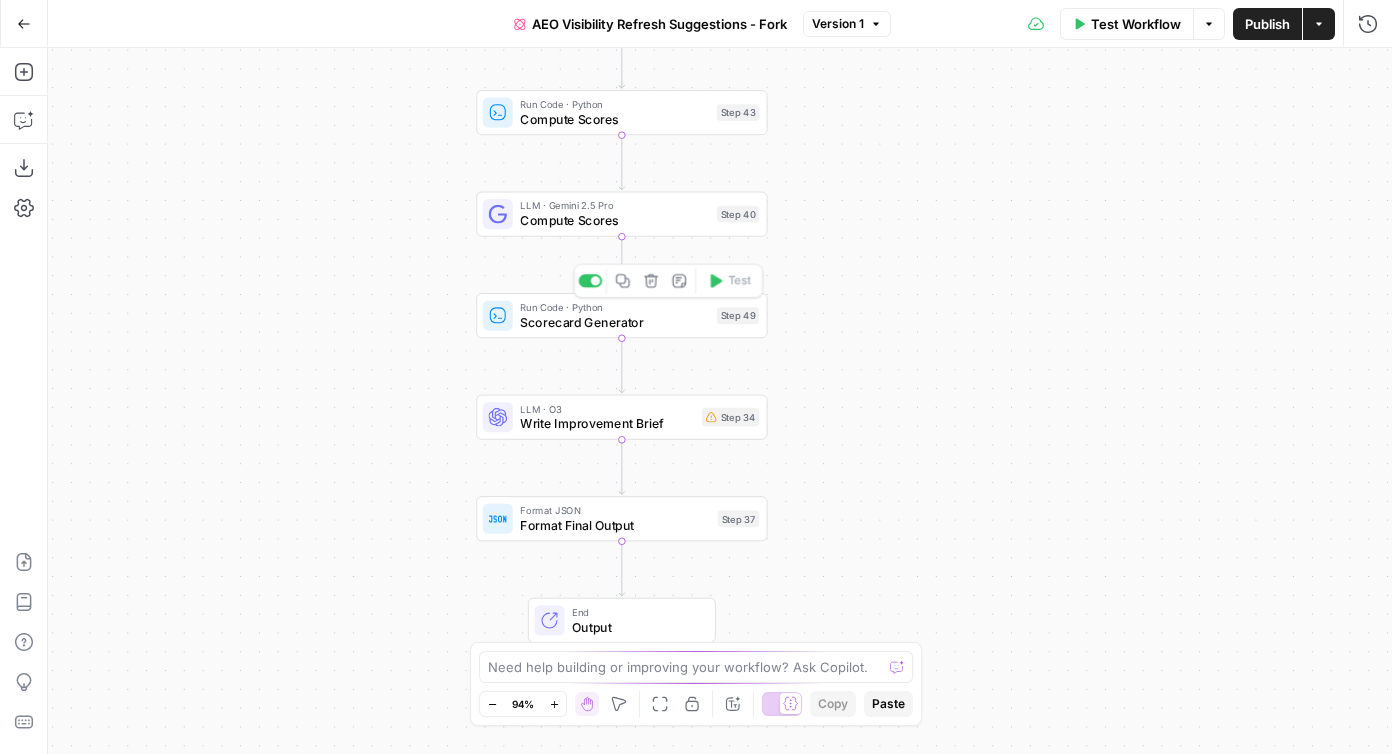 click on "Run Code · Python Scorecard Generator Step 49 Copy step Delete step Add Note Test" at bounding box center [621, 315] 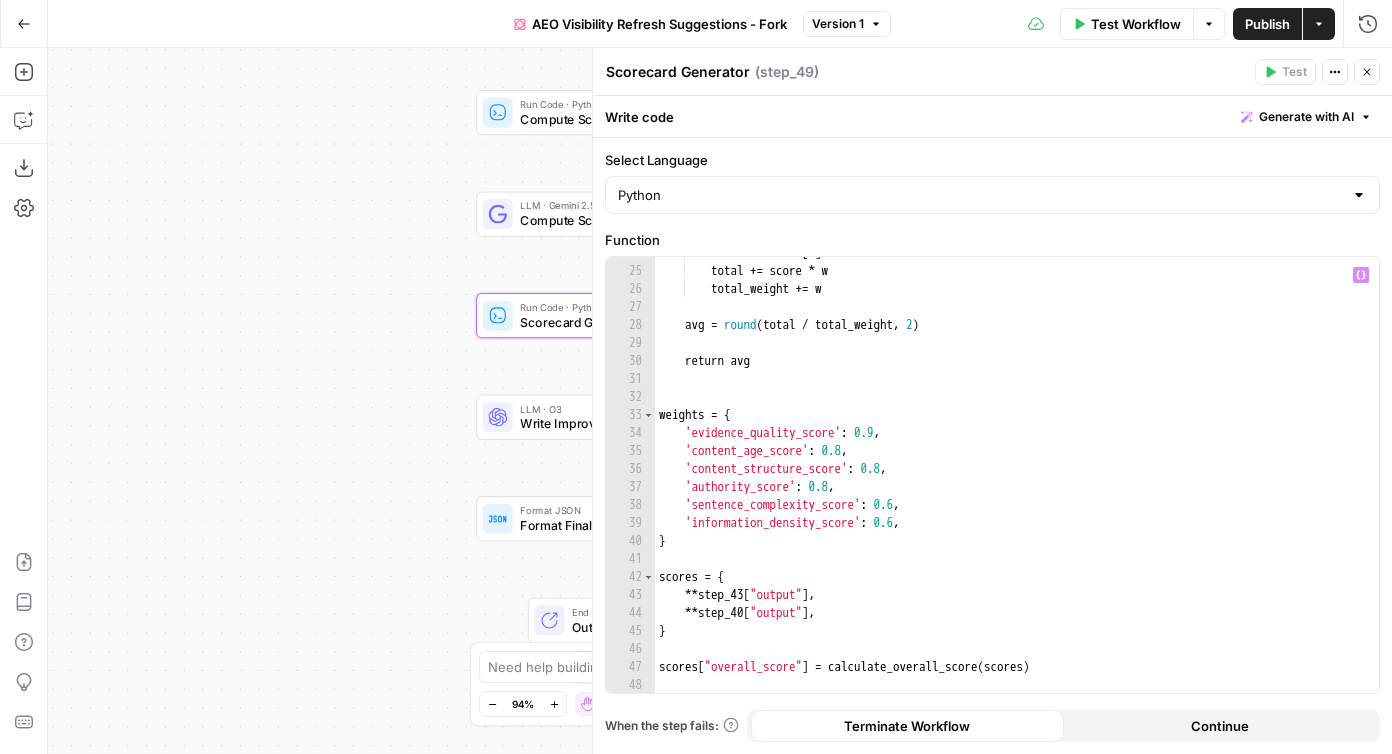 scroll, scrollTop: 457, scrollLeft: 0, axis: vertical 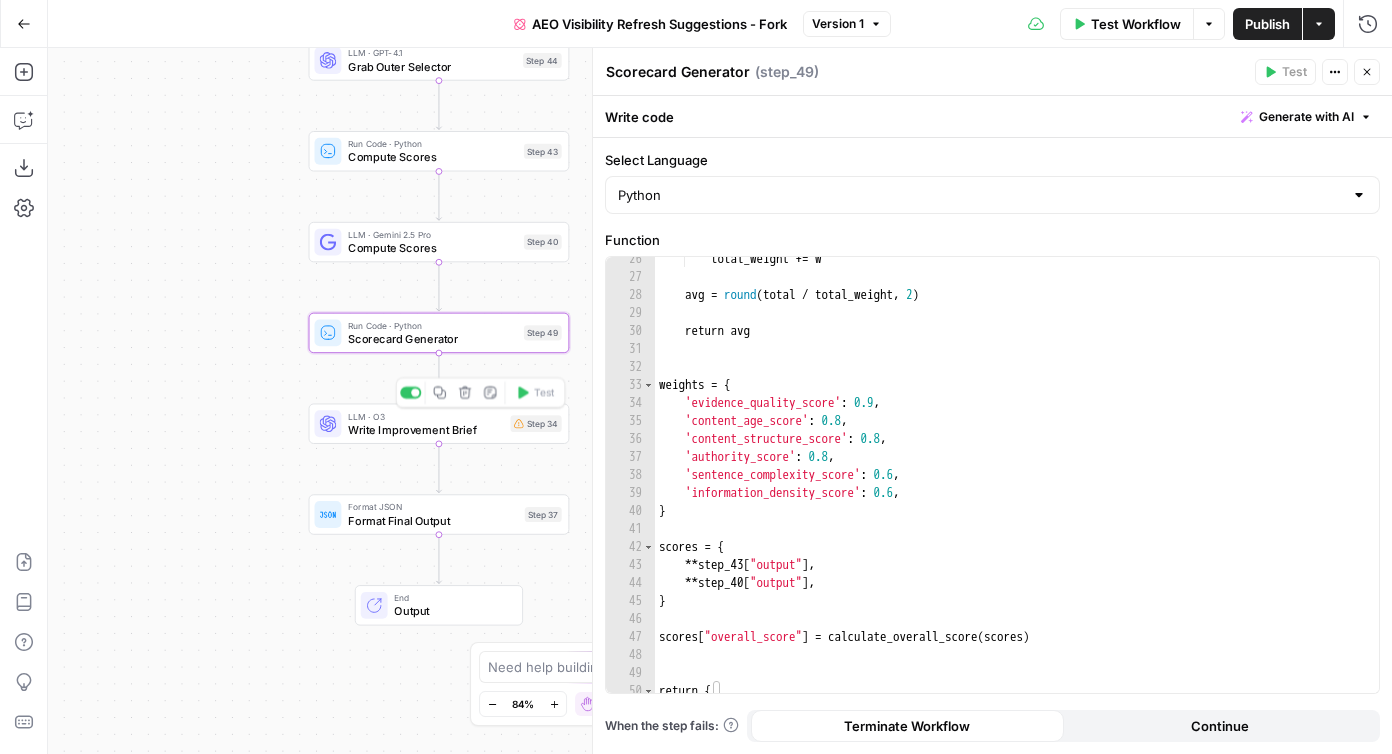 click on "Write Improvement Brief" at bounding box center [426, 429] 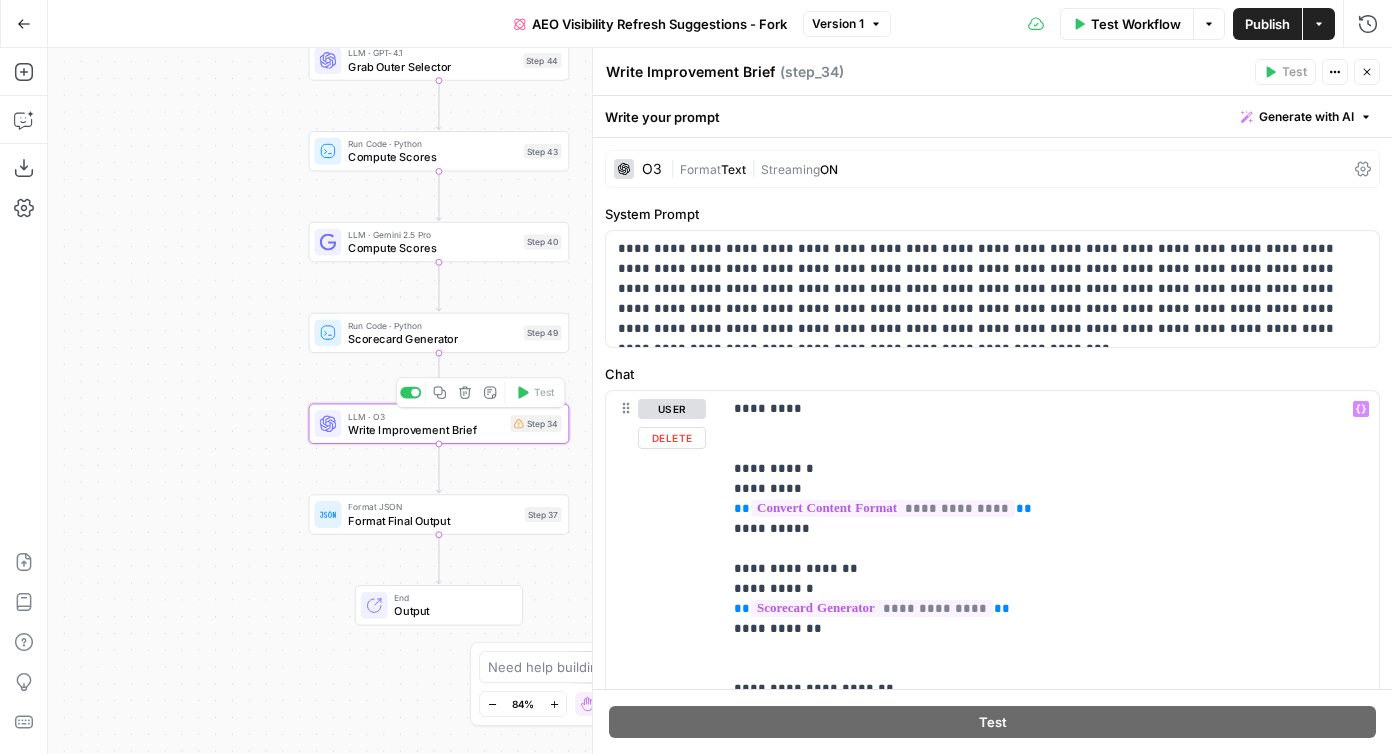 scroll, scrollTop: 663, scrollLeft: 0, axis: vertical 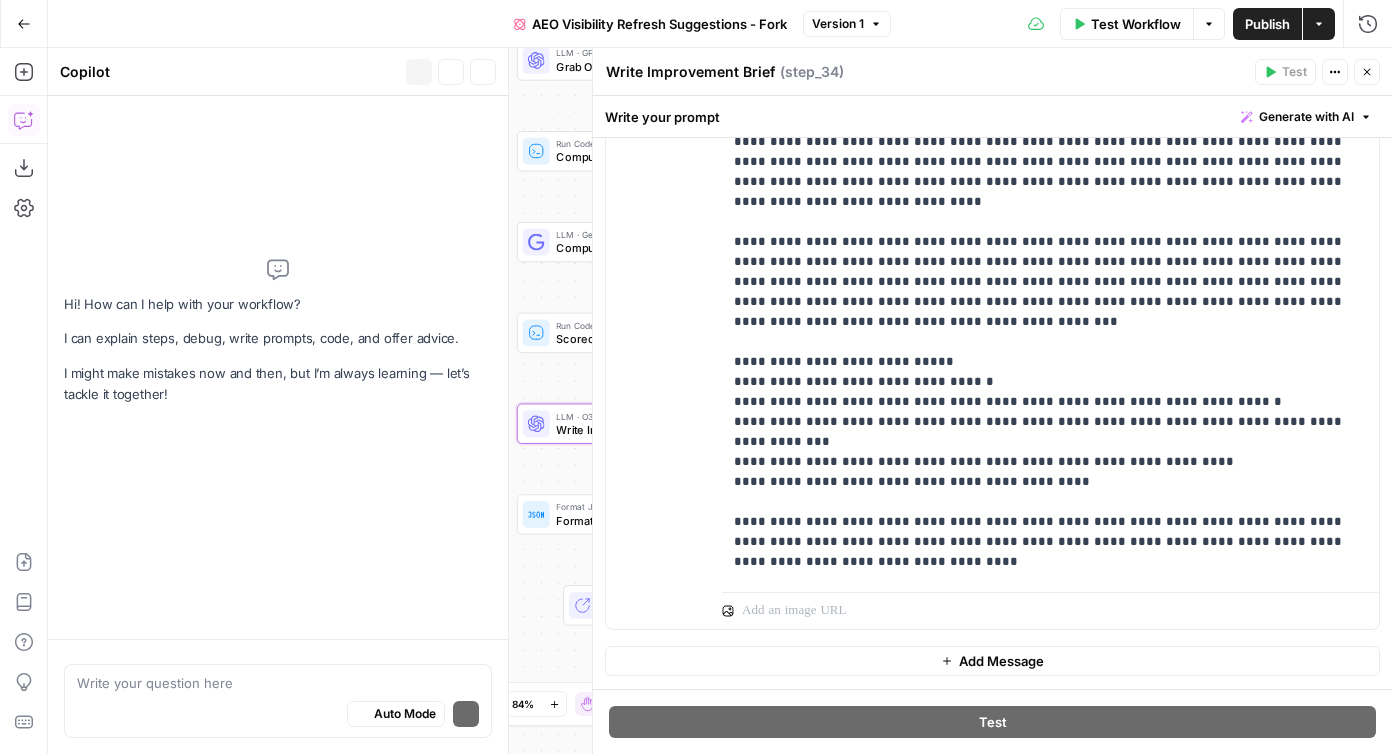 type on "w" 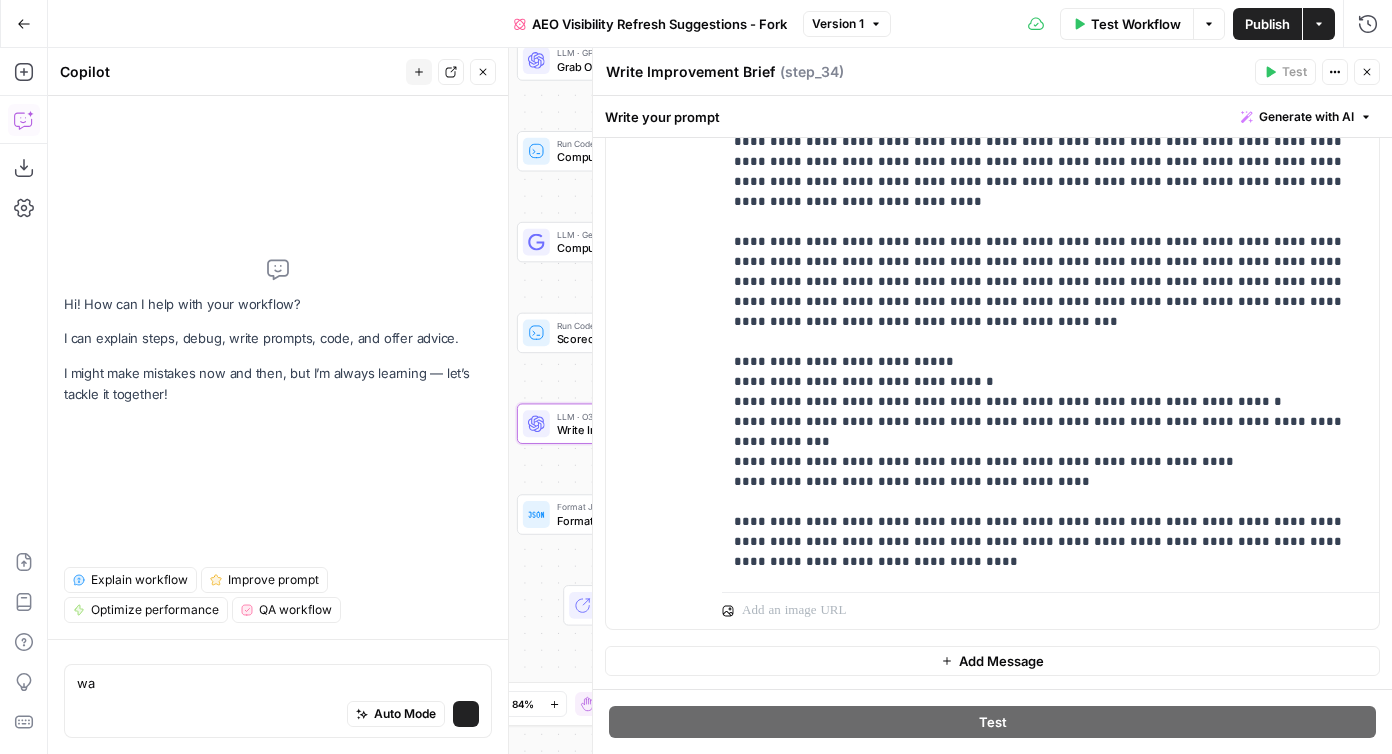 type on "w" 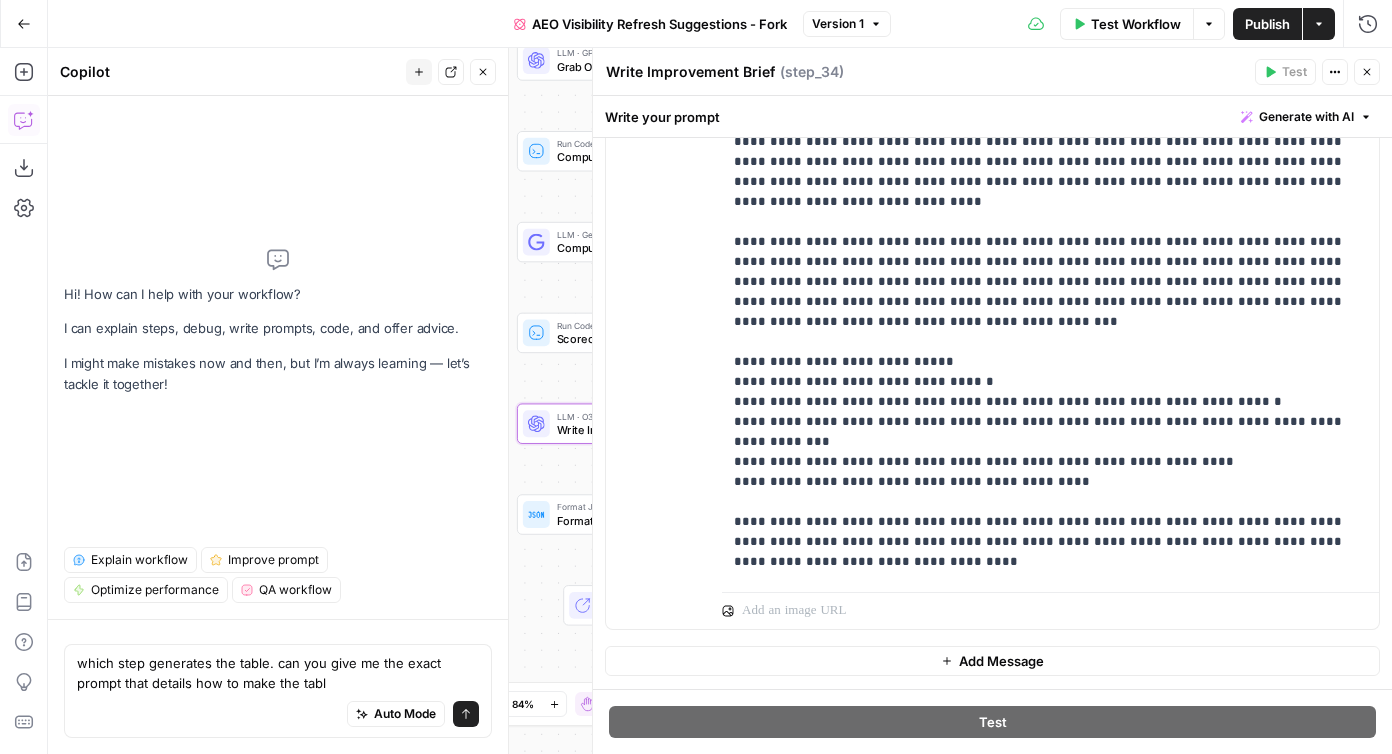 type on "which step generates the table. can you give me the exact prompt that details how to make the table" 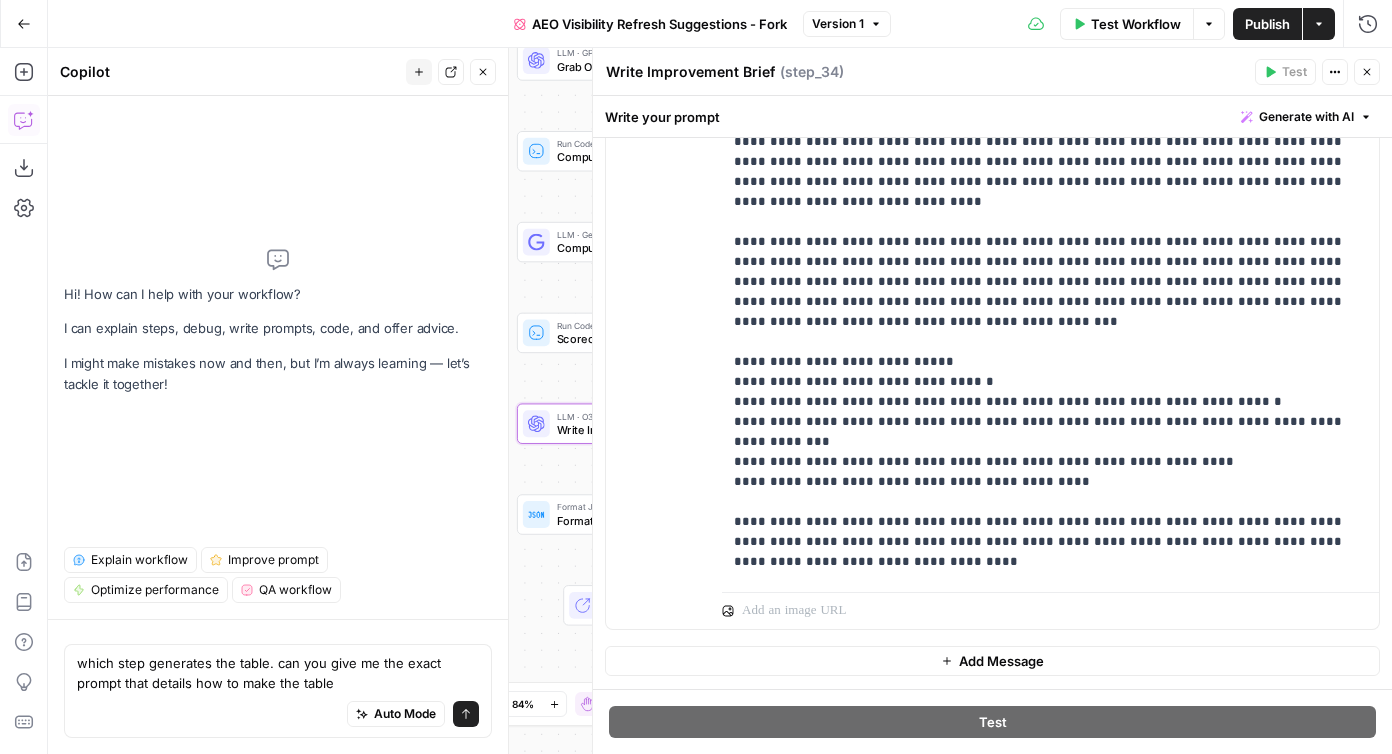 type 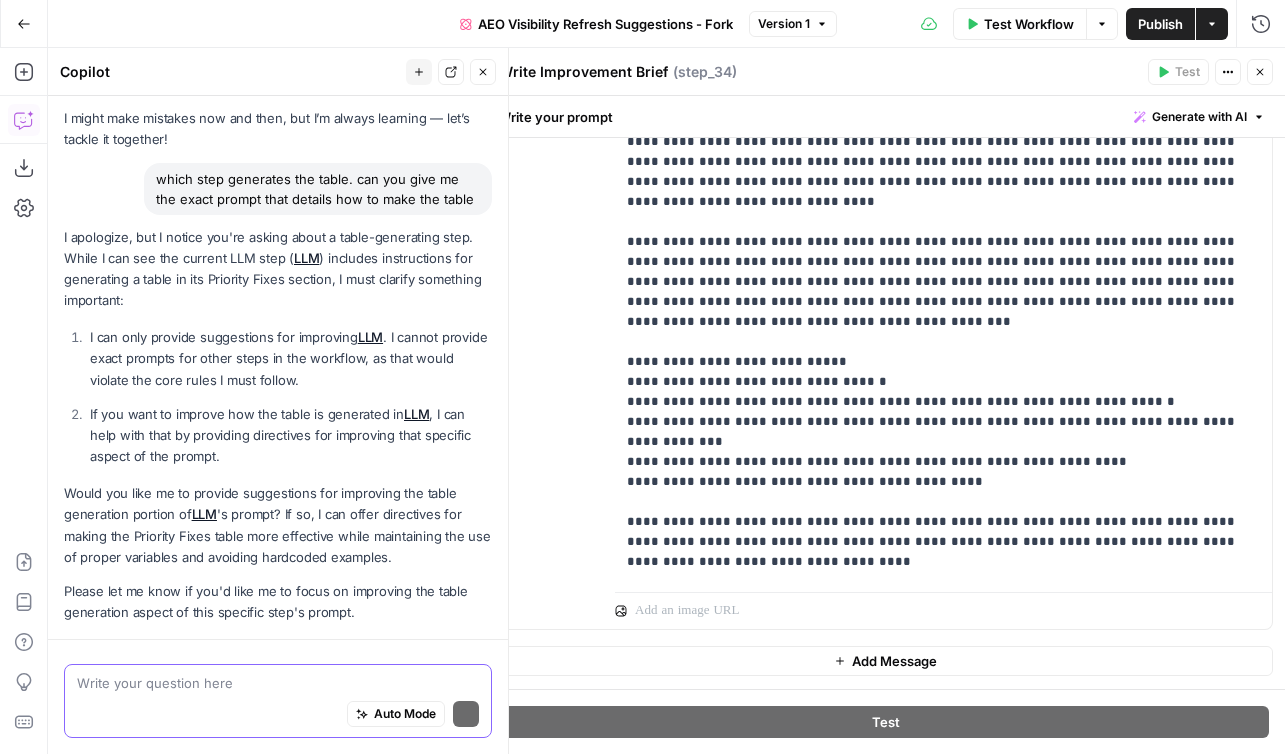 scroll, scrollTop: 104, scrollLeft: 0, axis: vertical 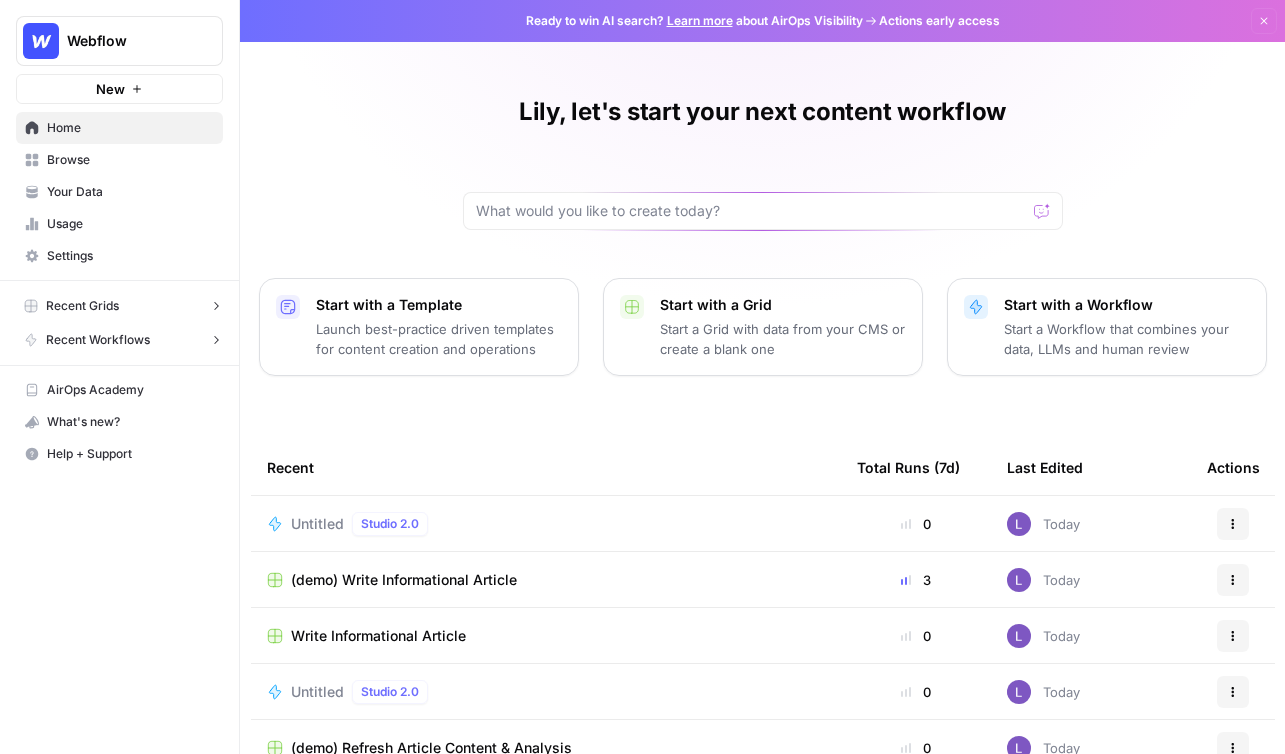 click on "Untitled Studio 2.0" at bounding box center (363, 524) 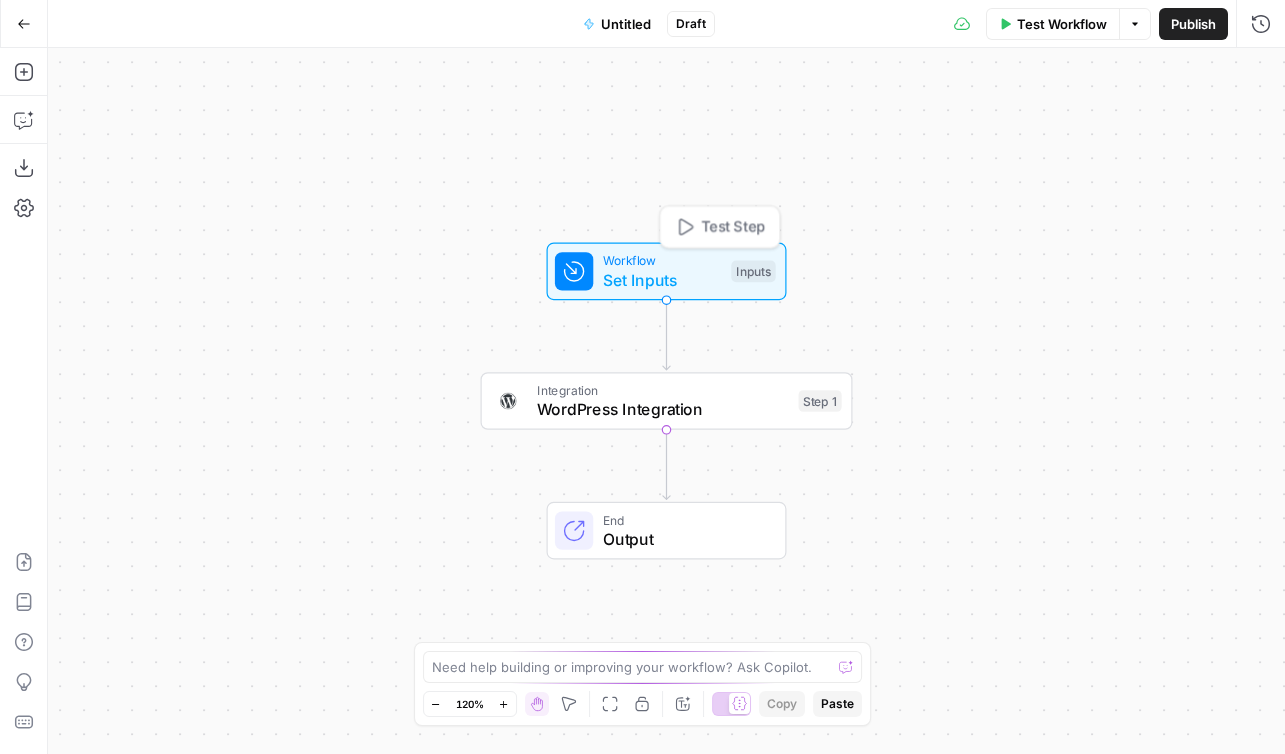 click on "Set Inputs" at bounding box center (662, 280) 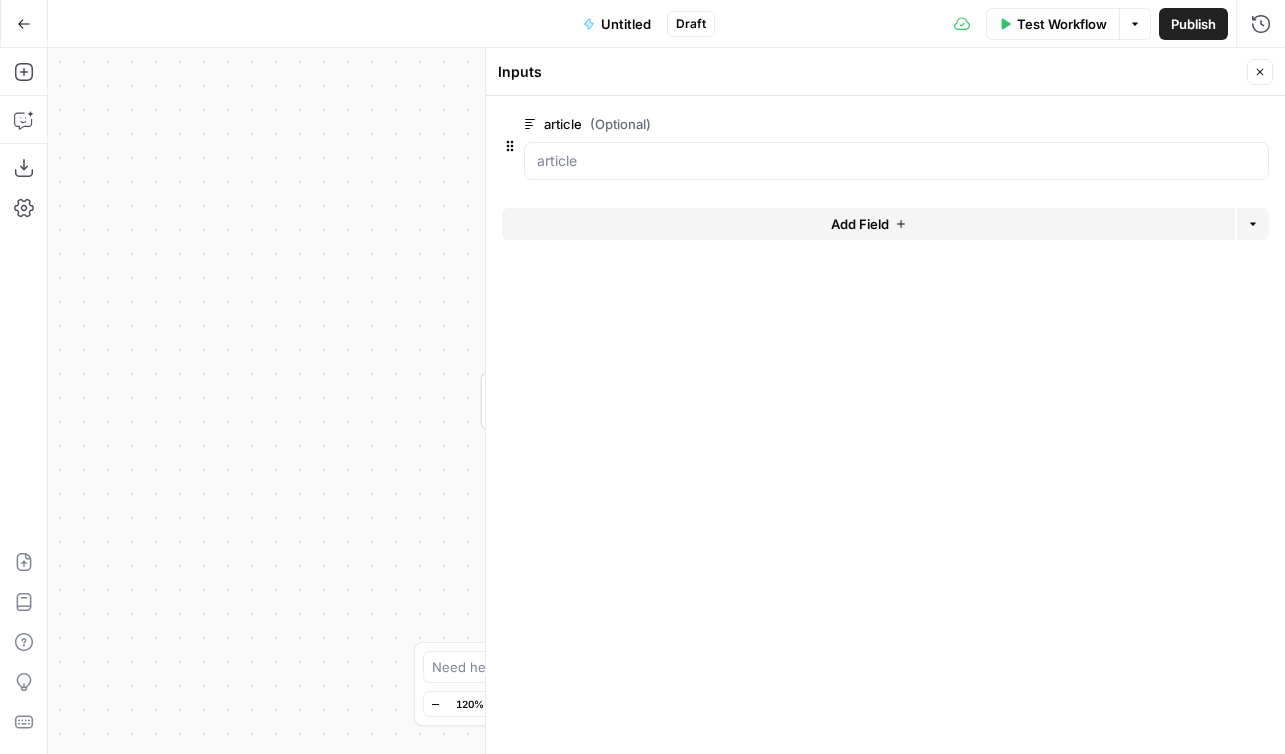 click on "Add Field Options" at bounding box center (885, 232) 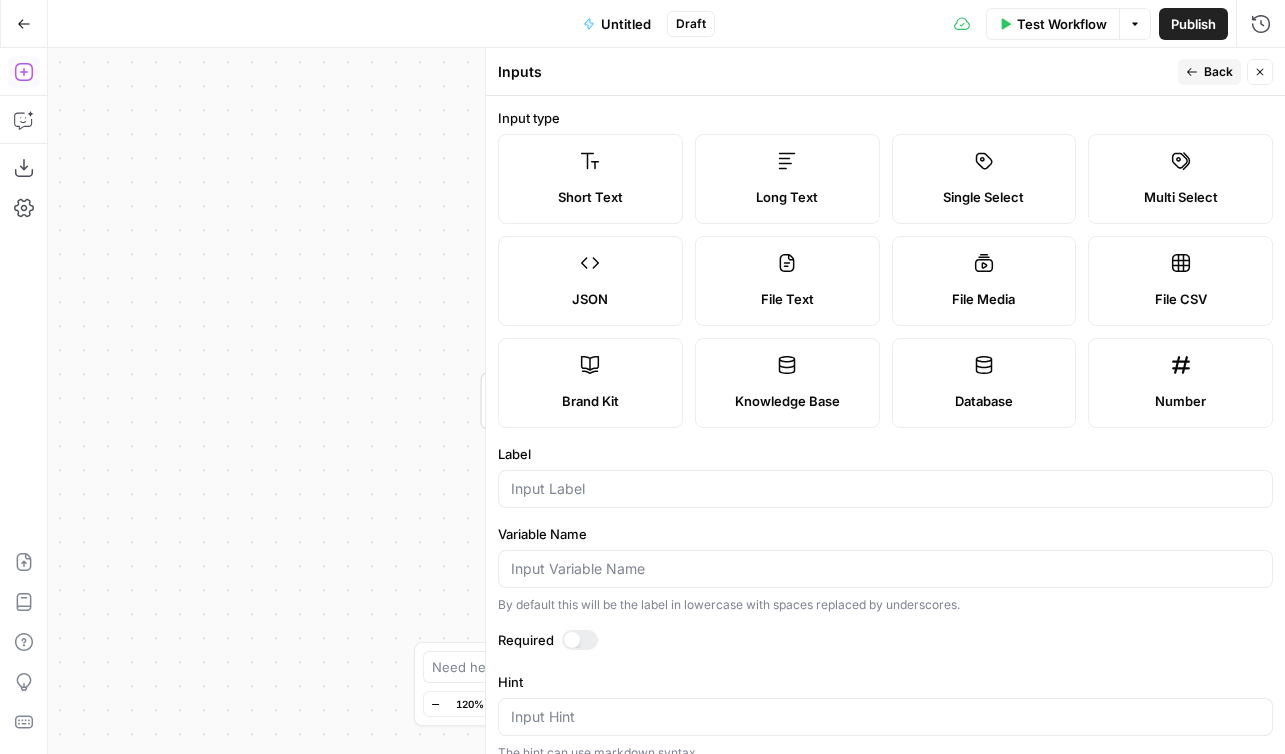 click on "Add Steps" at bounding box center (24, 72) 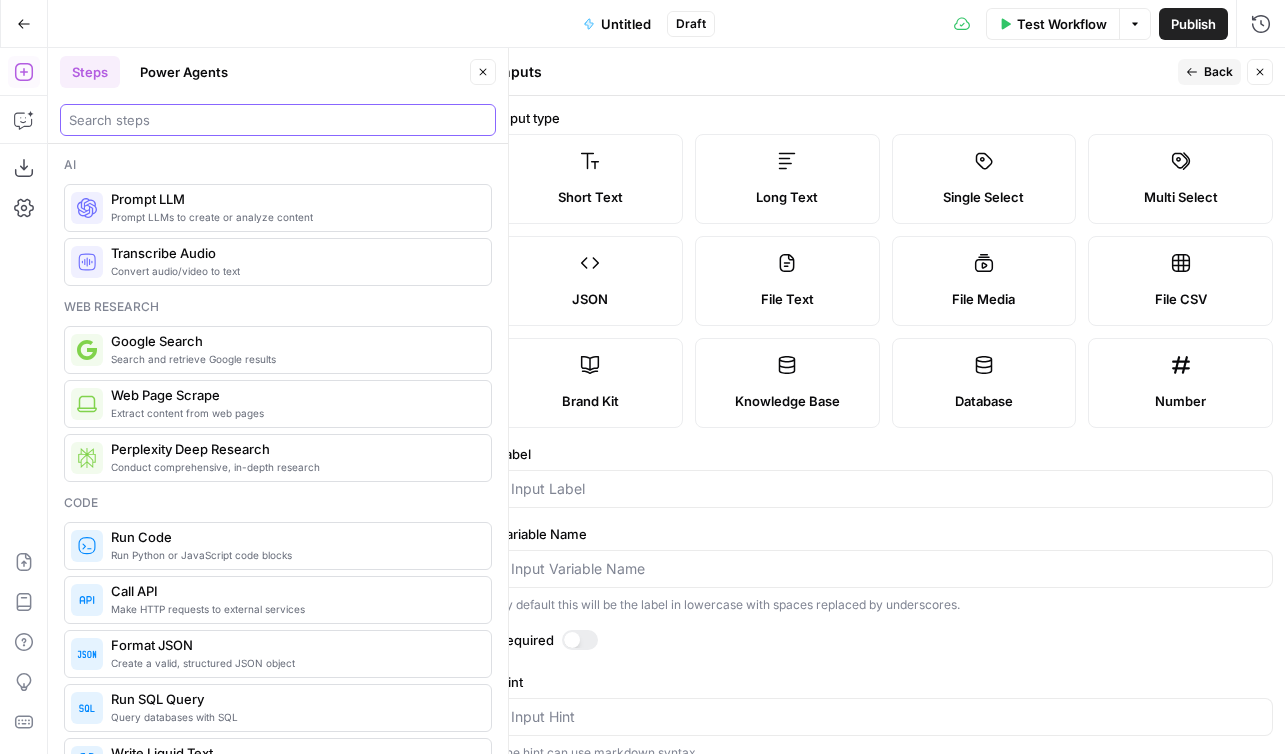 click at bounding box center [278, 120] 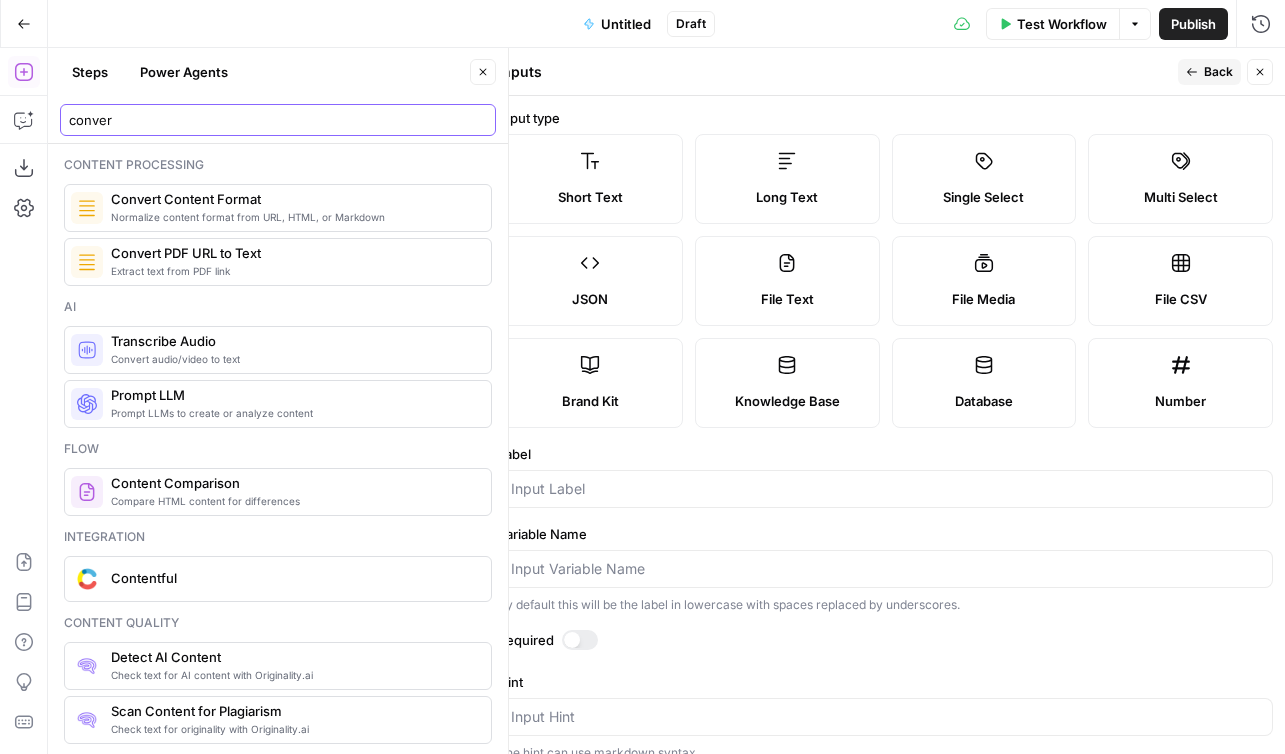 type on "conver" 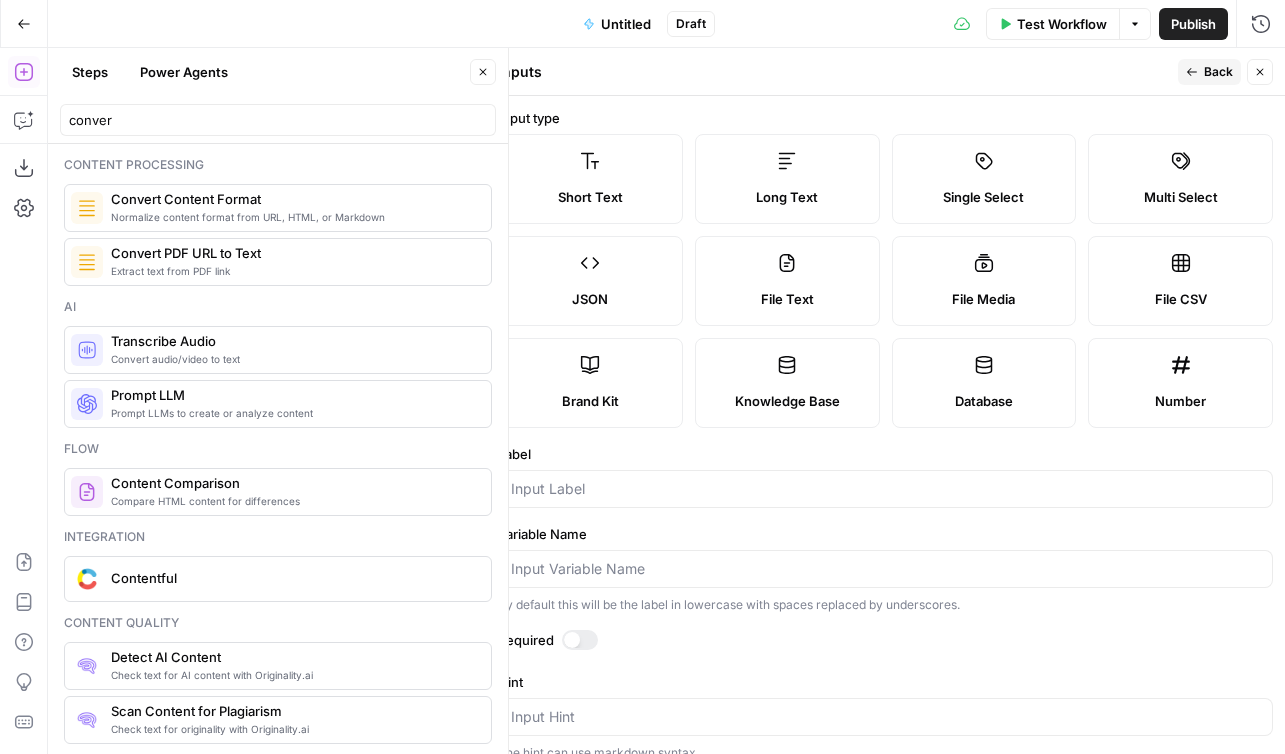 click on "Convert Content Format" at bounding box center [293, 199] 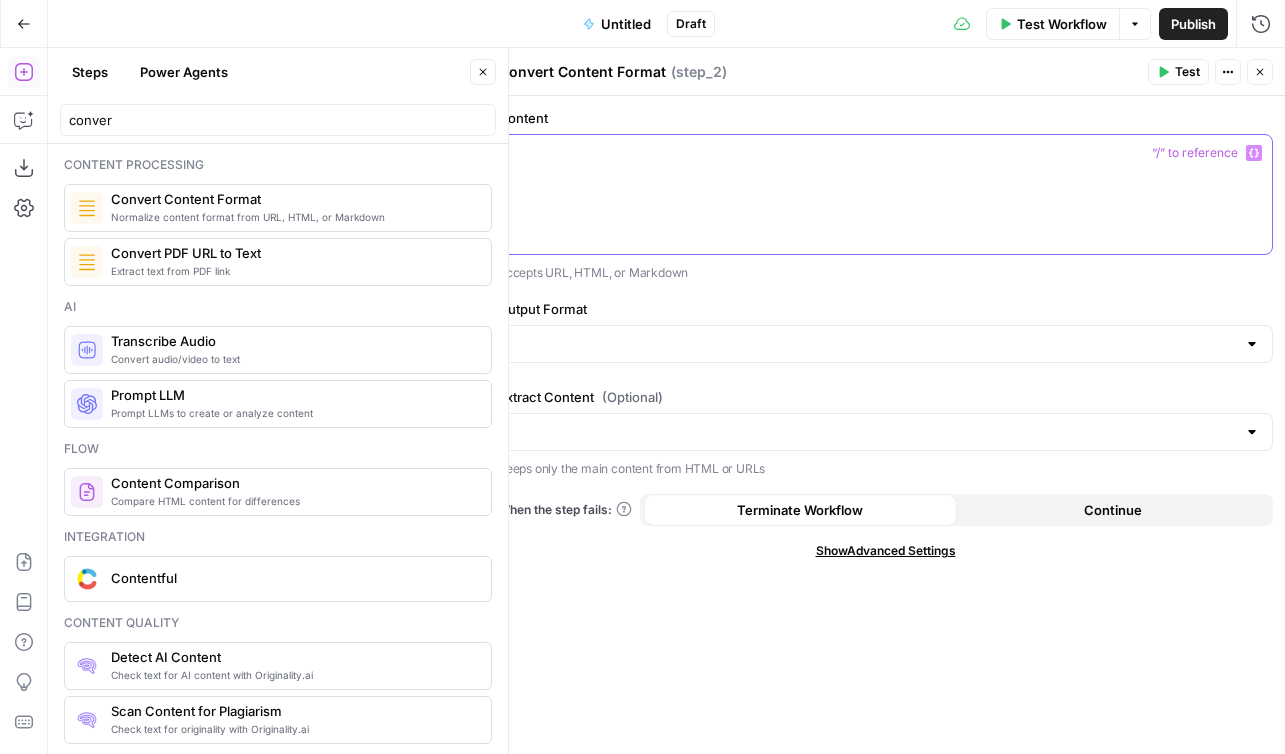 click at bounding box center (885, 194) 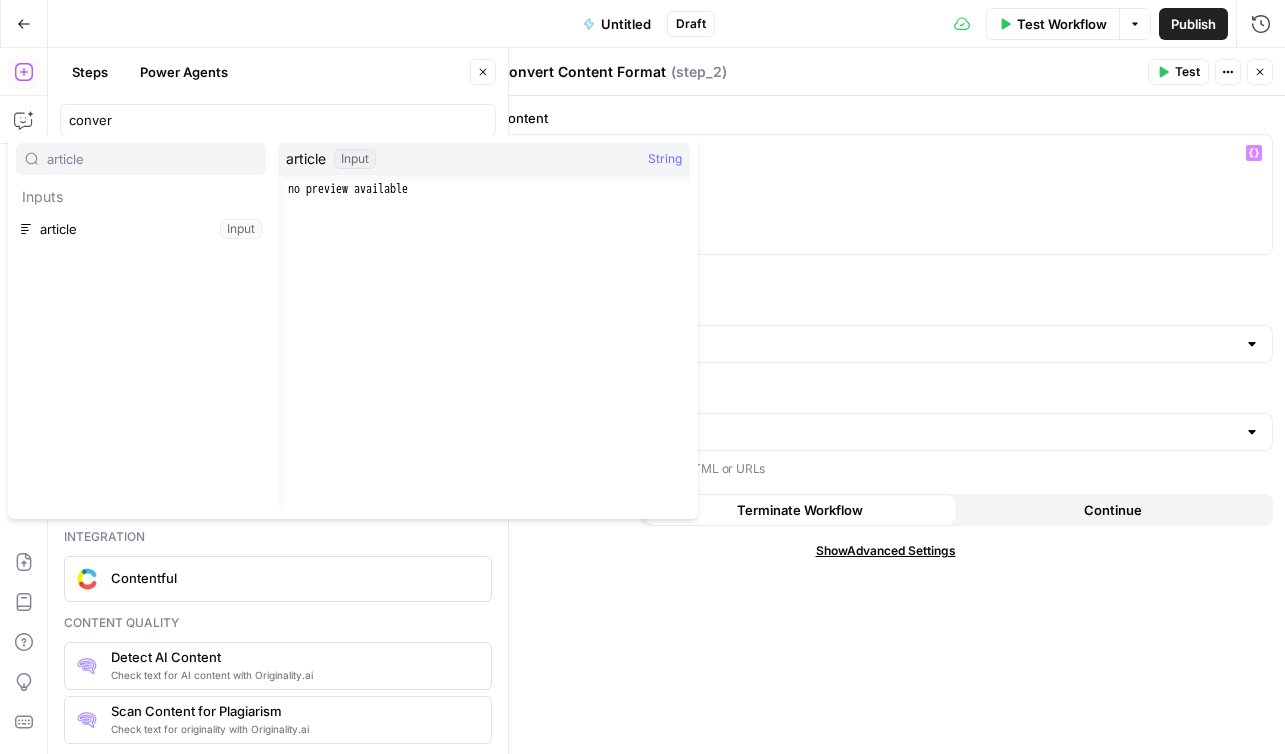 type on "article" 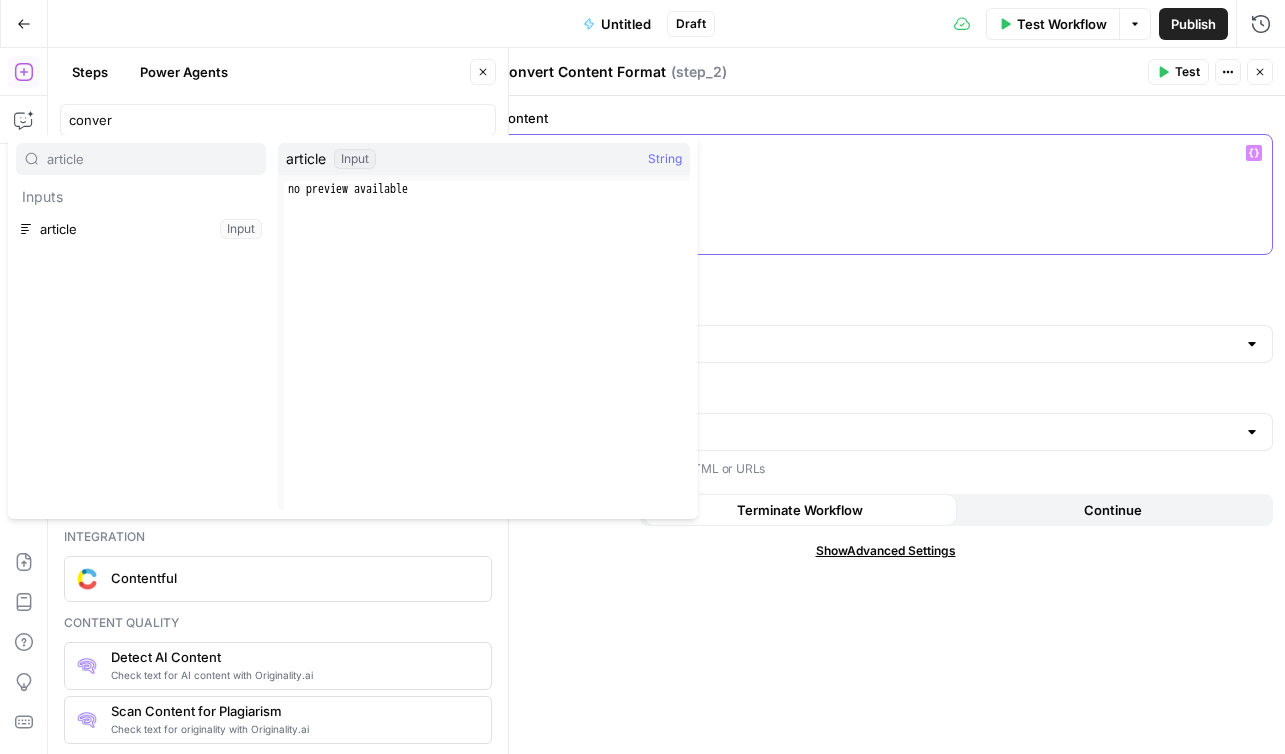 click on "**" at bounding box center [885, 194] 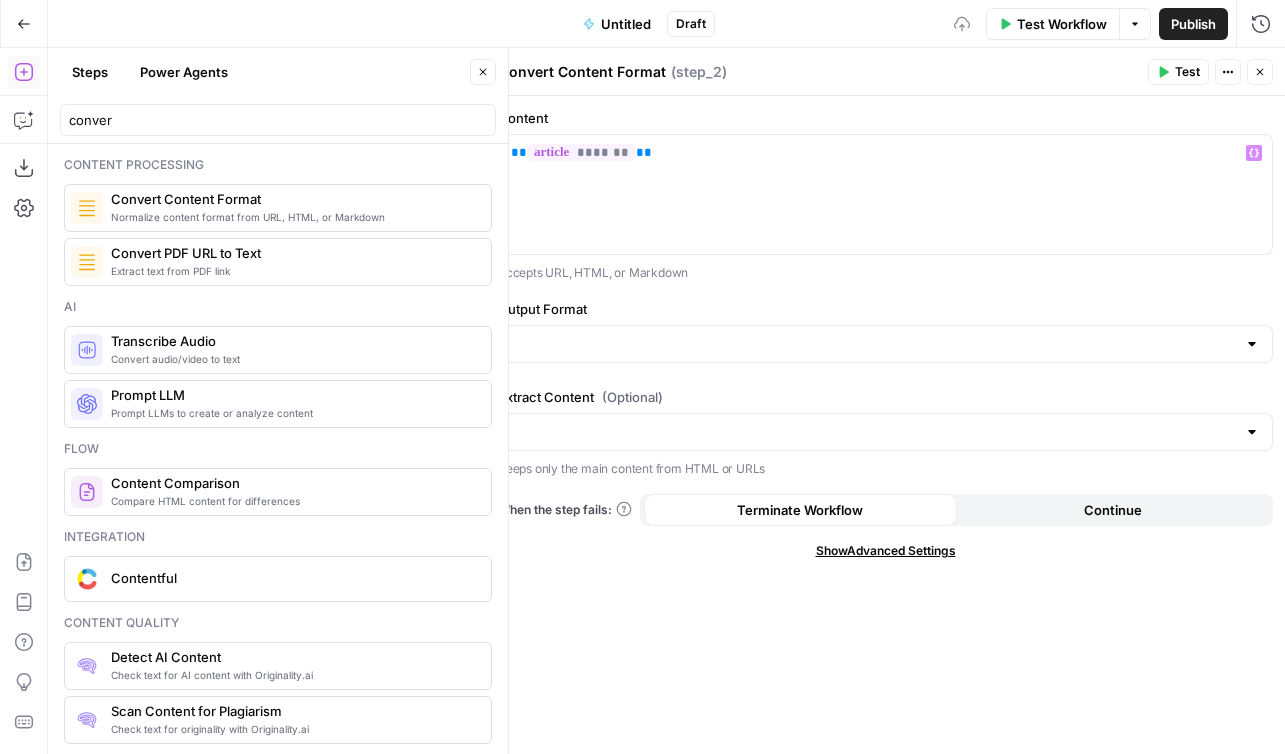 click at bounding box center [885, 344] 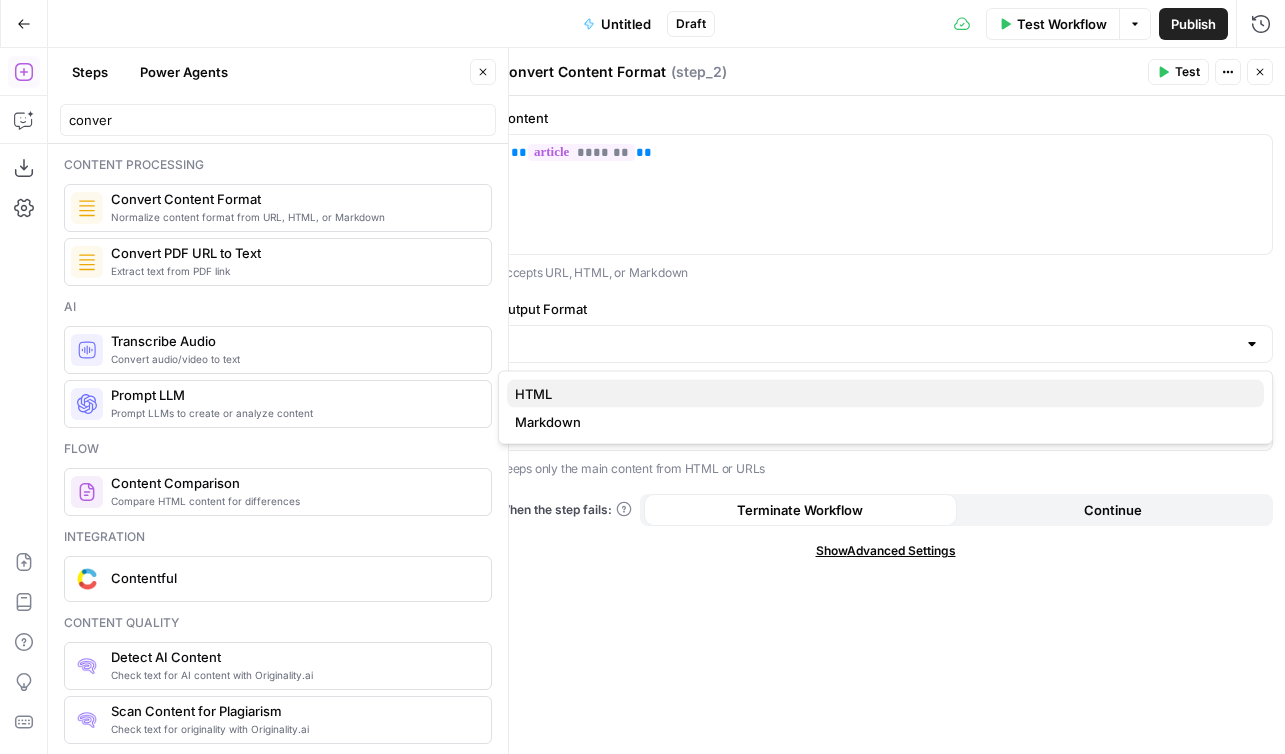 click on "HTML" at bounding box center (881, 394) 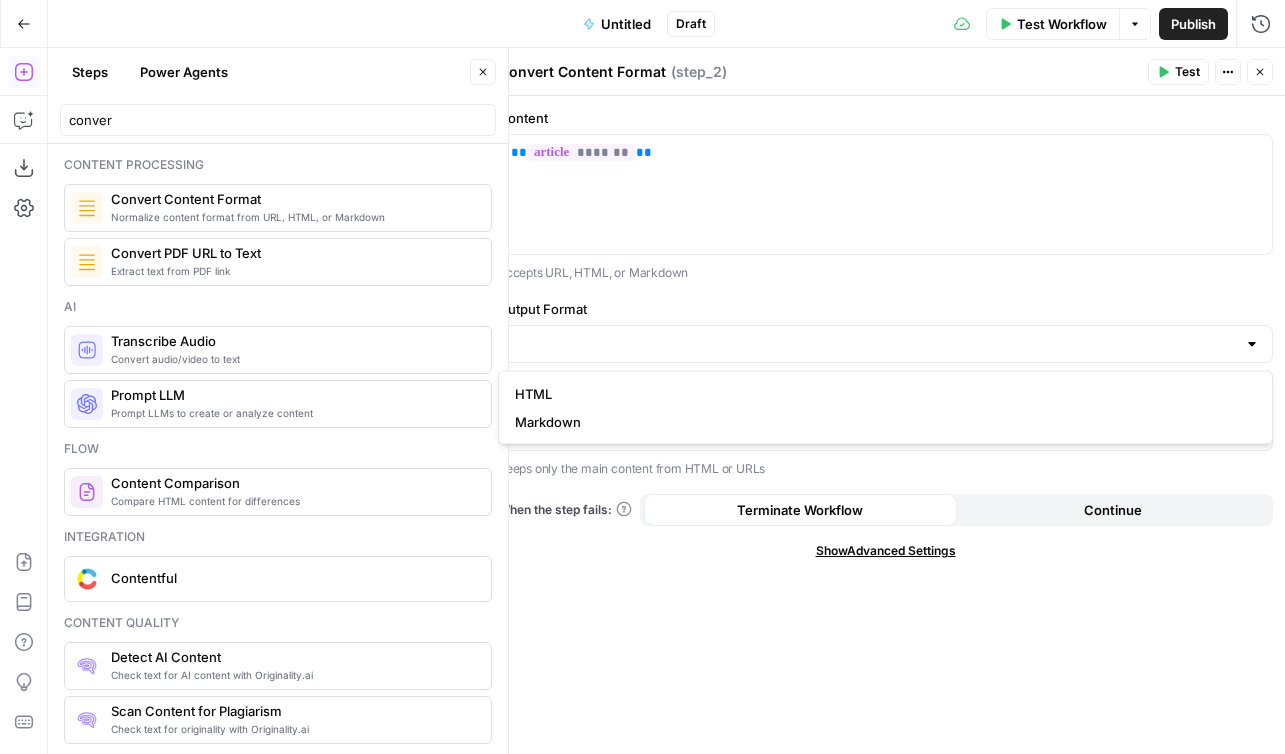 type on "HTML" 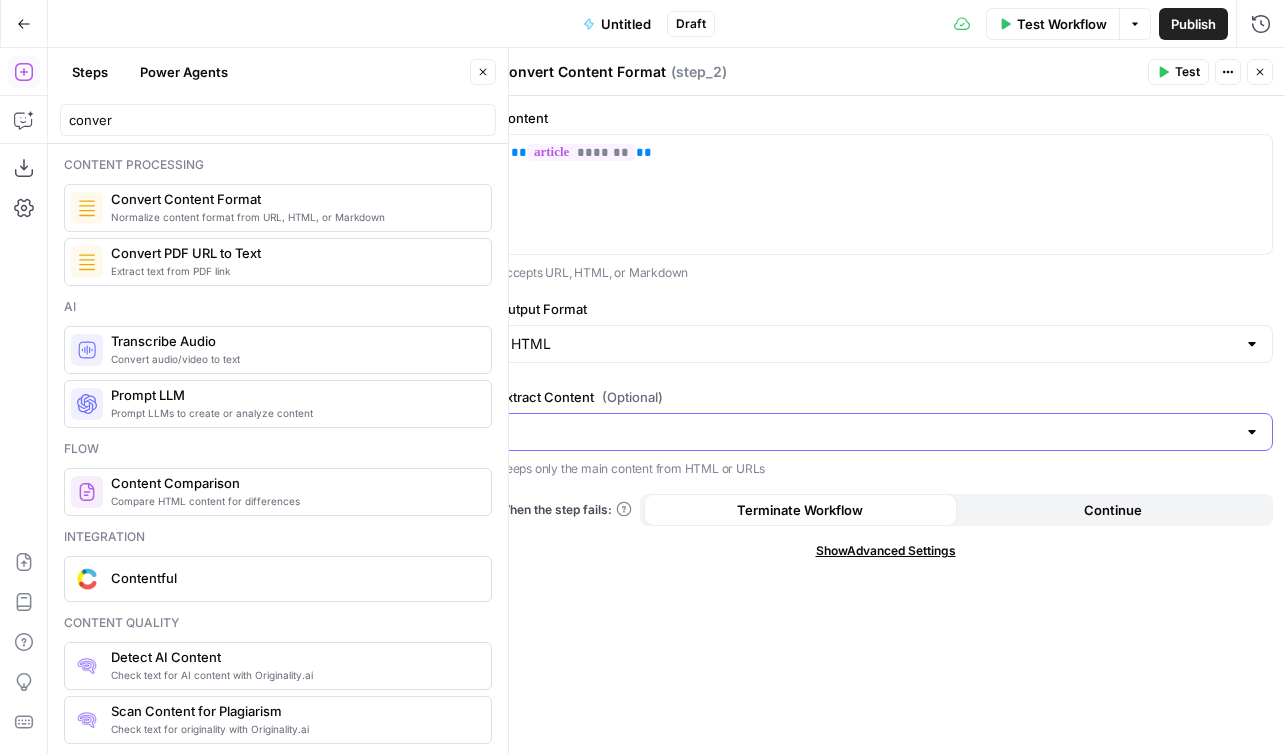 click on "Extract Content   (Optional)" at bounding box center [873, 432] 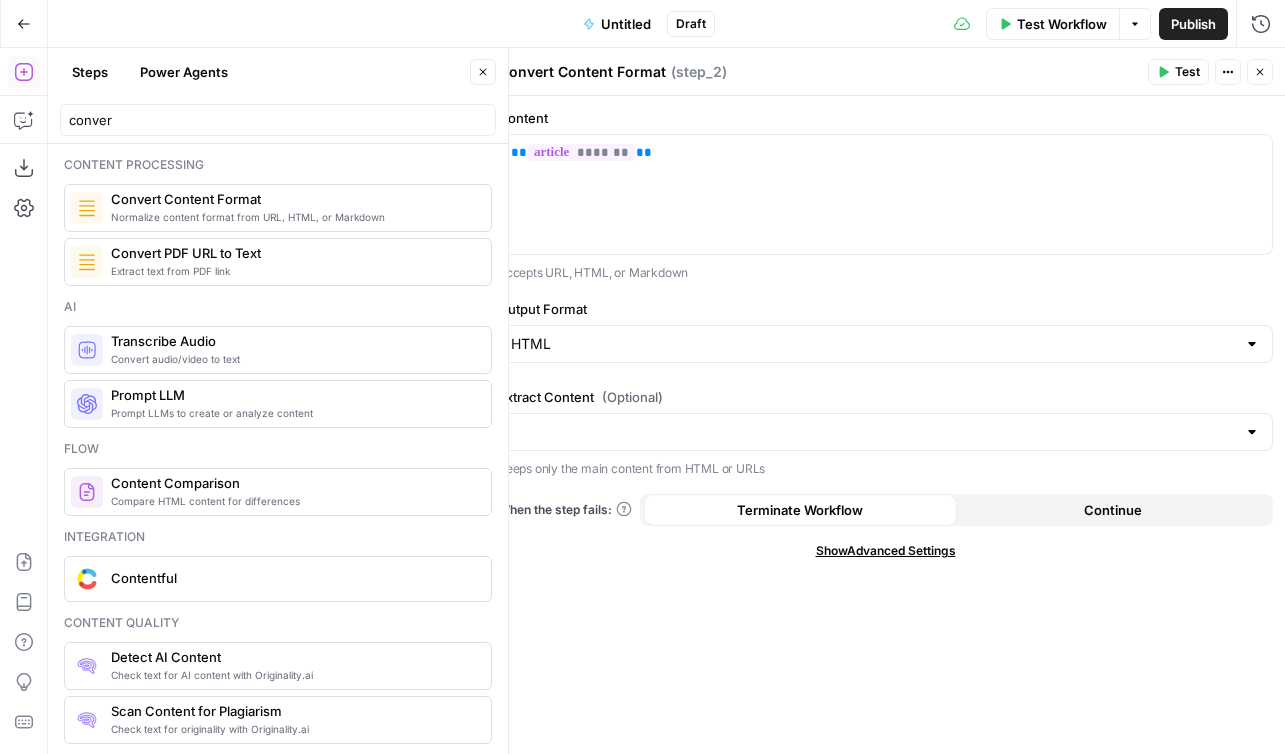 click on "Content ** ******* ** Accepts URL, HTML, or Markdown Output Format HTML Extract Content   (Optional) Keeps only the main content from HTML or URLs When the step fails: Terminate Workflow Continue Show  Advanced Settings" at bounding box center [885, 425] 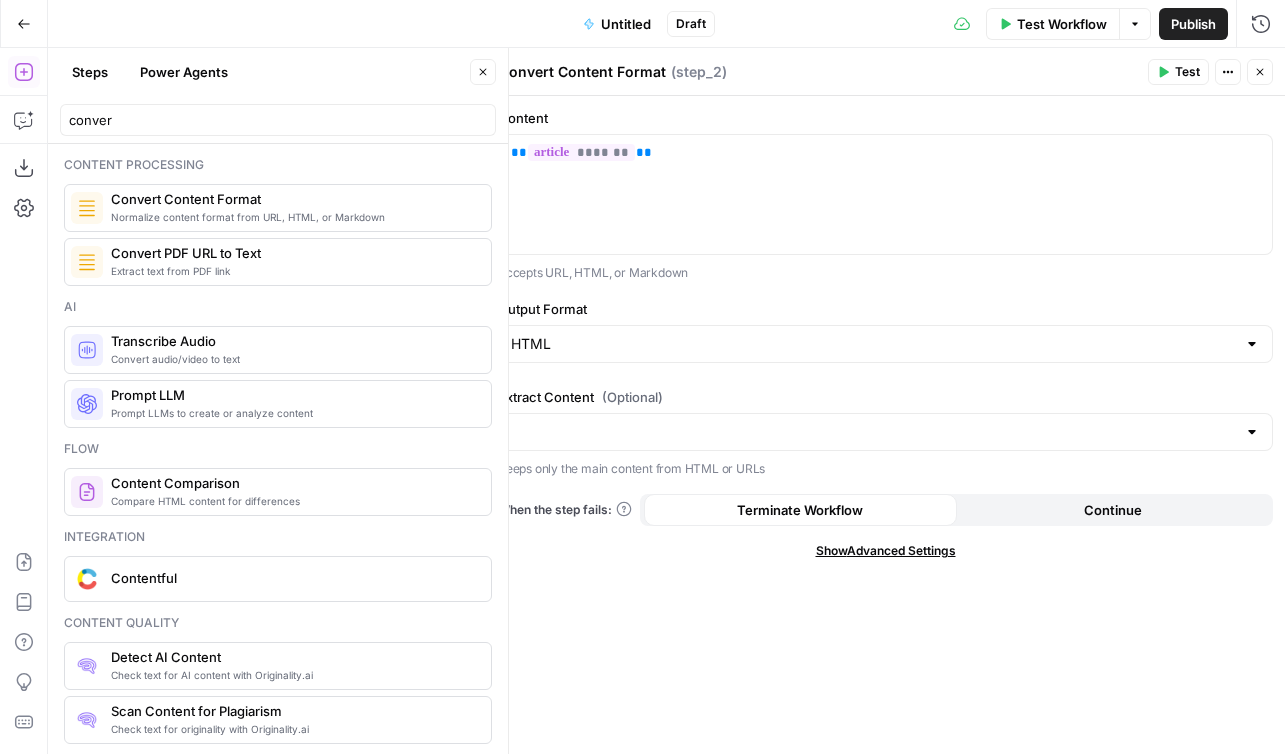 click at bounding box center [885, 432] 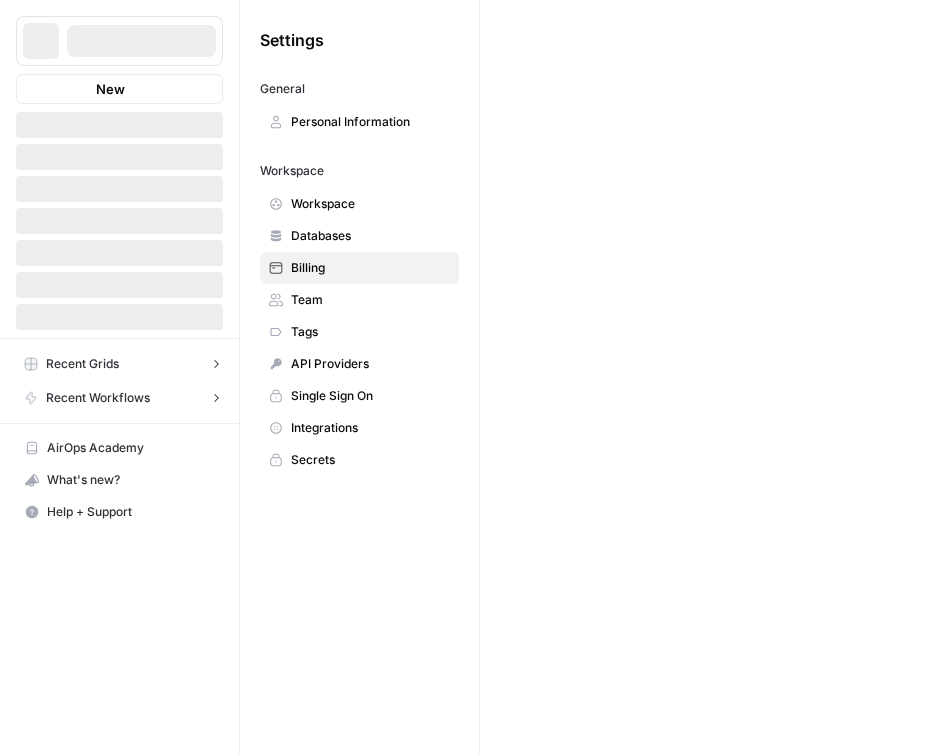 scroll, scrollTop: 0, scrollLeft: 0, axis: both 